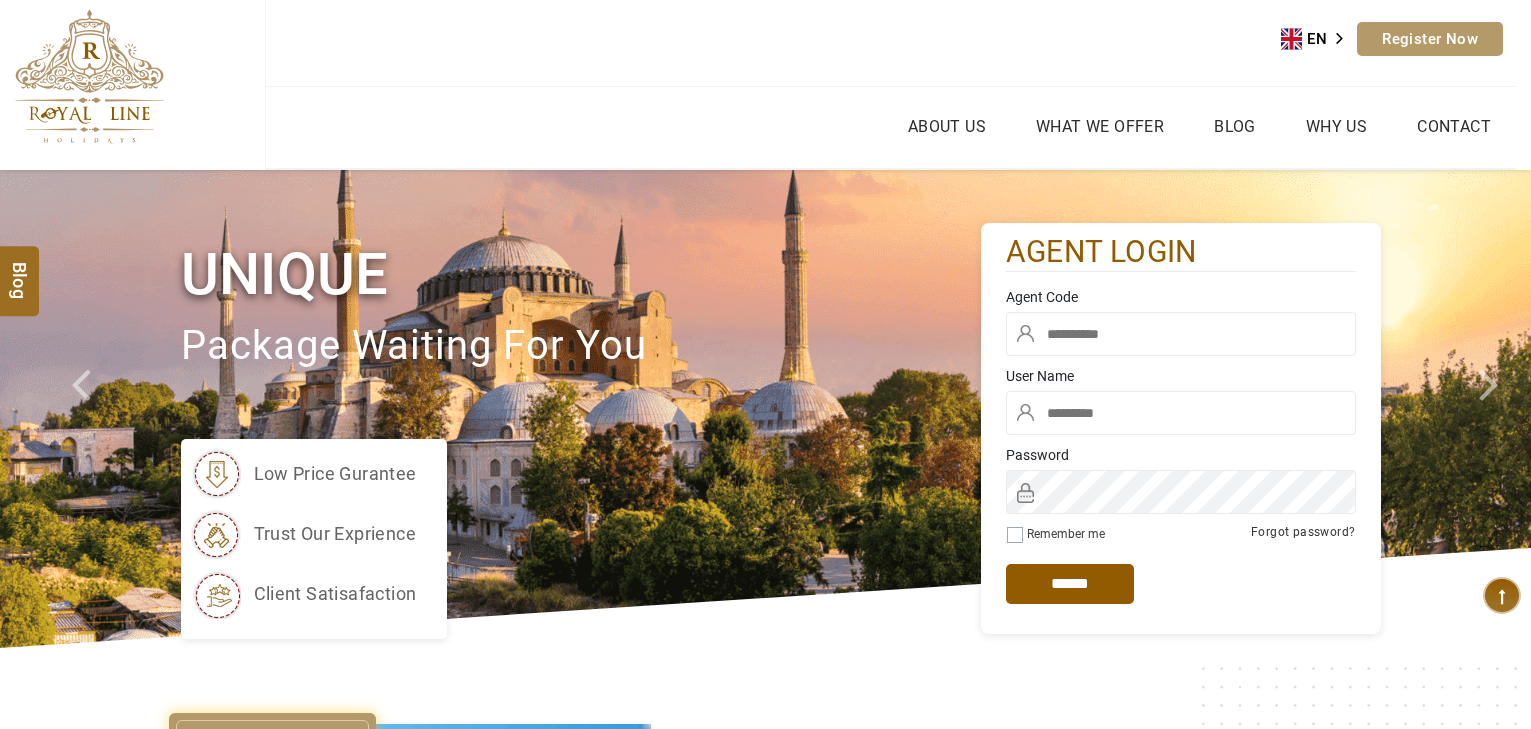 scroll, scrollTop: 0, scrollLeft: 0, axis: both 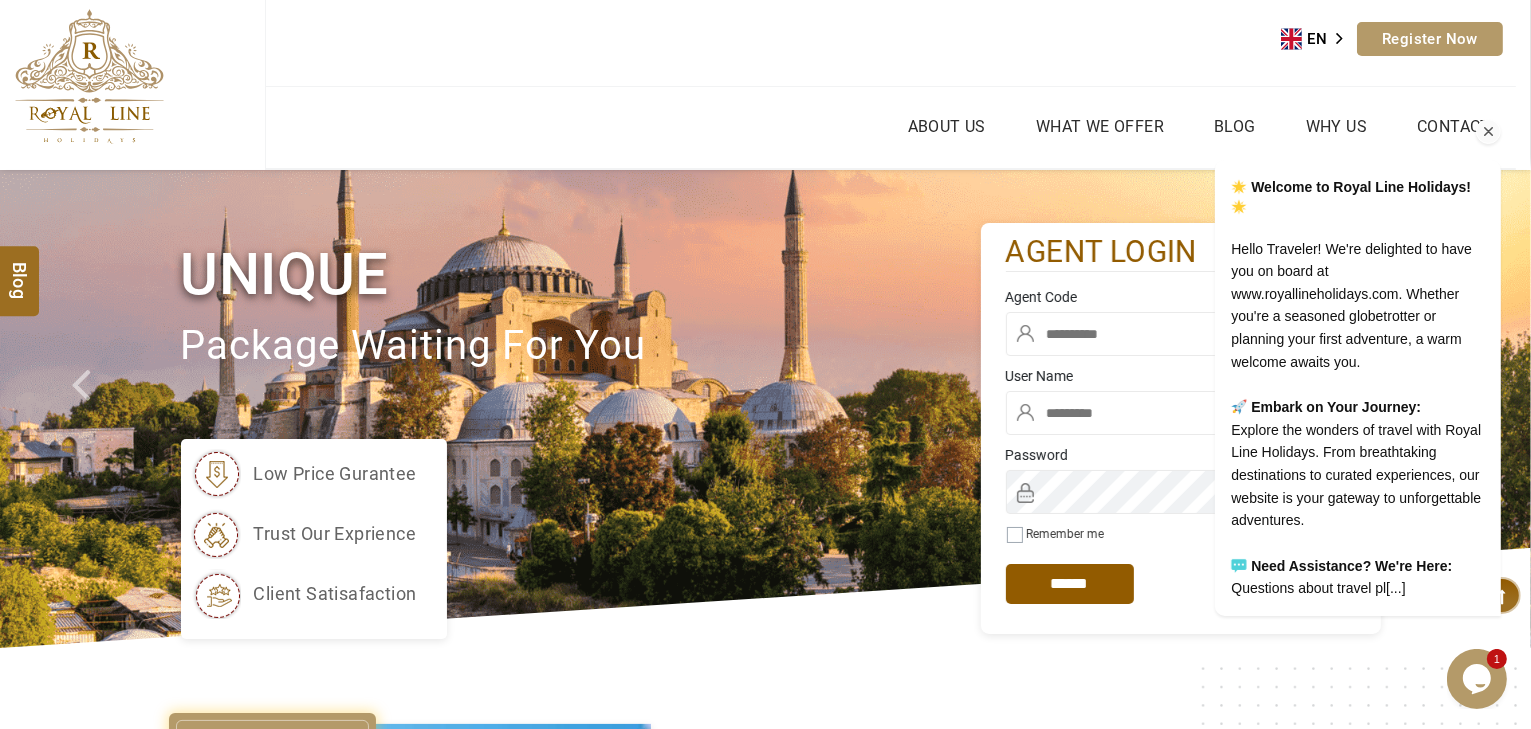 click on "Welcome to Royal Line Holidays!  Hello Traveler! We're delighted to have you on board at www.royallineholidays.com. Whether you're a seasoned globetrotter or planning your first adventure, a warm welcome awaits you.   Embark on Your Journey: Explore the wonders of travel with Royal Line Holidays. From breathtaking destinations to curated experiences, our website is your gateway to unforgettable adventures.   Need Assistance? We're Here: Questions about travel pl[...]" at bounding box center (1330, 305) 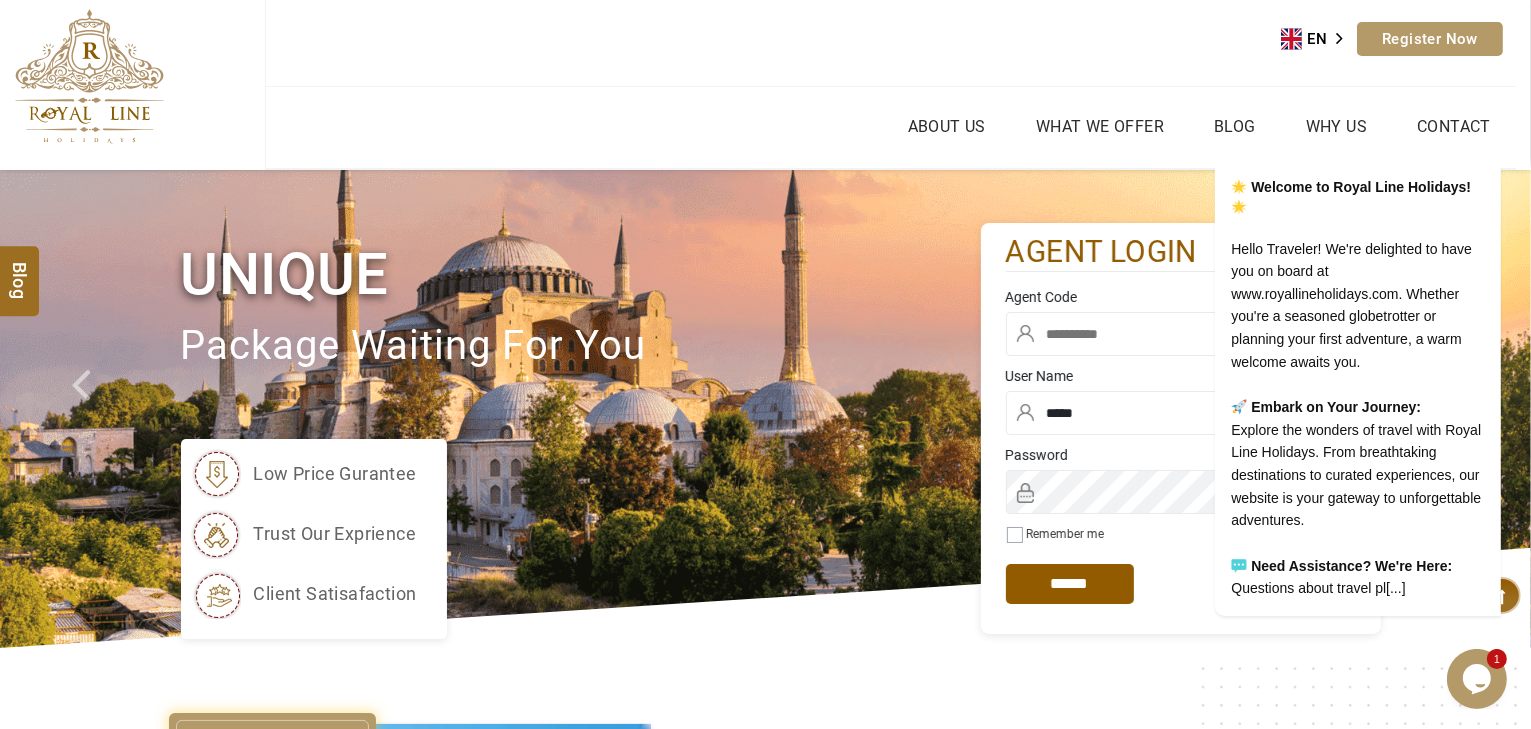 click at bounding box center (1181, 334) 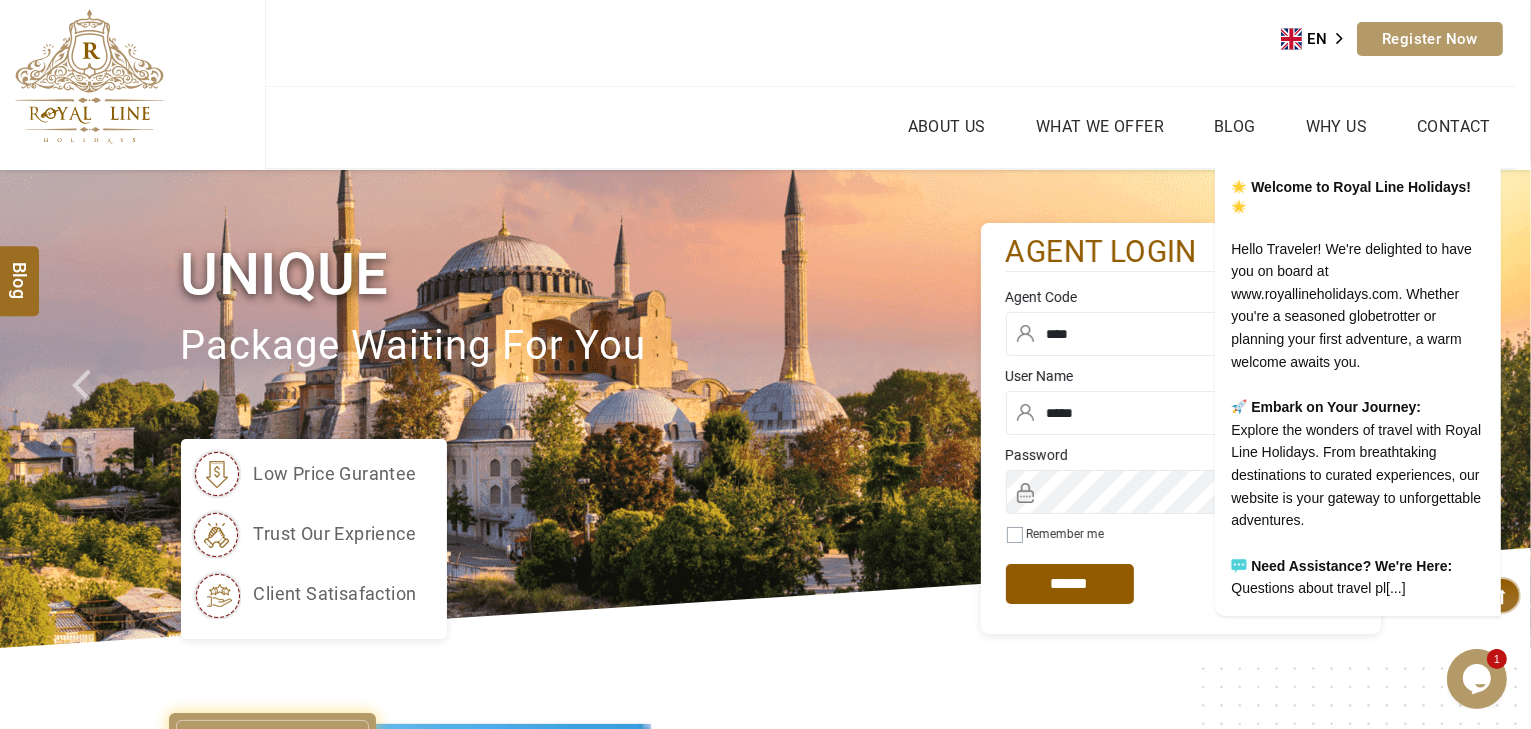 type on "****" 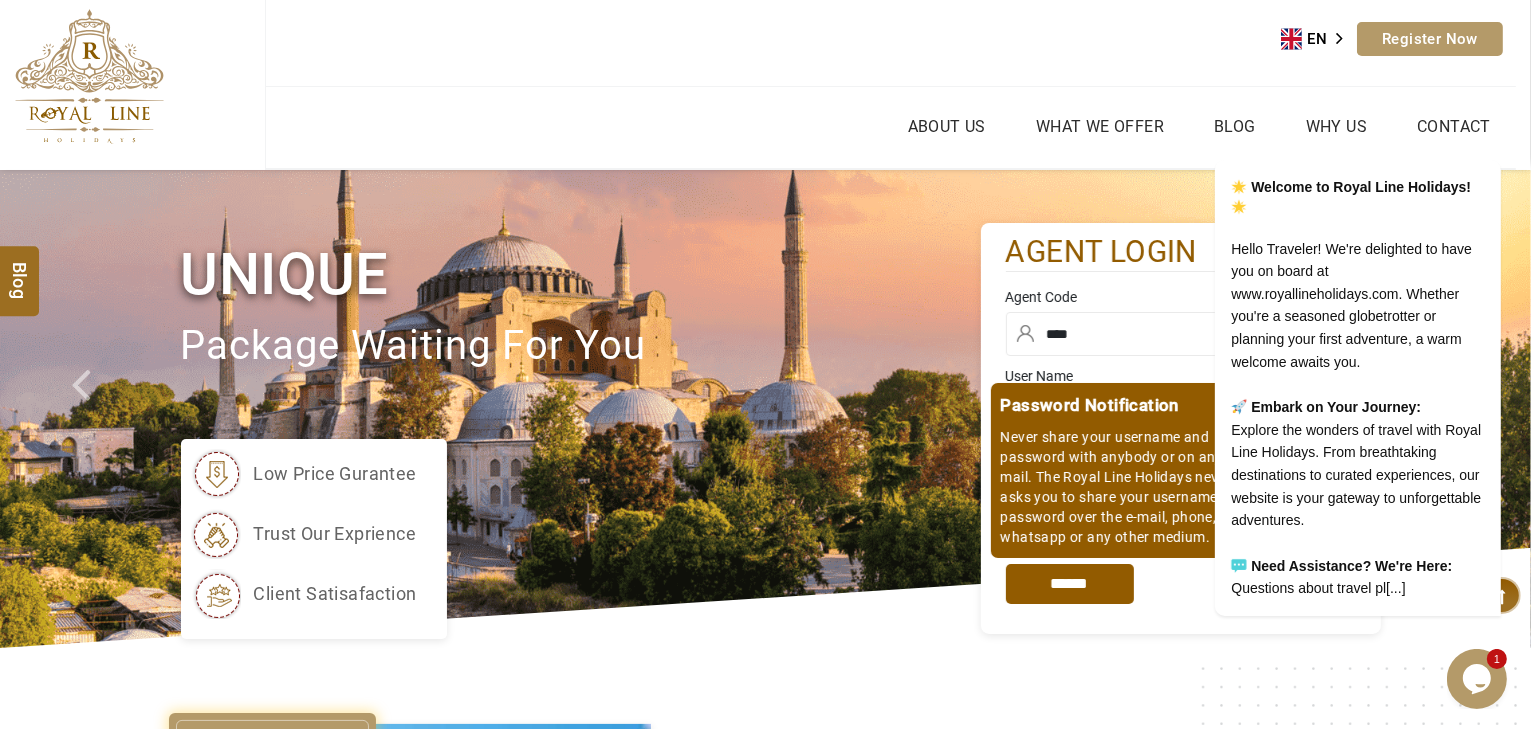 click on "*****" at bounding box center [1070, 584] 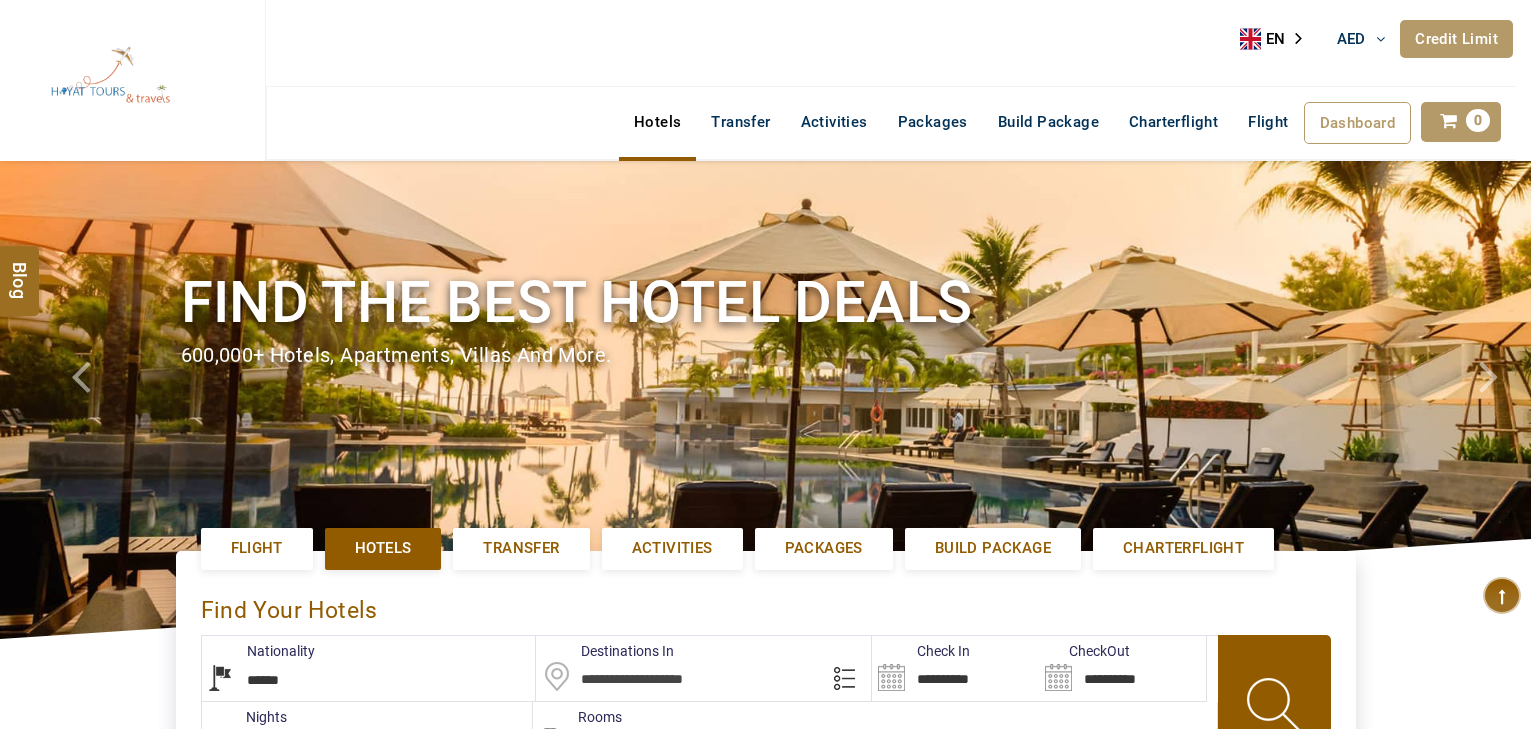 select on "******" 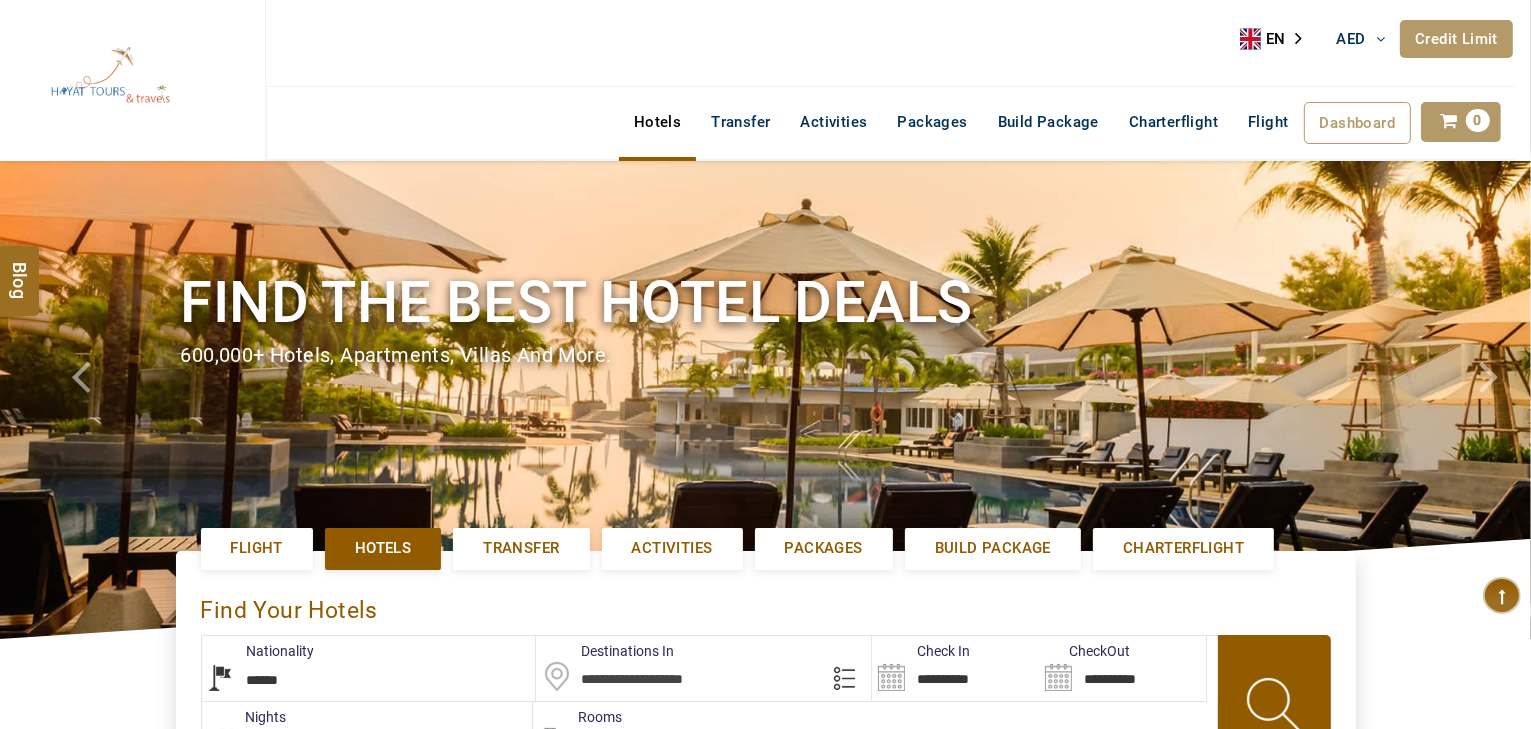 type on "**********" 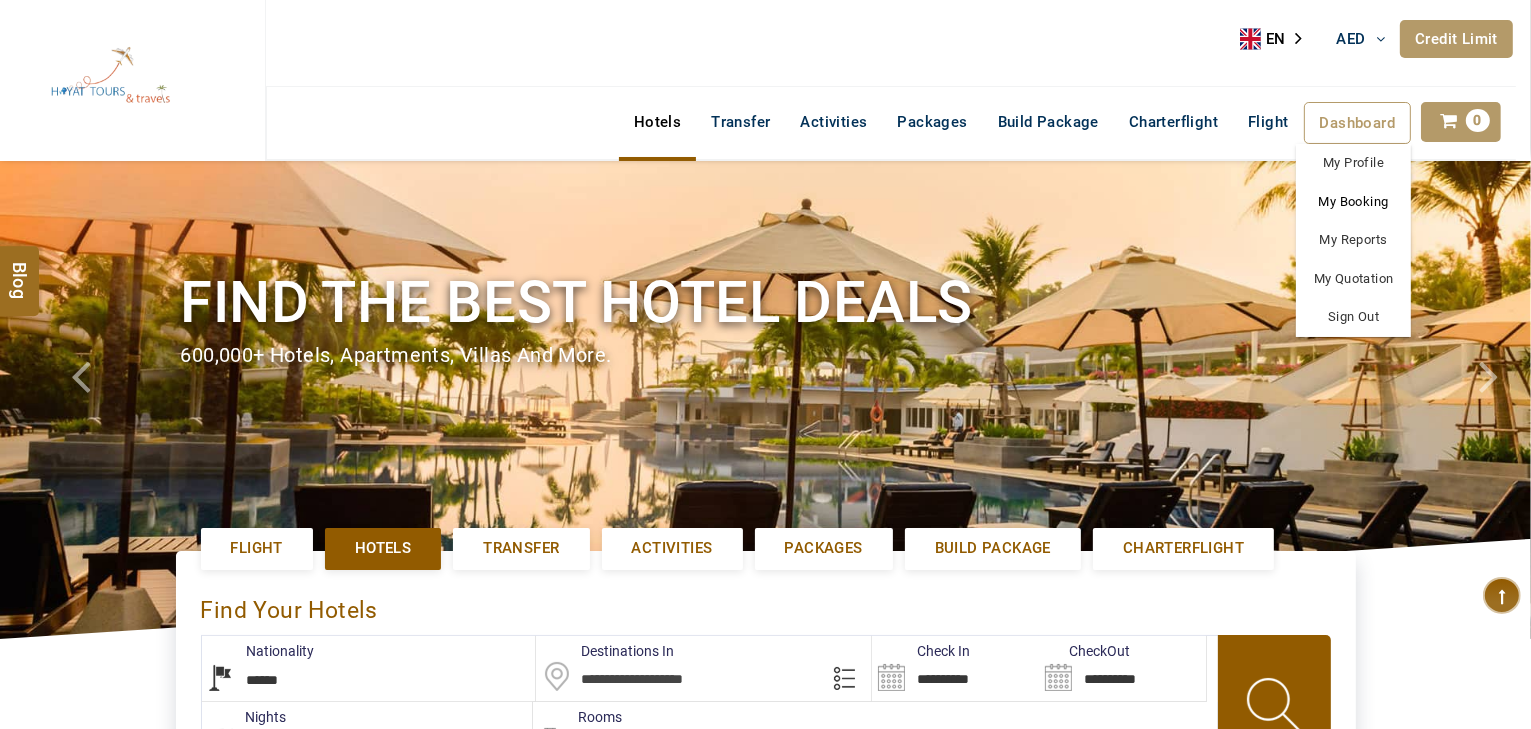 click on "My Booking" at bounding box center (1353, 202) 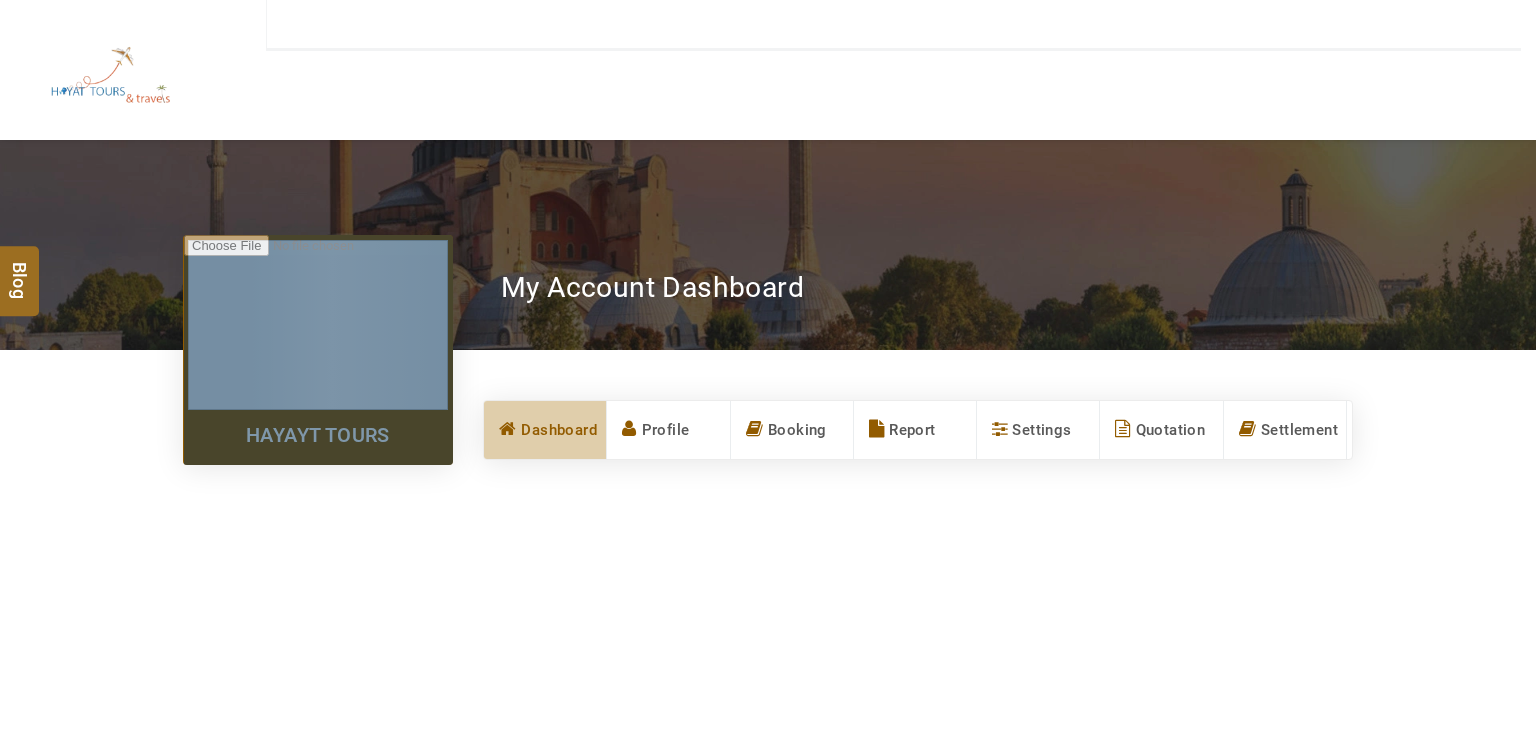 type on "**********" 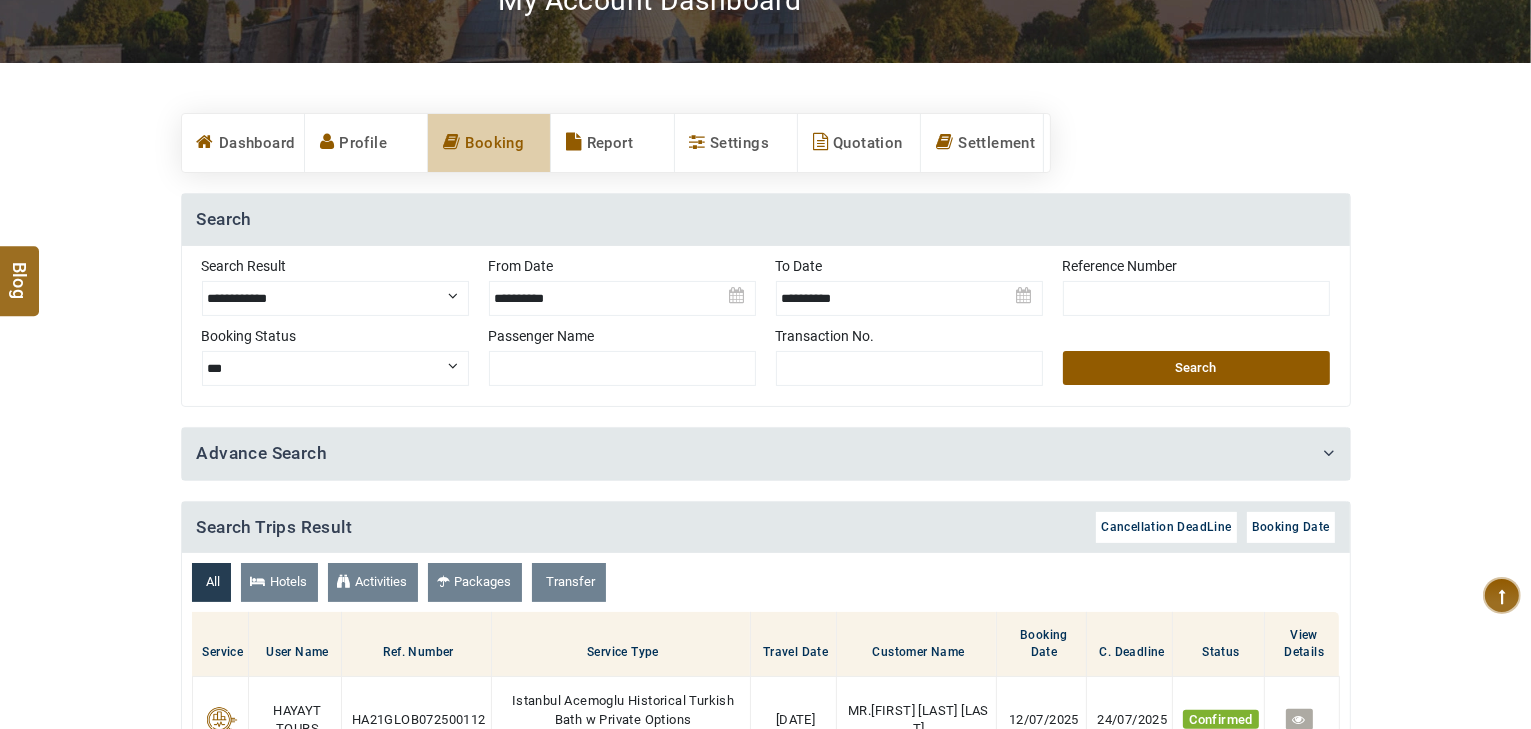 scroll, scrollTop: 320, scrollLeft: 0, axis: vertical 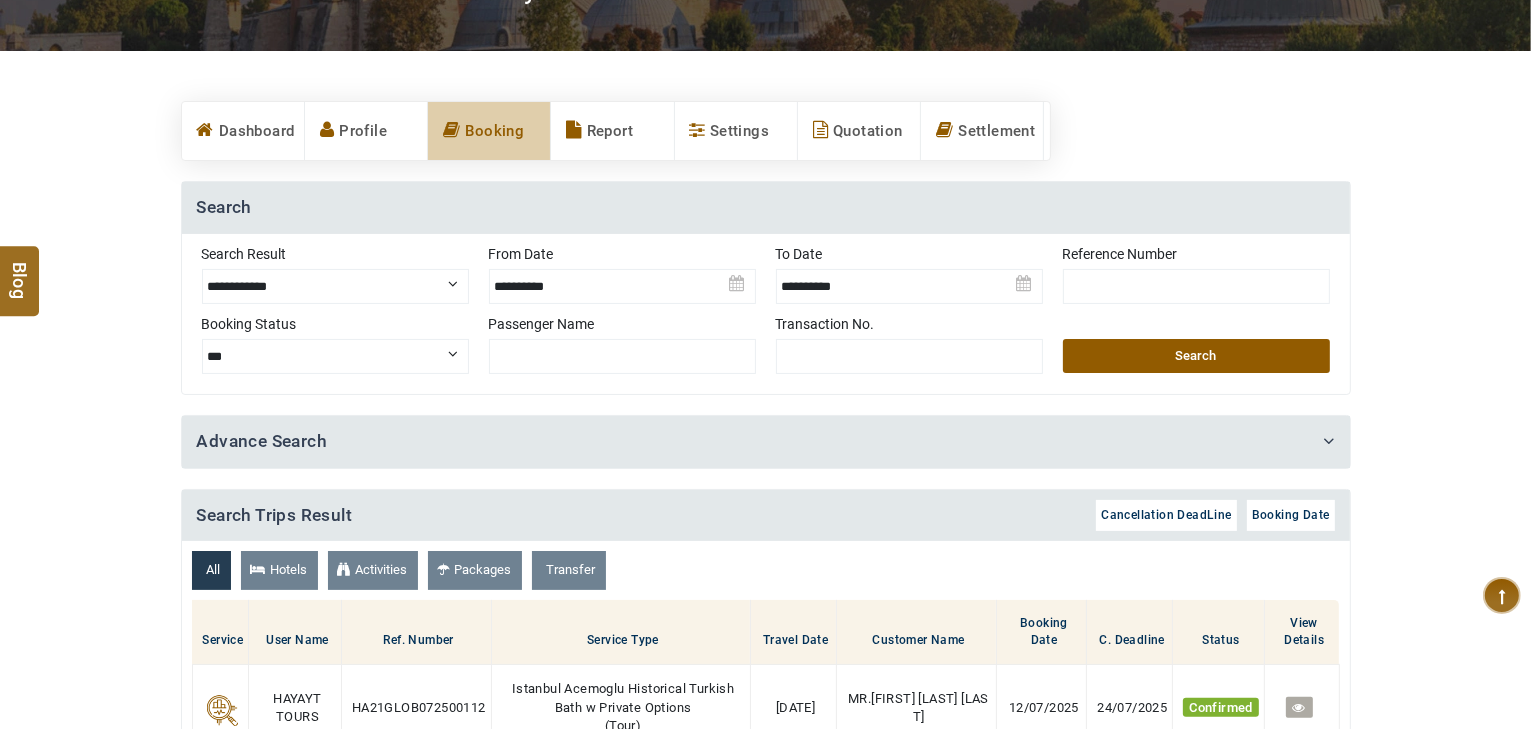 click on "**********" at bounding box center (335, 286) 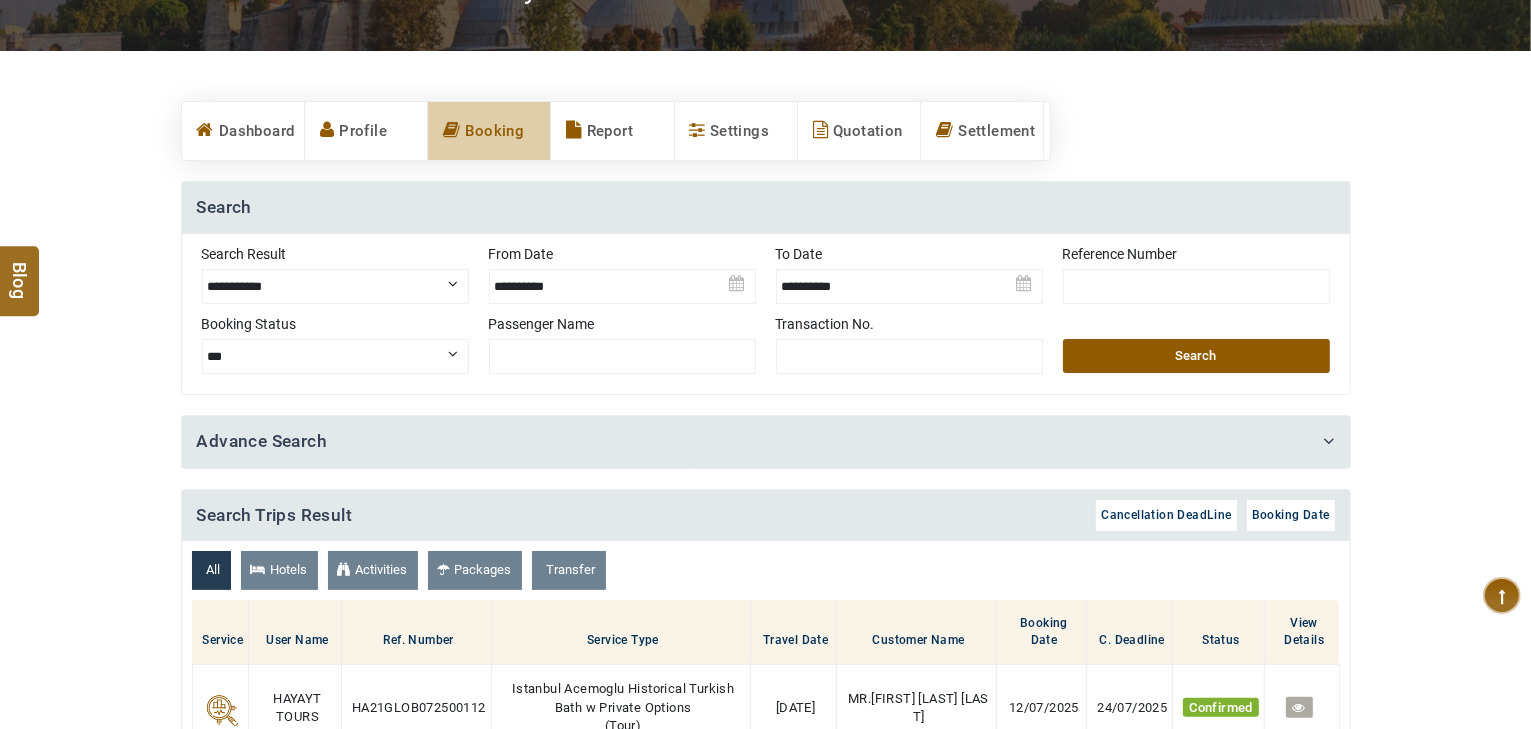 click on "**********" at bounding box center [335, 286] 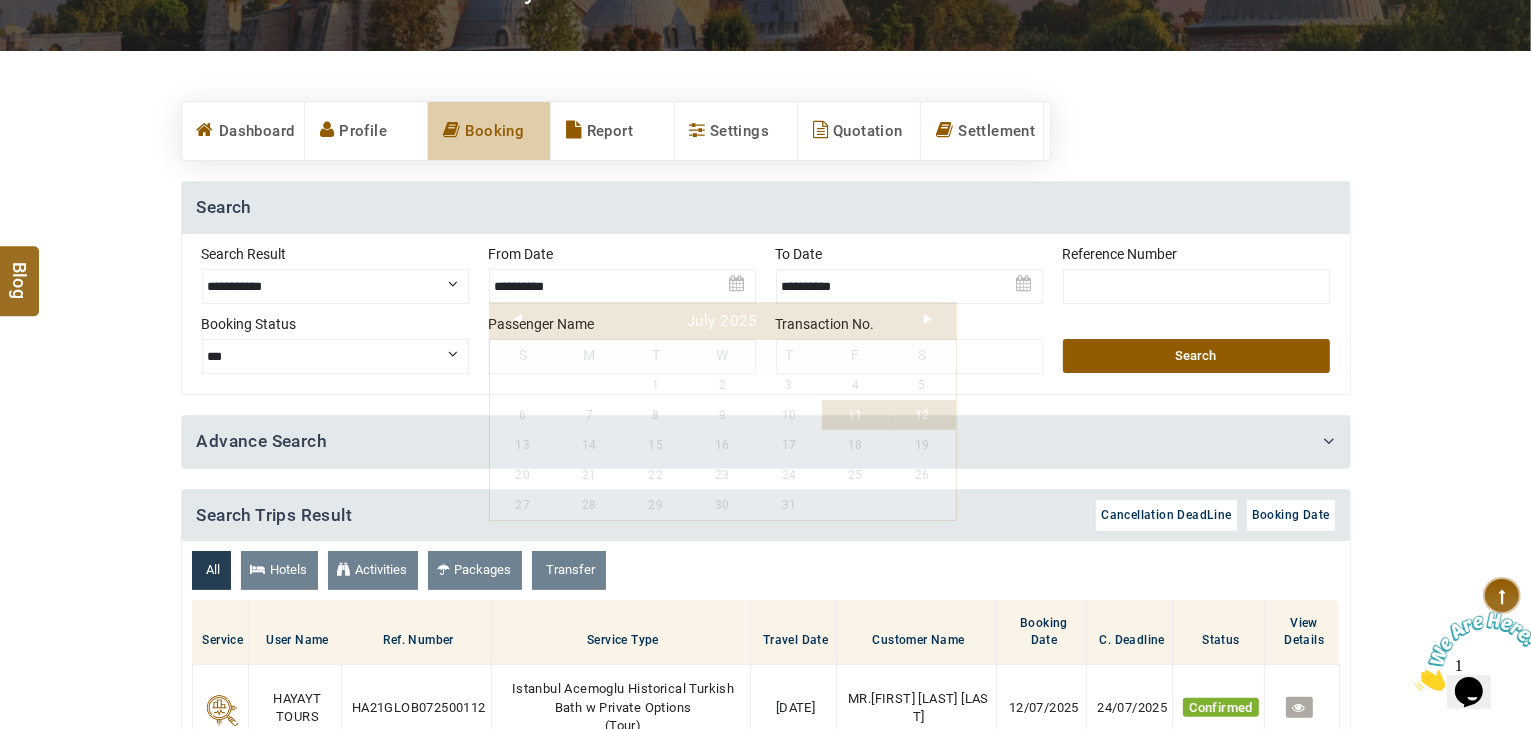 scroll, scrollTop: 0, scrollLeft: 0, axis: both 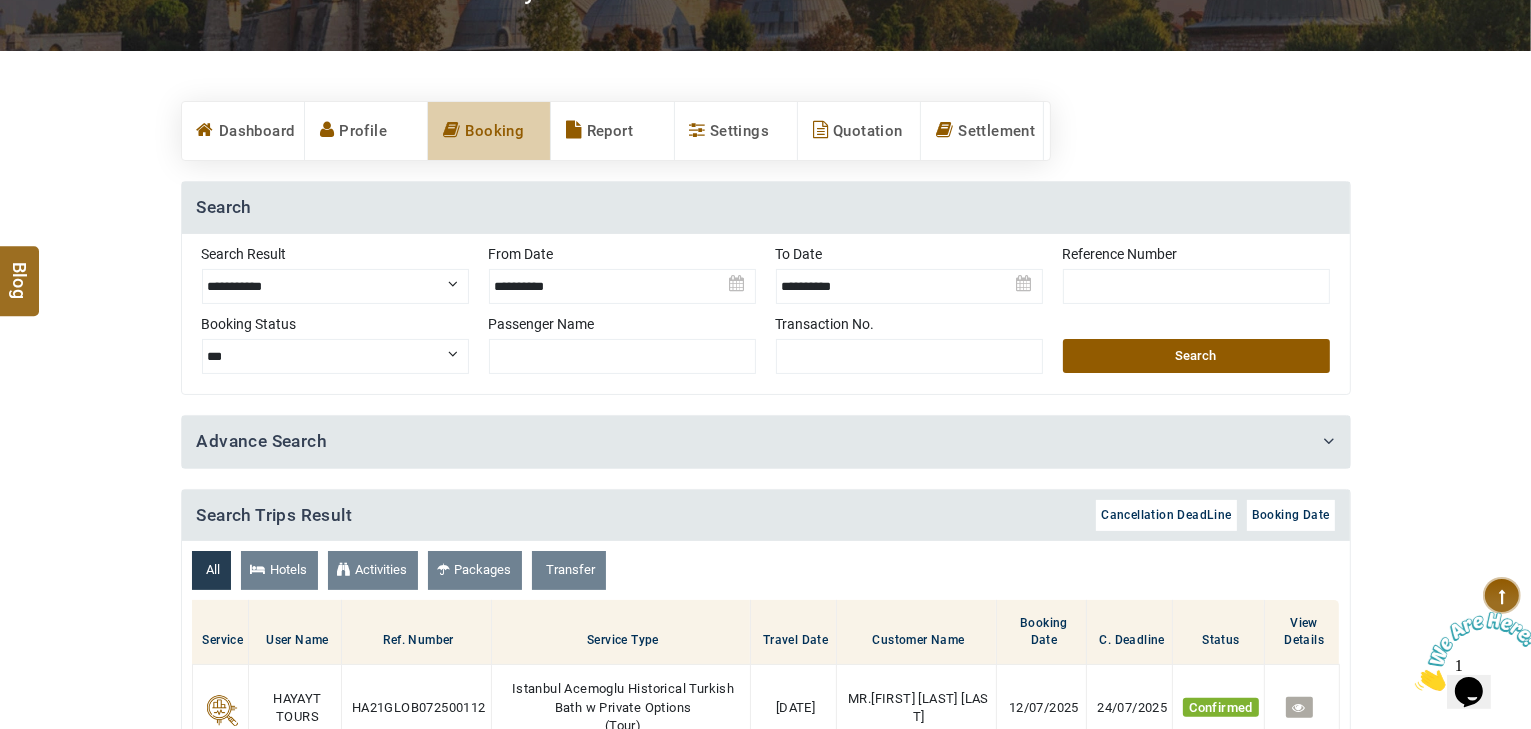 click at bounding box center (622, 279) 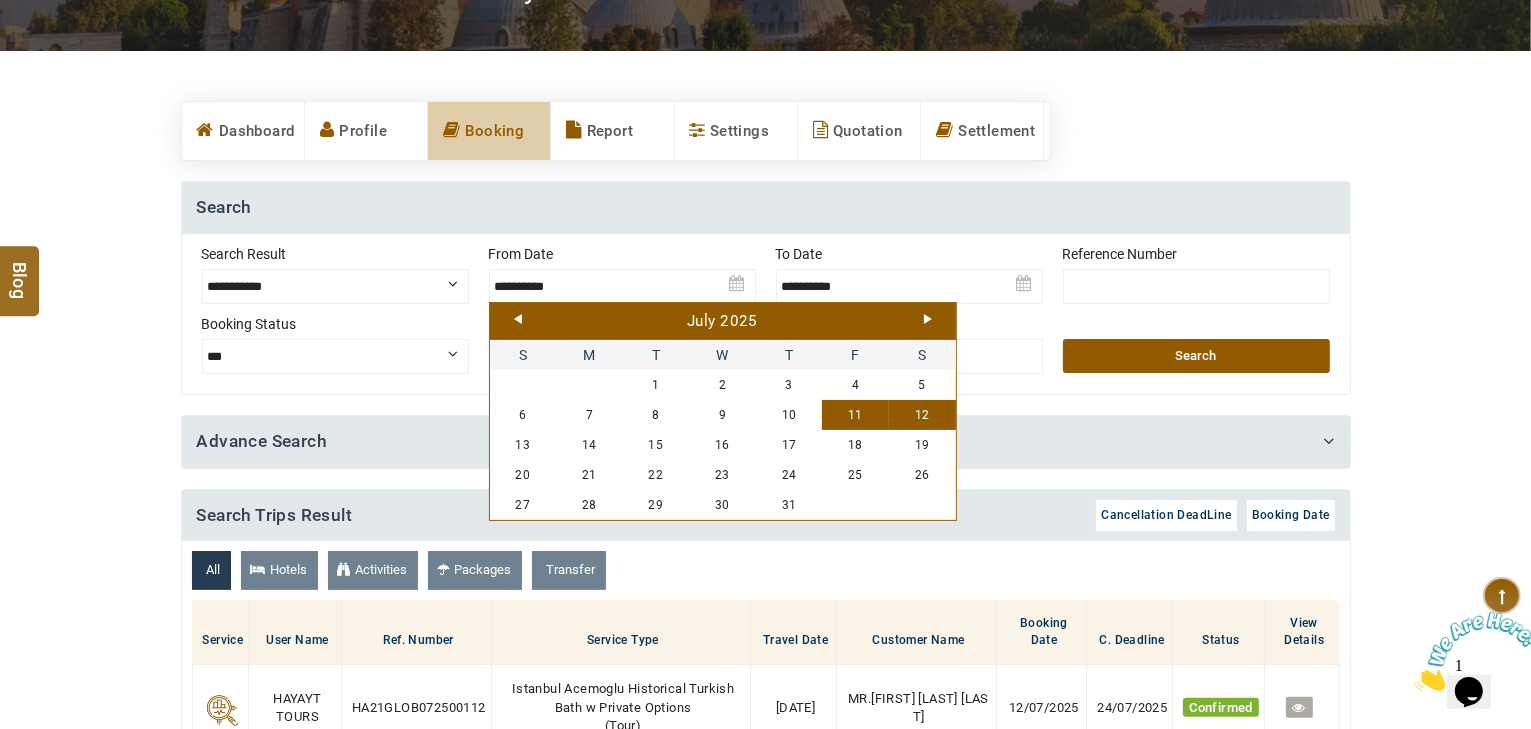 click on "Next" at bounding box center (928, 319) 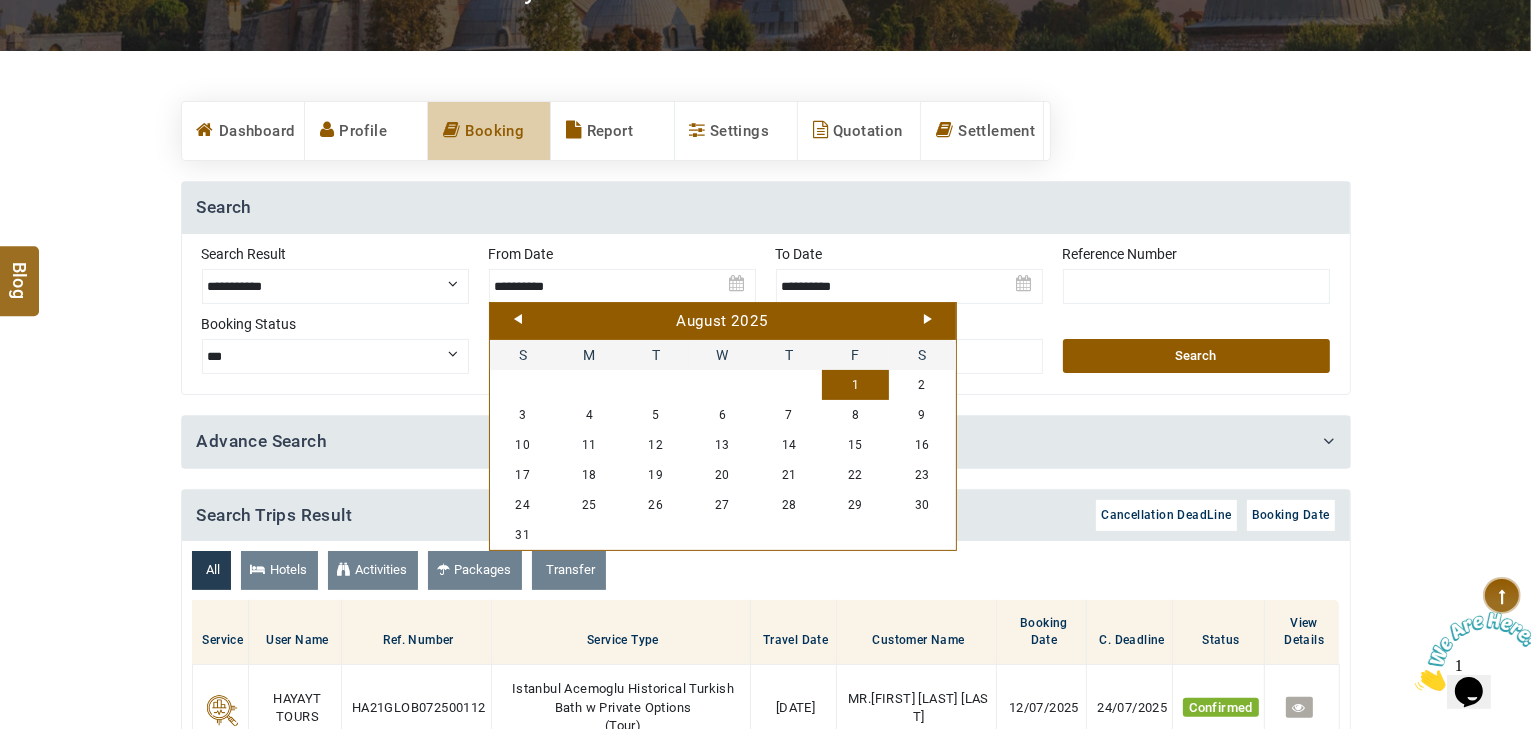 click on "1" at bounding box center [855, 385] 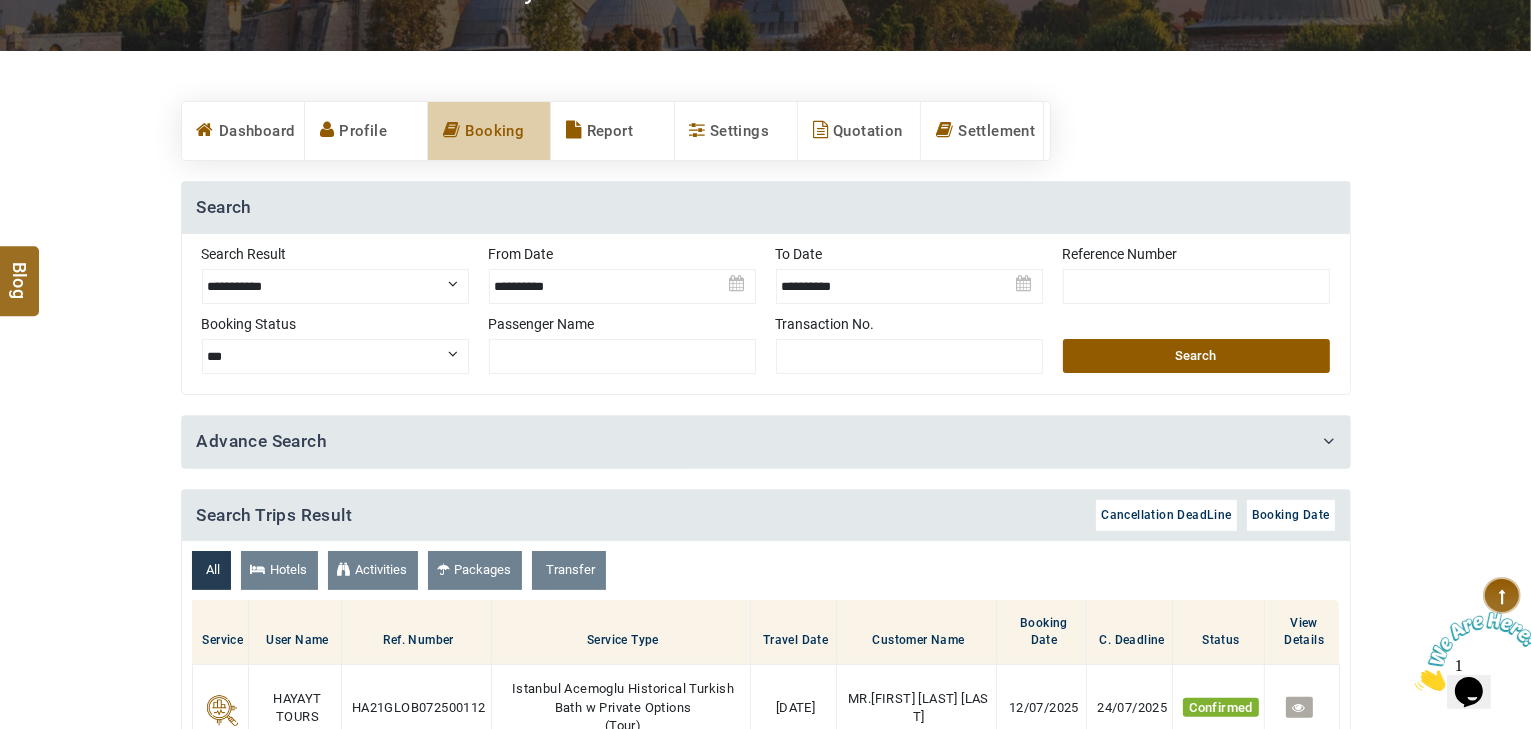 drag, startPoint x: 972, startPoint y: 280, endPoint x: 988, endPoint y: 278, distance: 16.124516 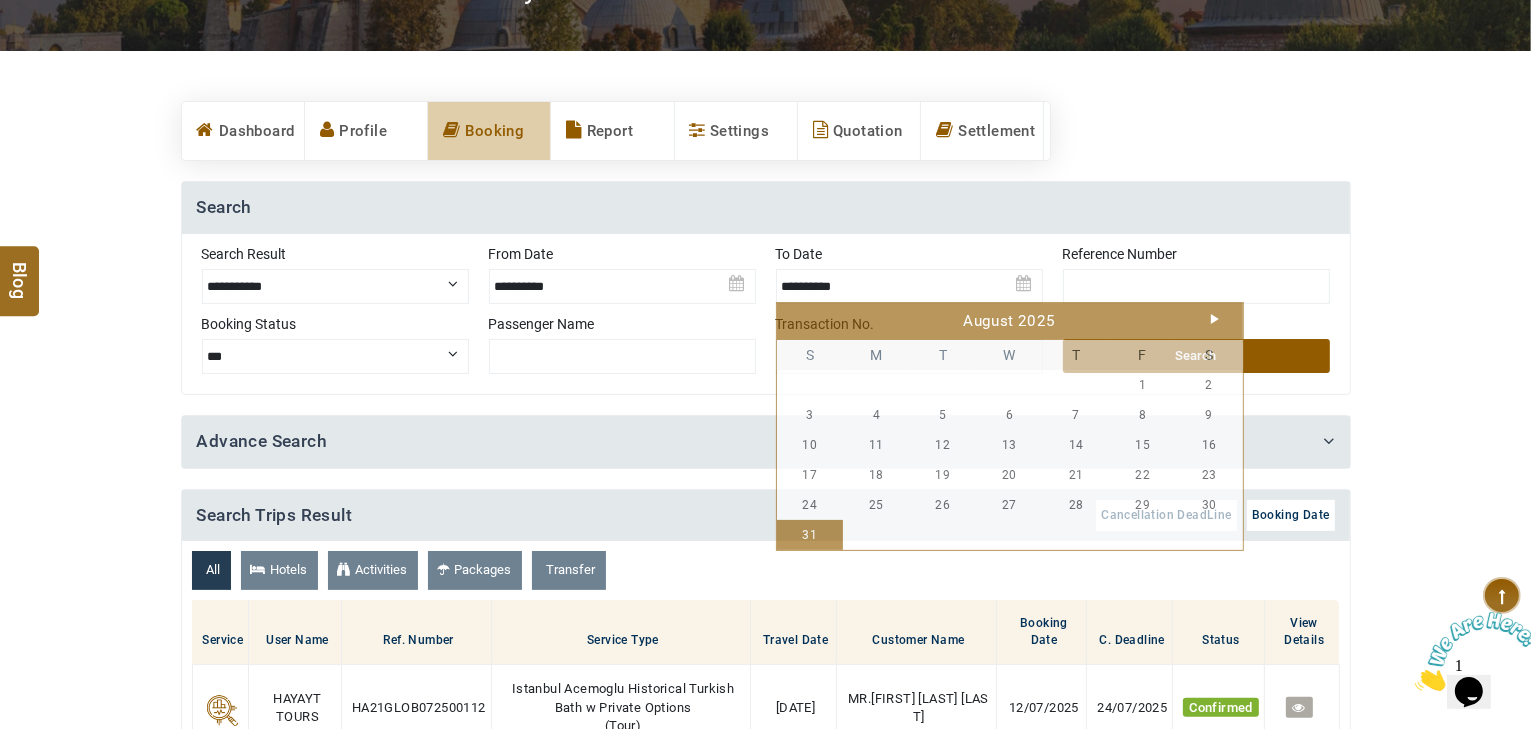 click at bounding box center (909, 279) 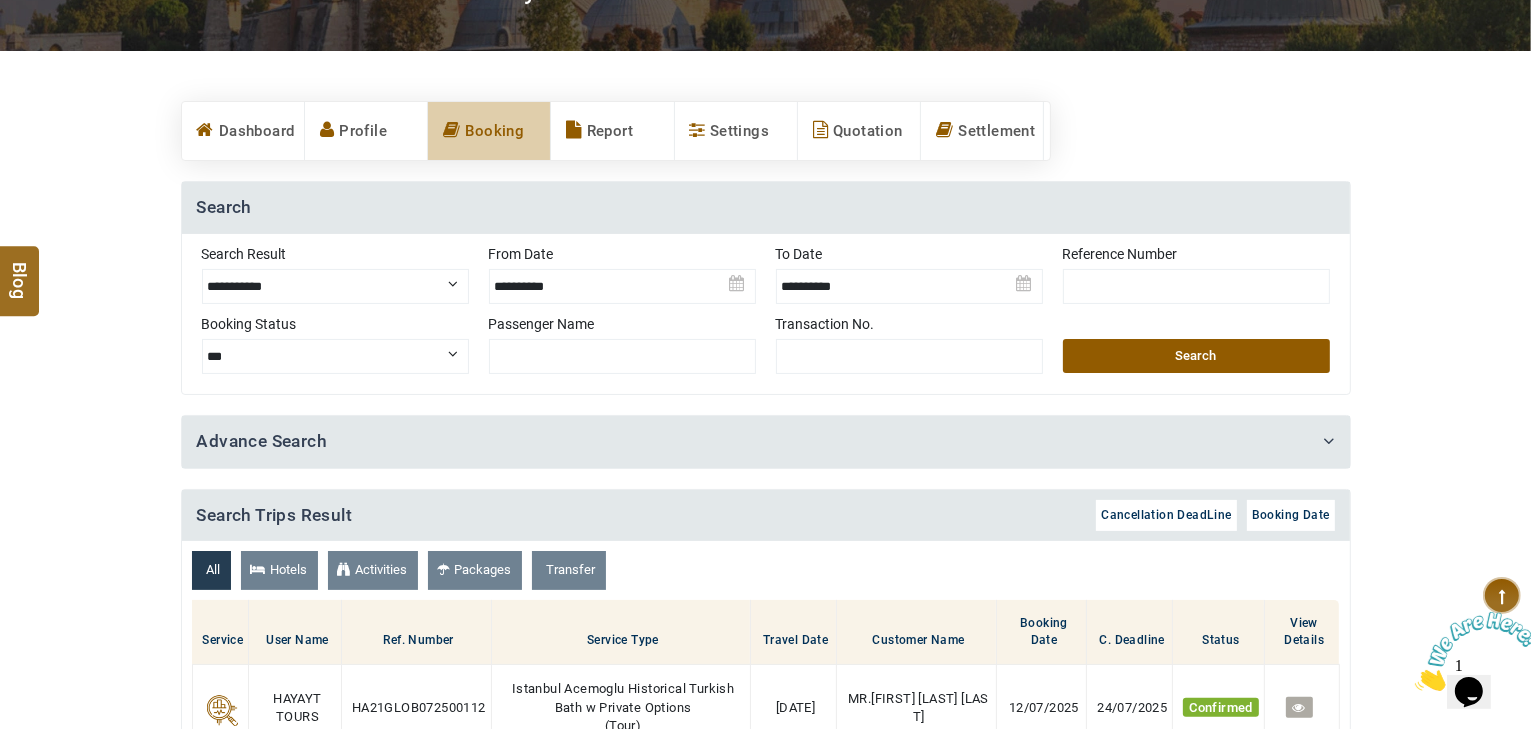 click at bounding box center [909, 279] 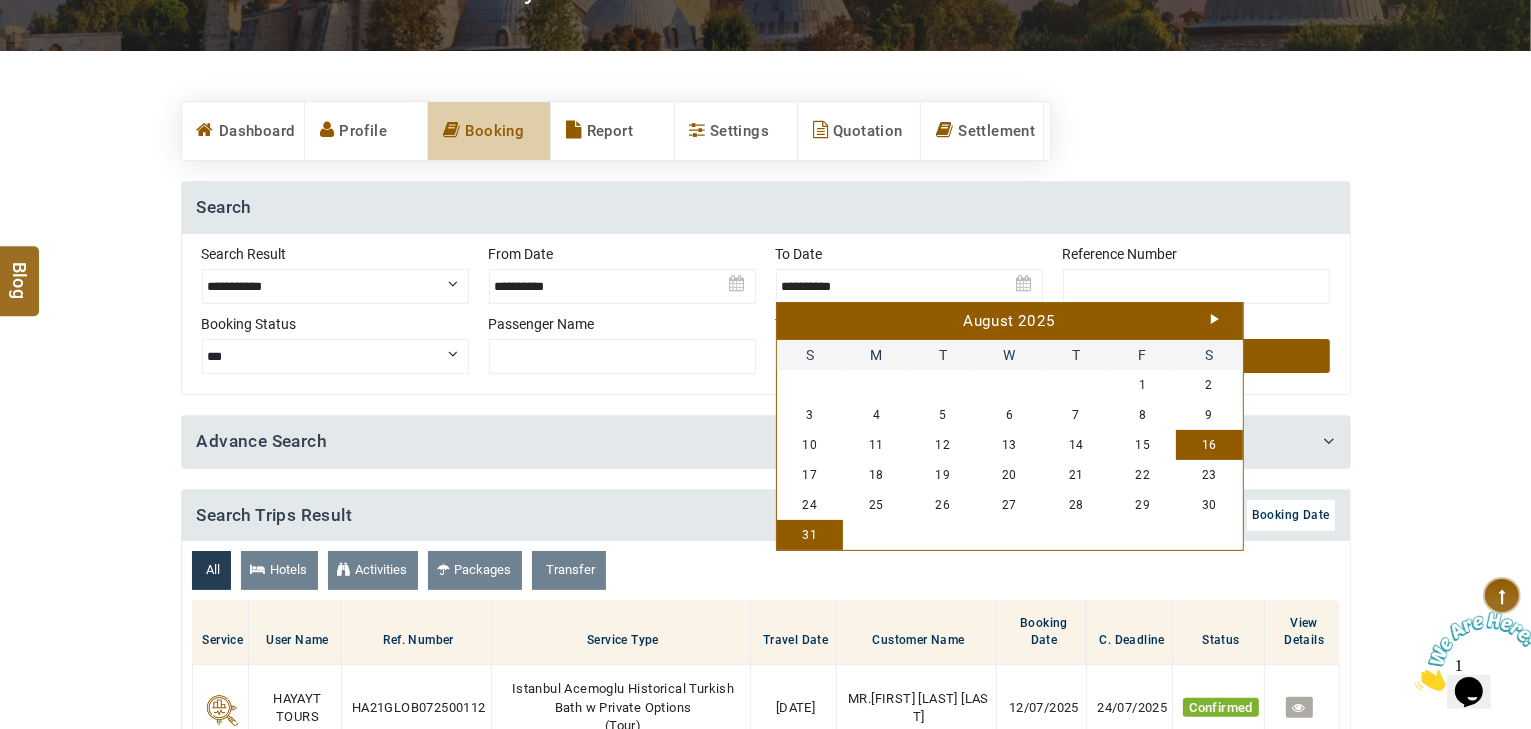 click on "16" at bounding box center [1209, 445] 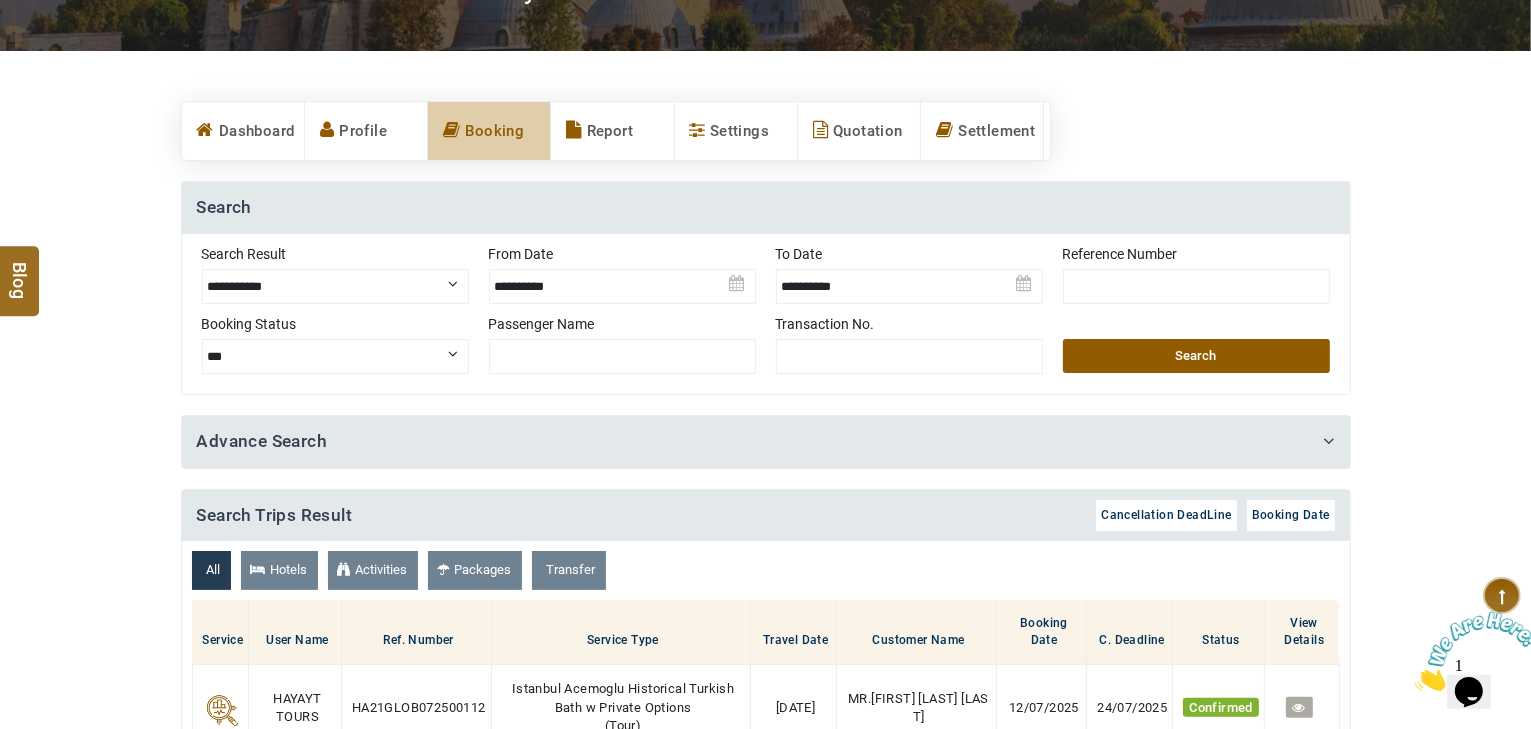 click on "Search" at bounding box center (1196, 356) 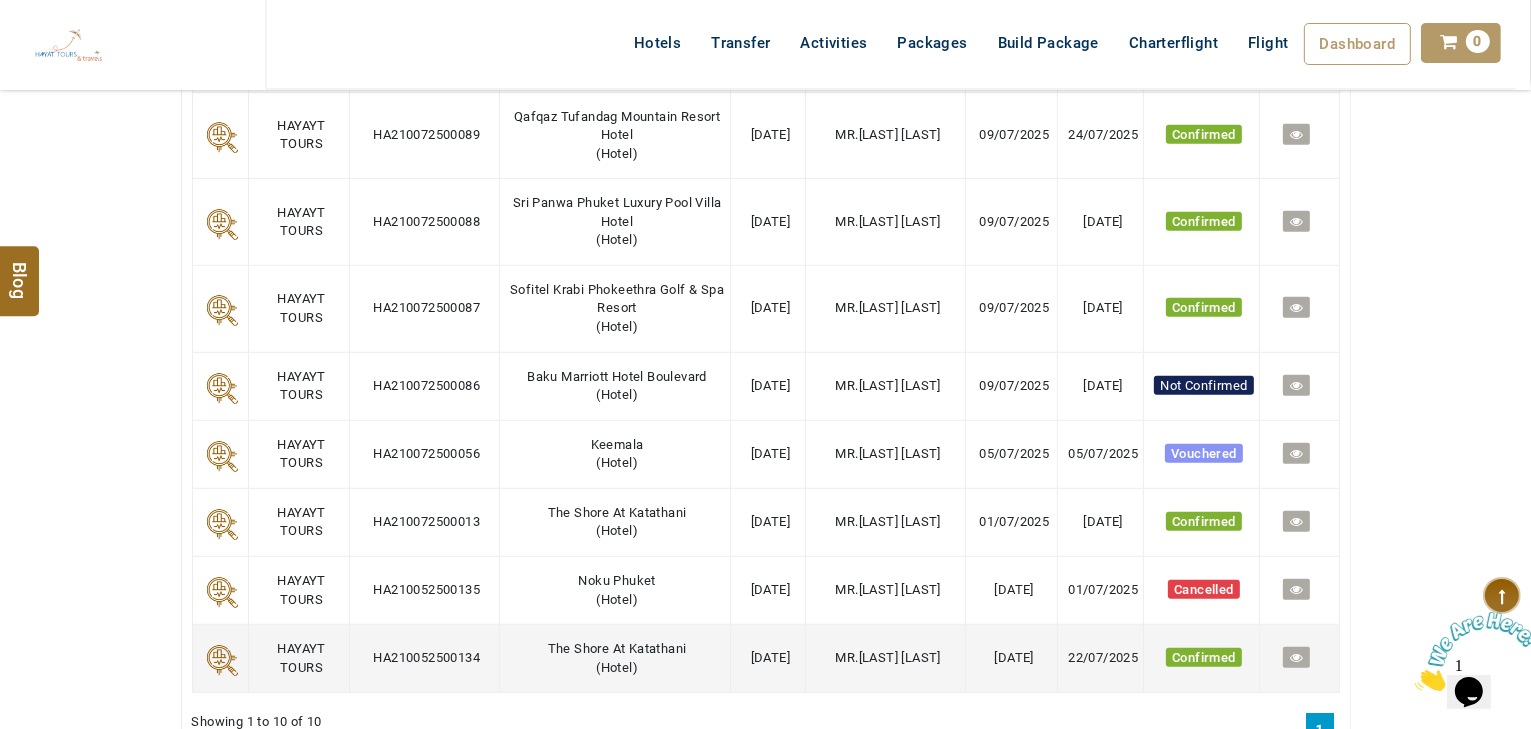 scroll, scrollTop: 1120, scrollLeft: 0, axis: vertical 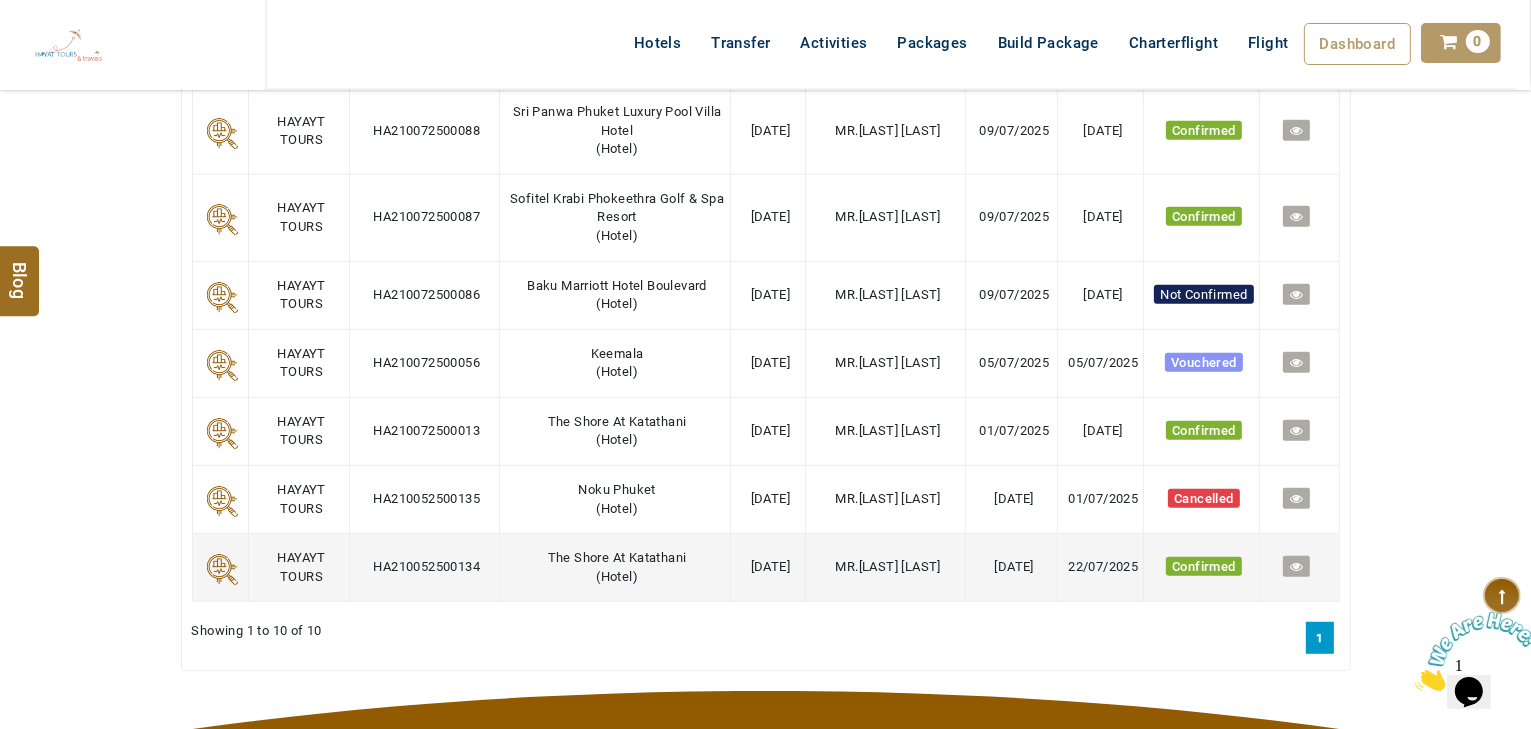 click on "The Shore At Katathani (  Hotel )" at bounding box center (614, 568) 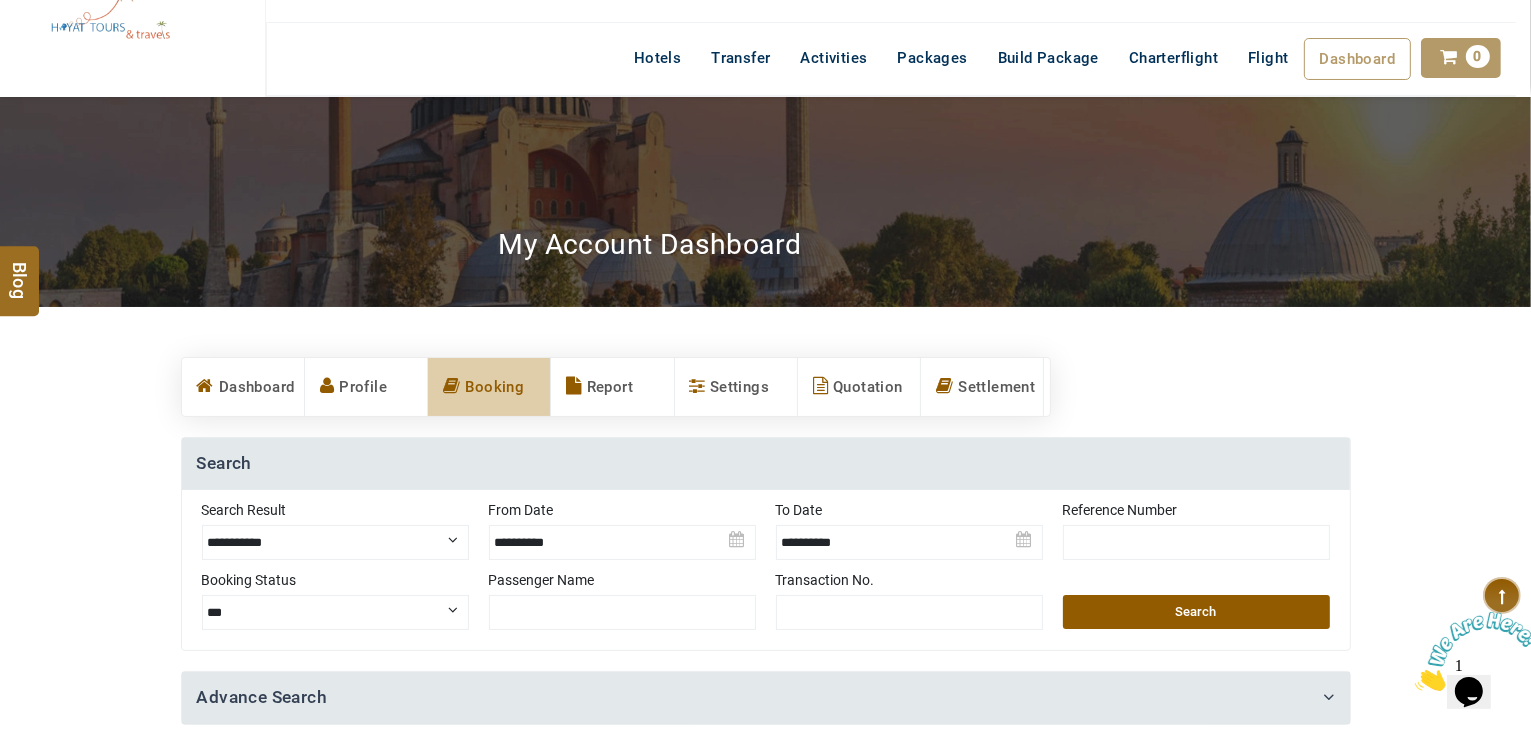 scroll, scrollTop: 0, scrollLeft: 0, axis: both 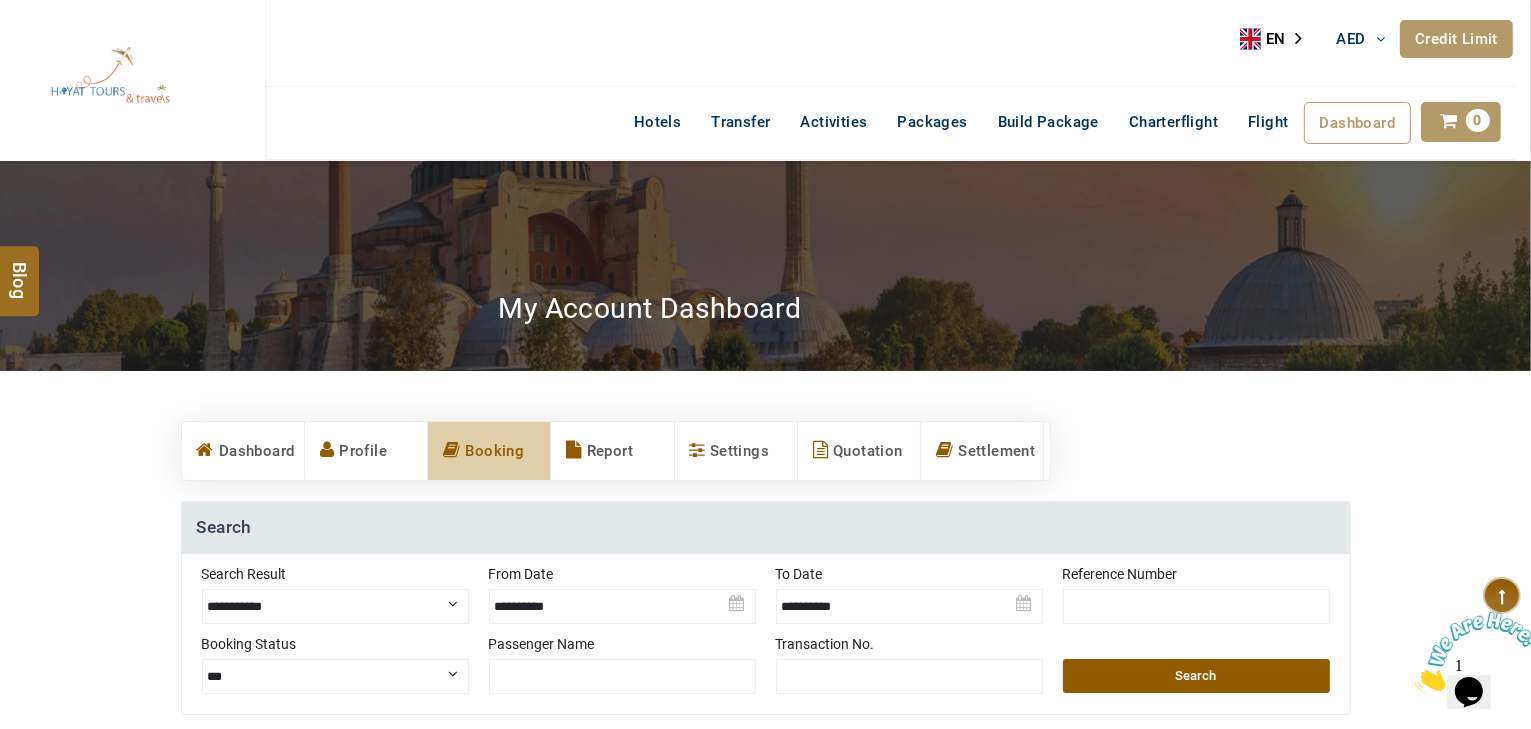 click at bounding box center [909, 599] 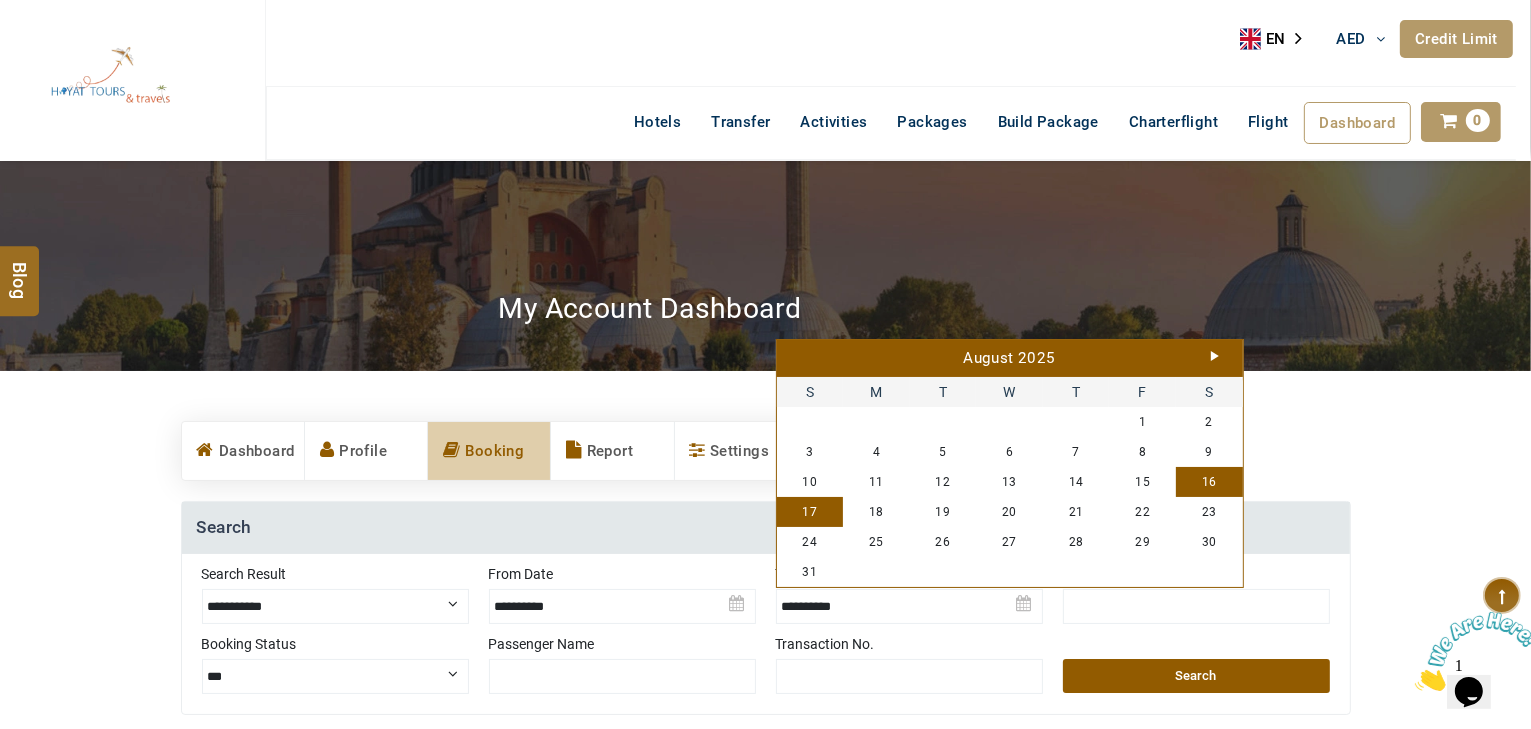 click on "17" at bounding box center [810, 512] 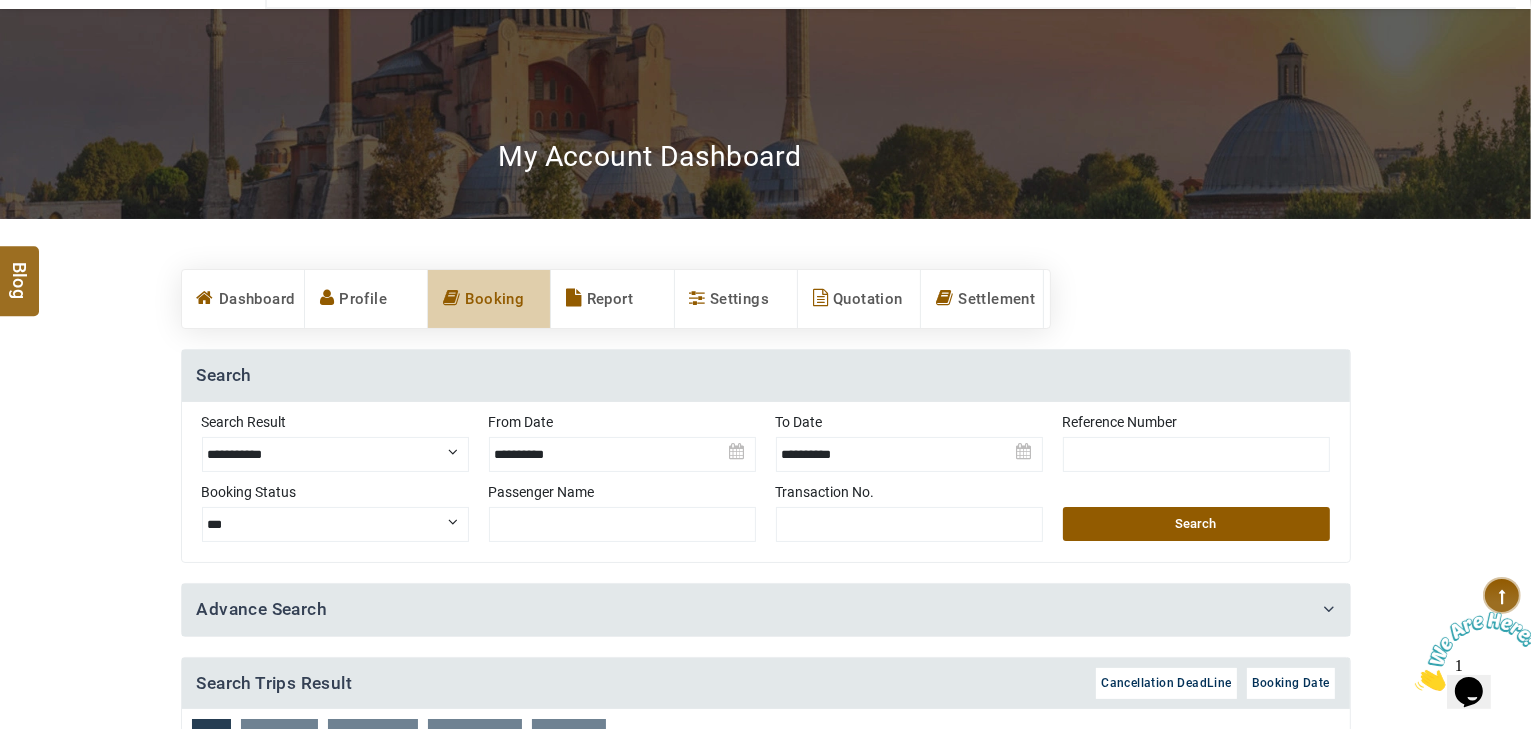 scroll, scrollTop: 400, scrollLeft: 0, axis: vertical 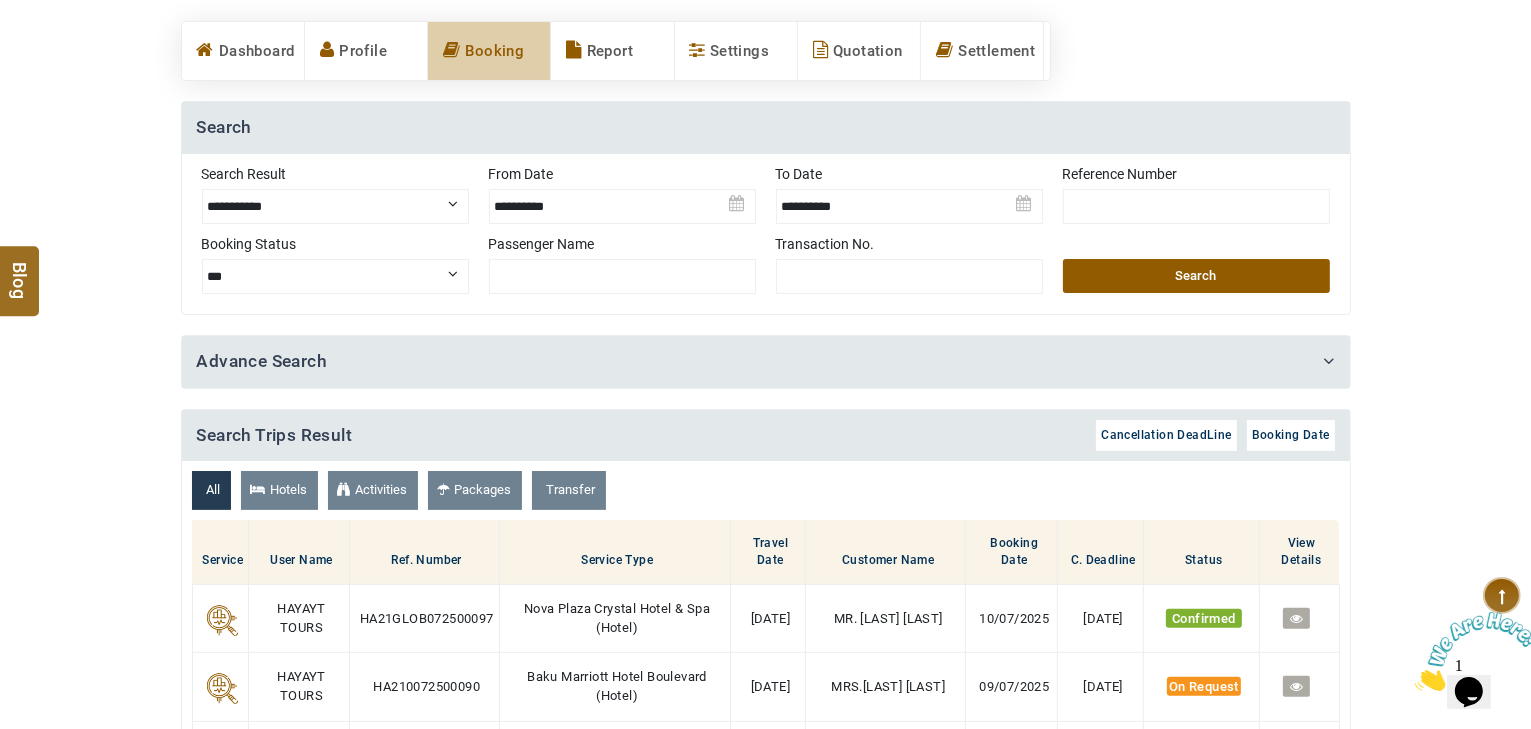 click on "Search" at bounding box center (1196, 276) 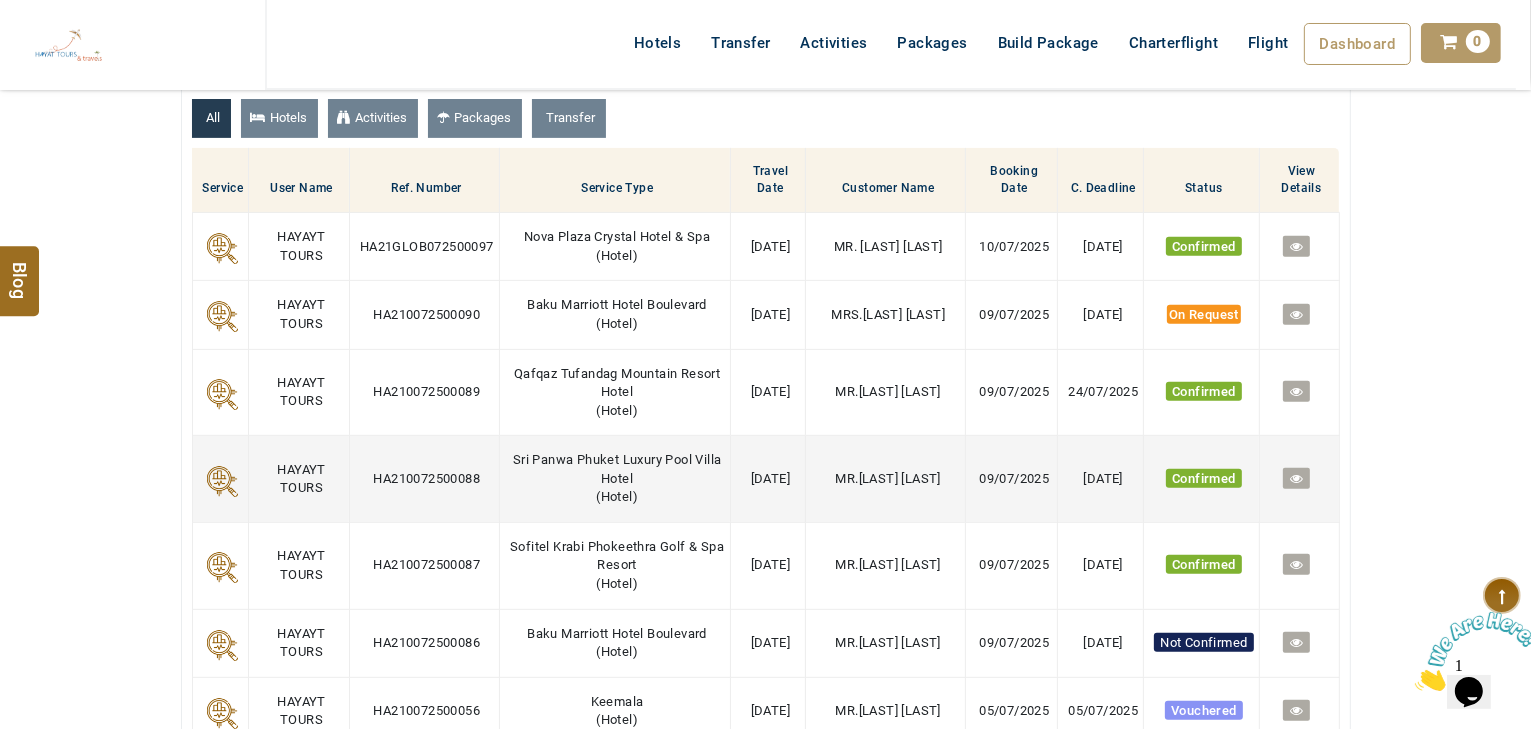 scroll, scrollTop: 880, scrollLeft: 0, axis: vertical 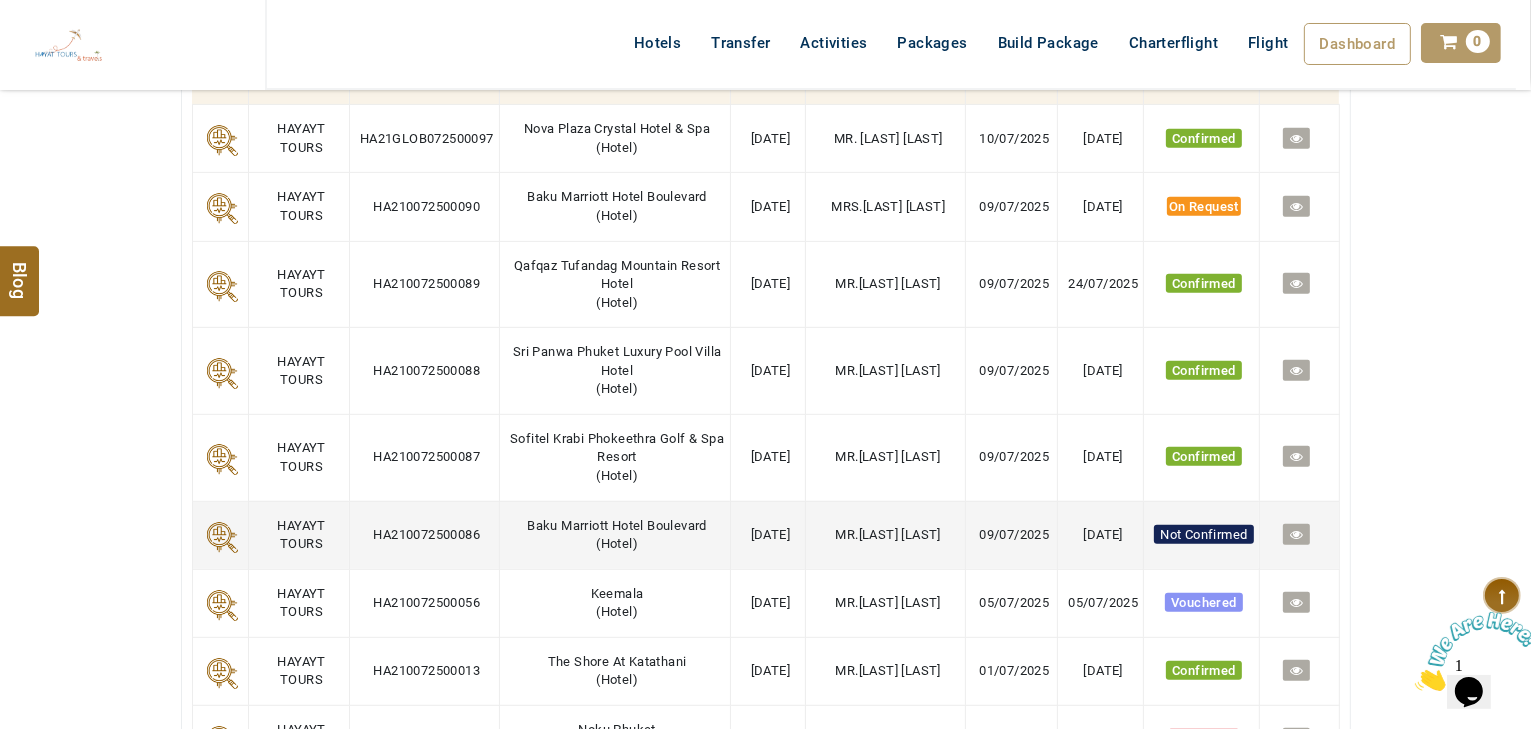 click on "Baku Marriott Hotel Boulevard (  Hotel )" at bounding box center [614, 535] 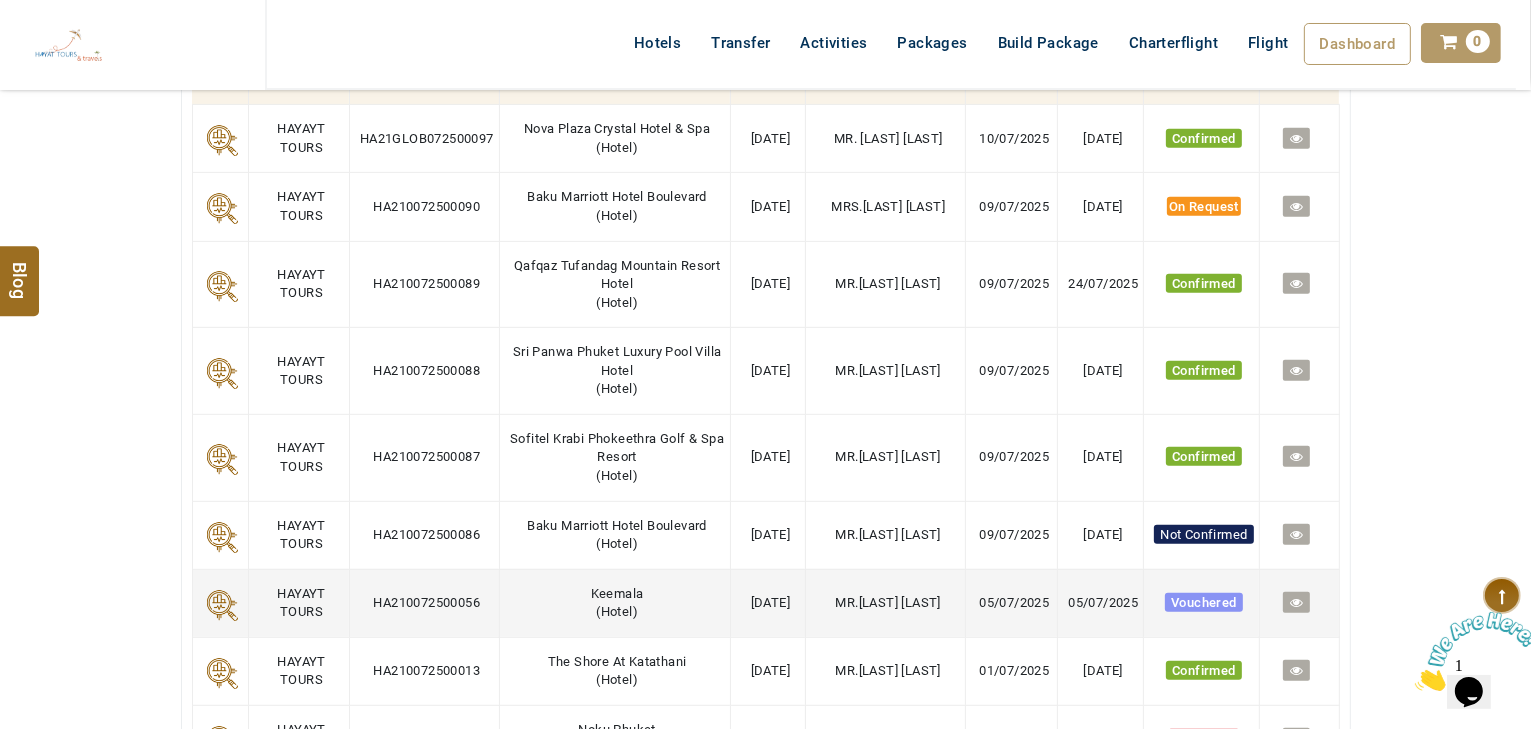 click at bounding box center (1299, 603) 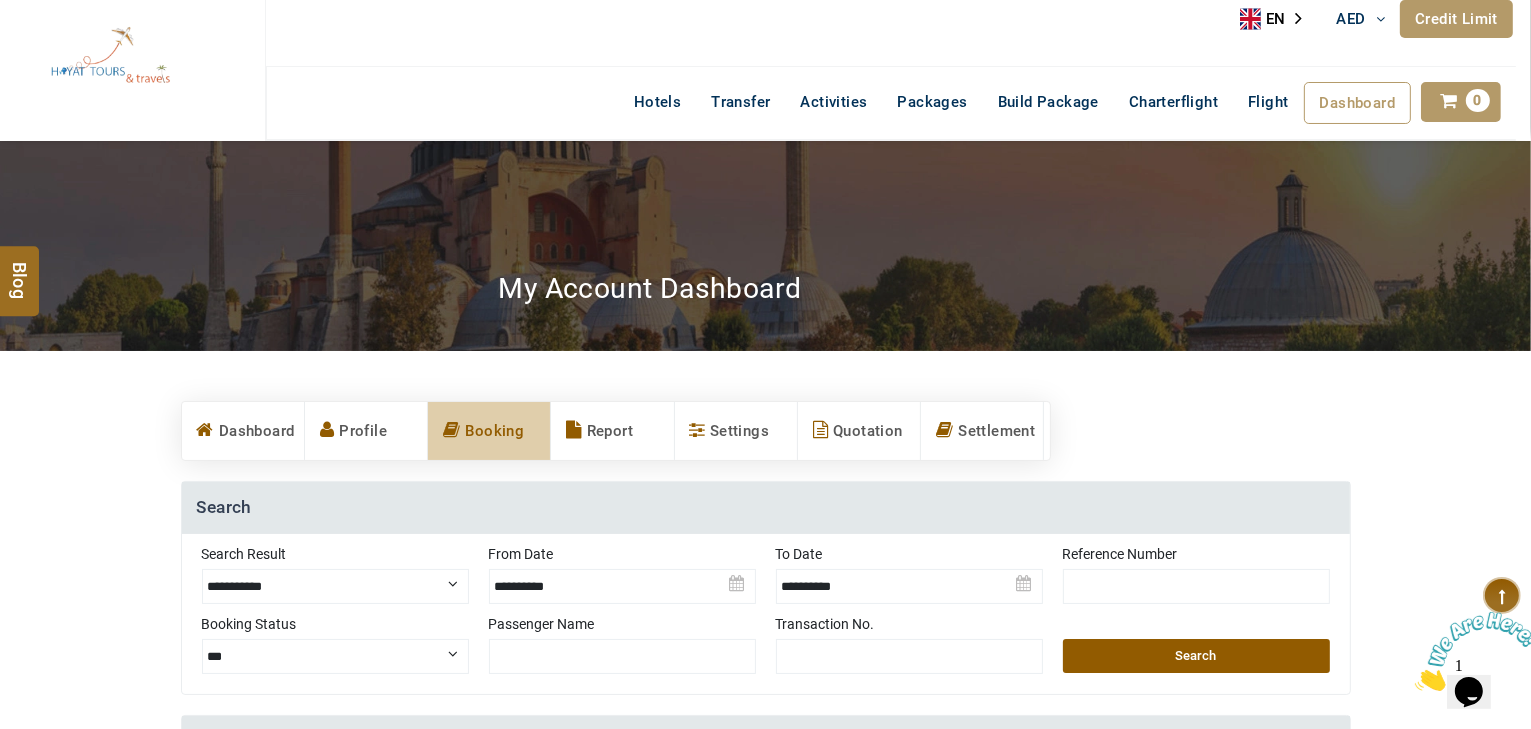 scroll, scrollTop: 0, scrollLeft: 0, axis: both 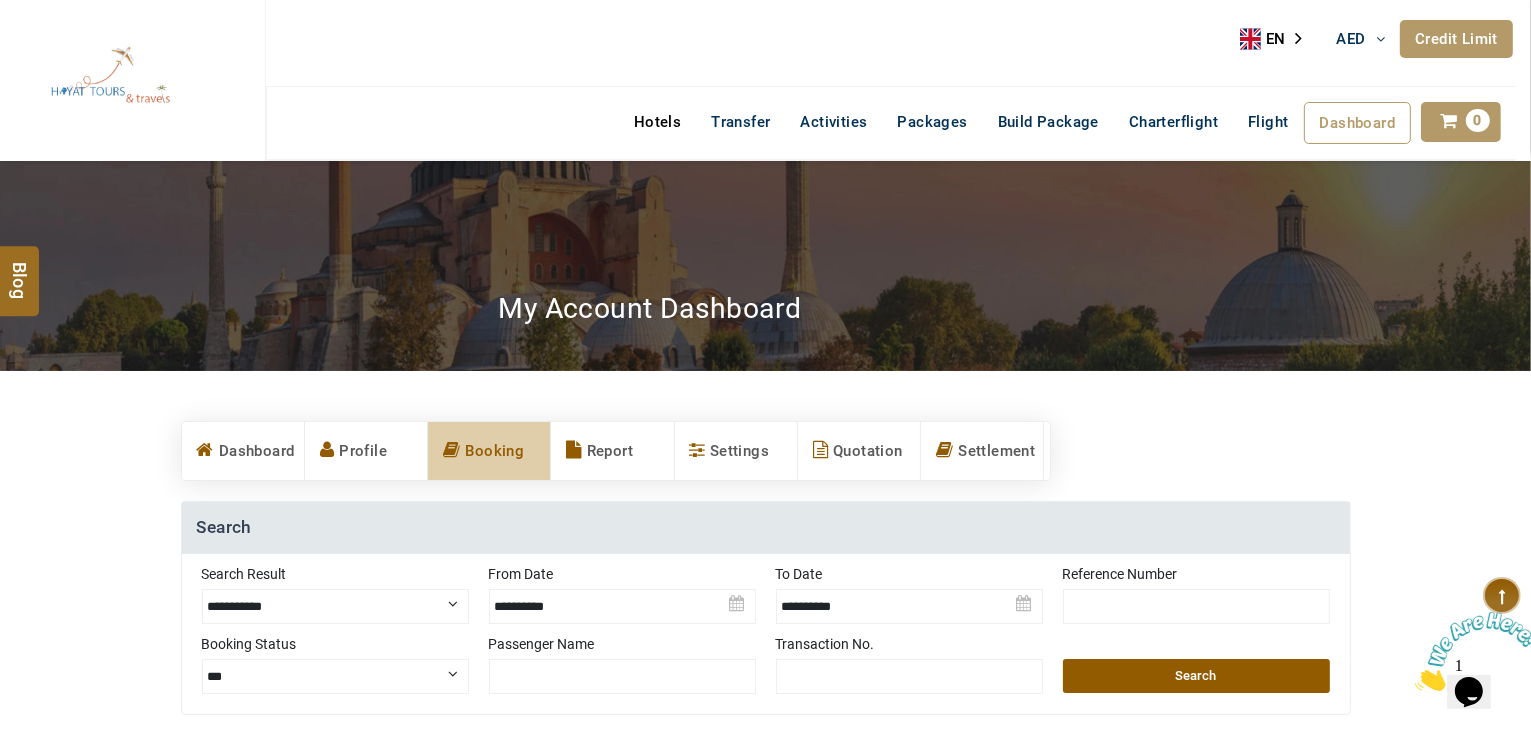 click on "Hotels" at bounding box center [657, 122] 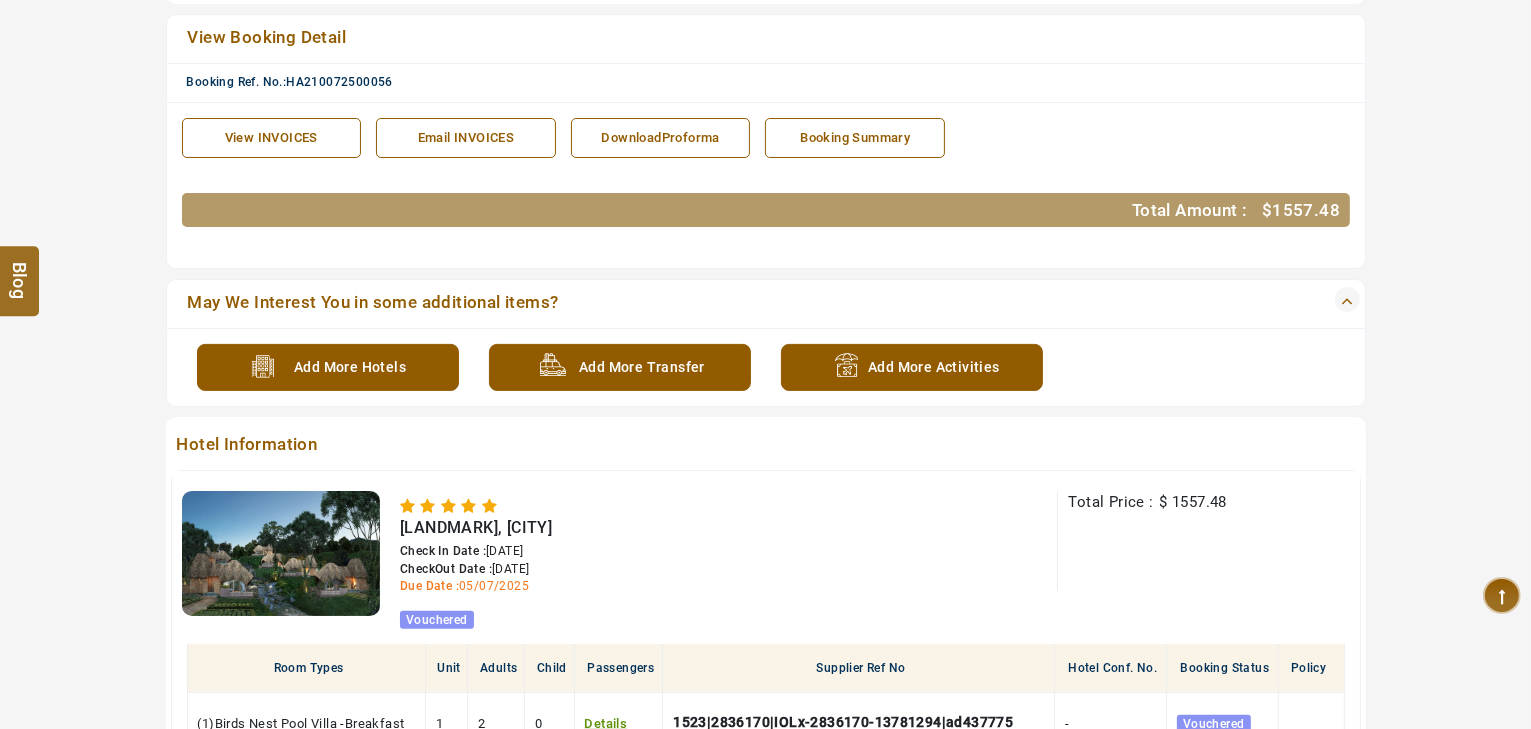 scroll, scrollTop: 660, scrollLeft: 0, axis: vertical 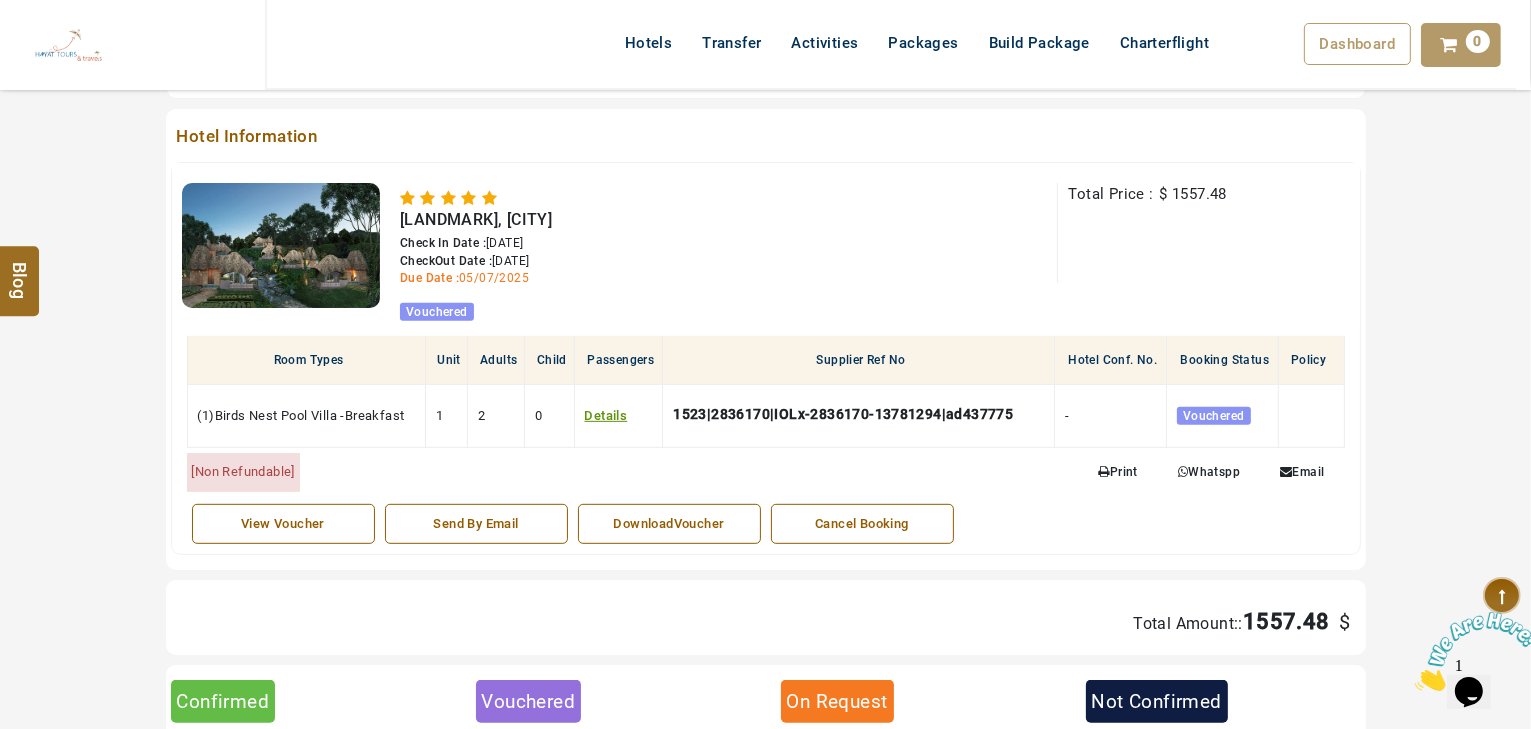 click on "DownloadVoucher" at bounding box center [669, 524] 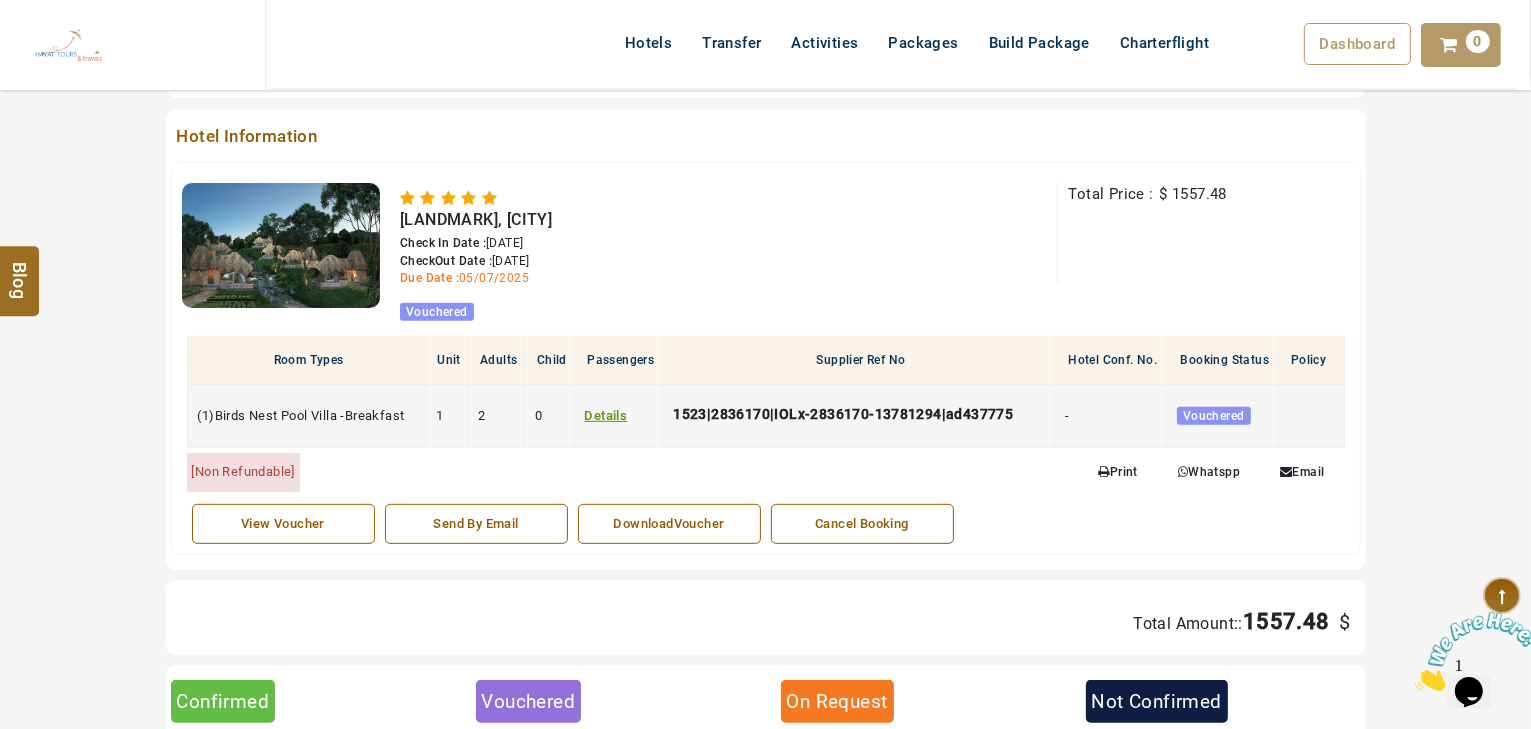 click on "1523|2836170|IOLx-2836170-13781294|ad437775" at bounding box center [848, 416] 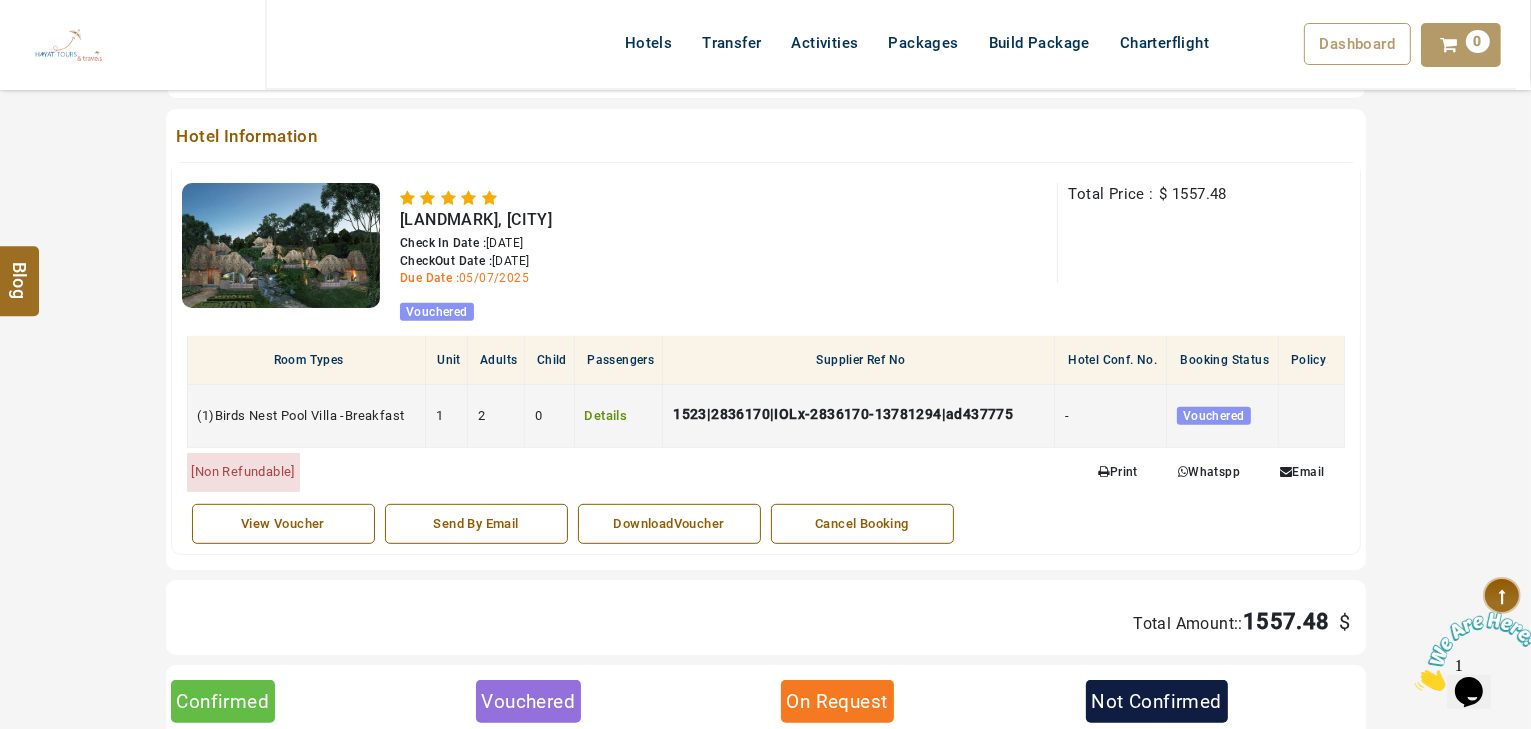 click on "Details" at bounding box center [606, 415] 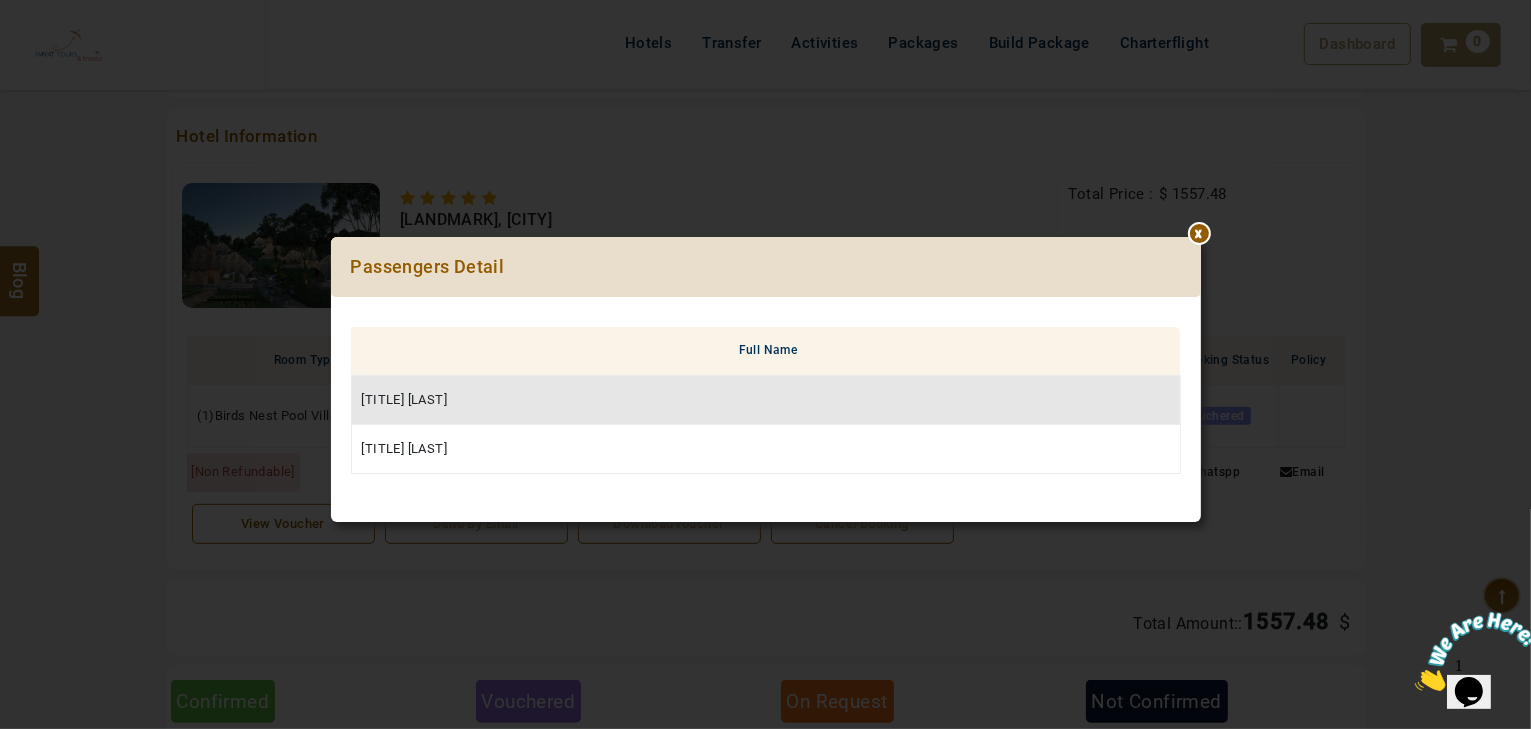 click at bounding box center (1201, 237) 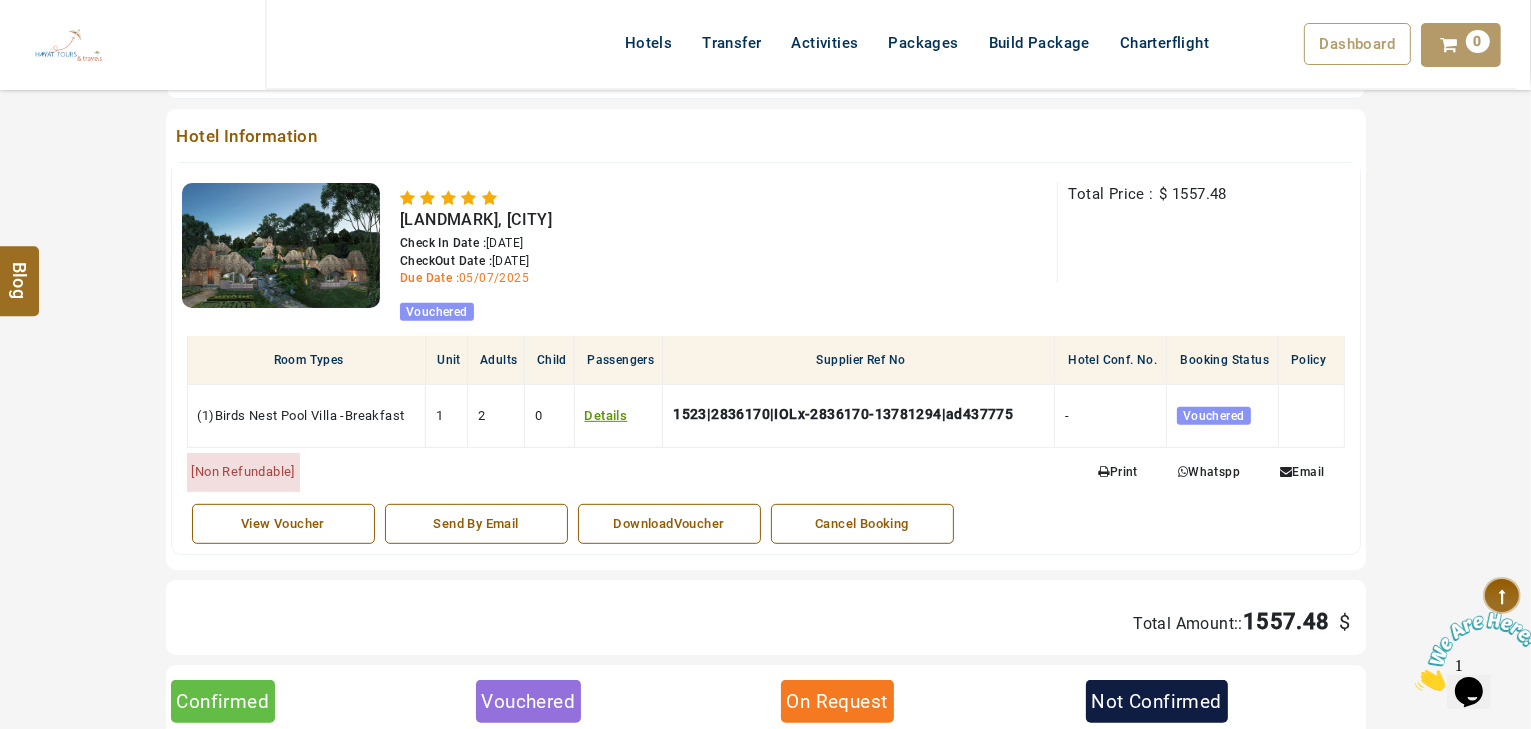 click on "Total Price   : $ 1557.48 Total Points : 0 Points" at bounding box center [1203, 233] 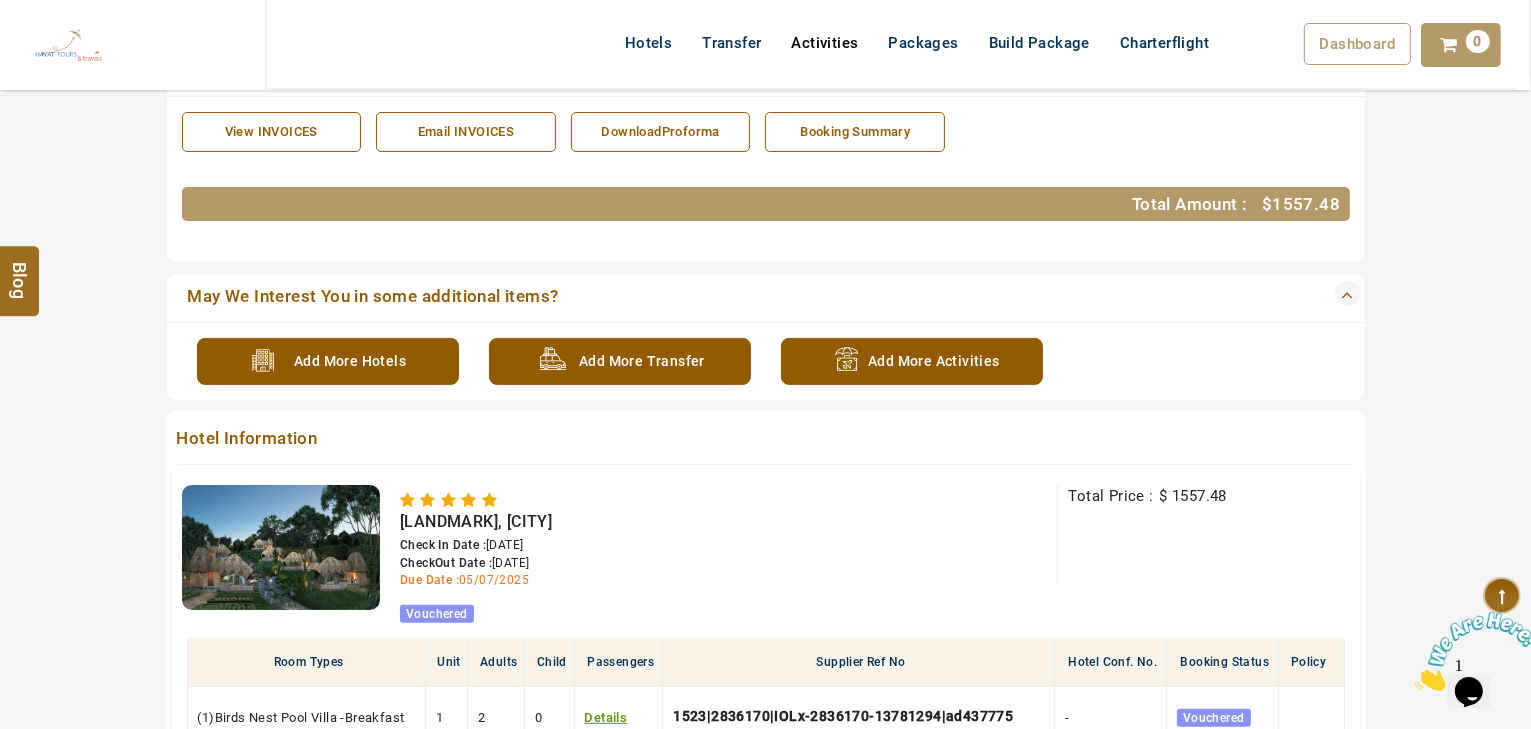 scroll, scrollTop: 500, scrollLeft: 0, axis: vertical 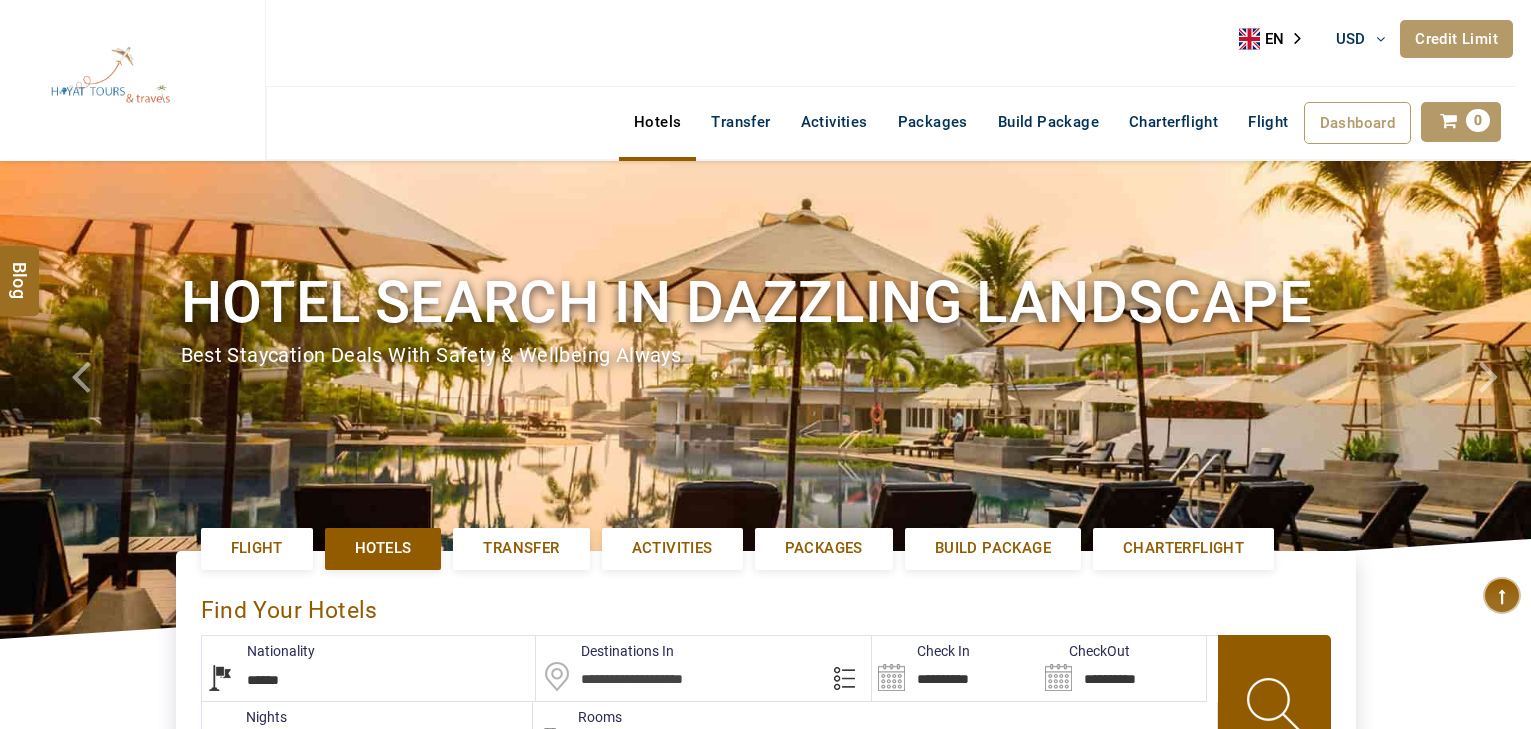 select on "******" 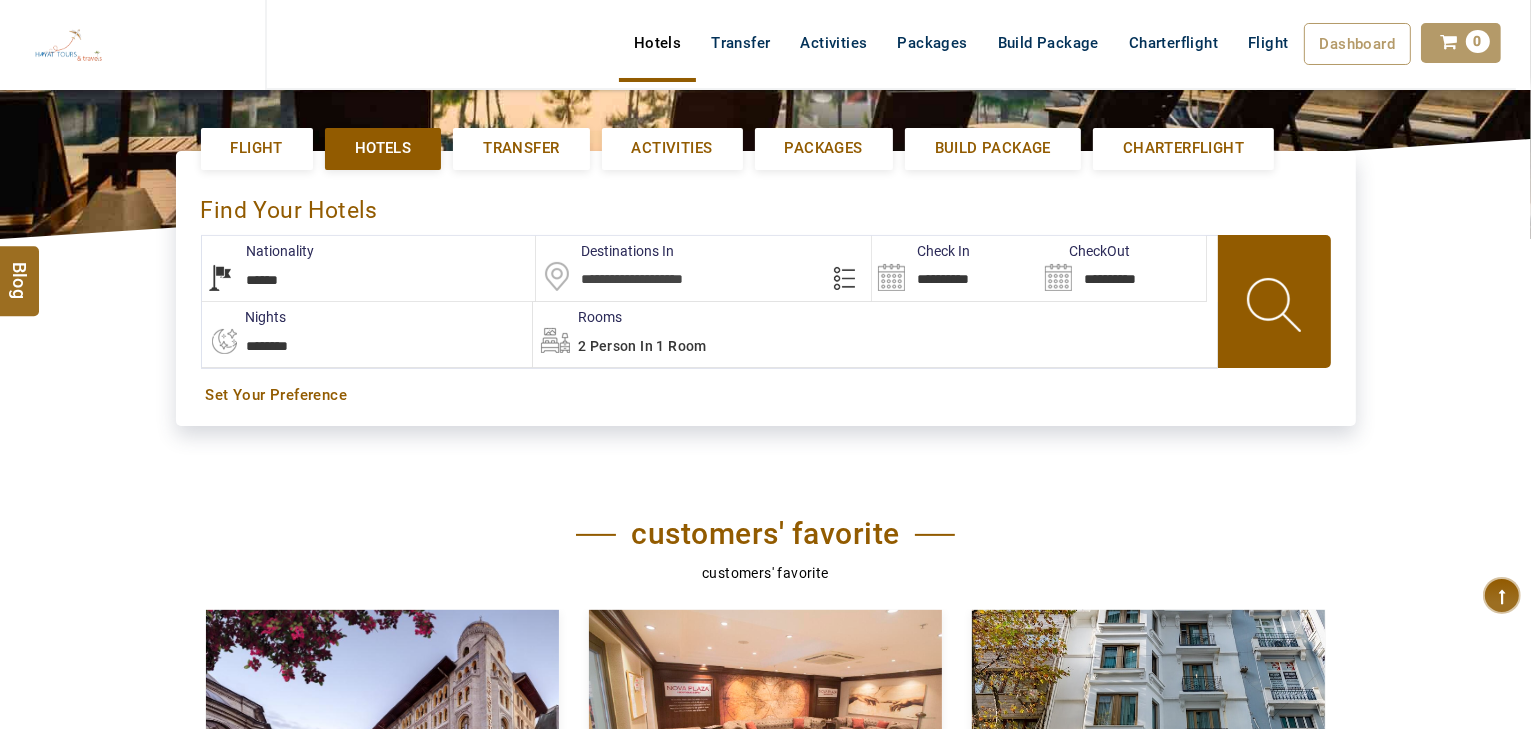 click on "**********" at bounding box center (369, 268) 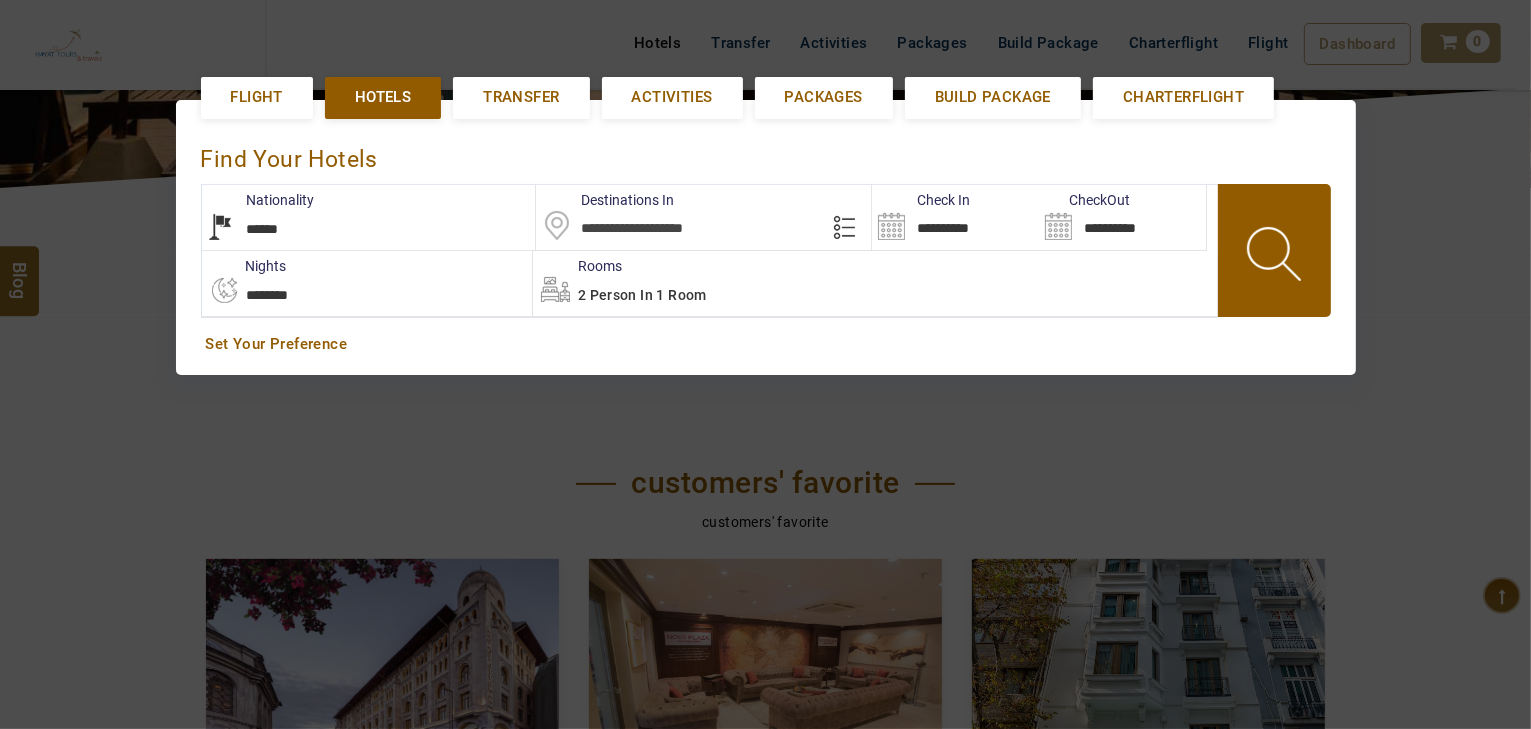 scroll, scrollTop: 460, scrollLeft: 0, axis: vertical 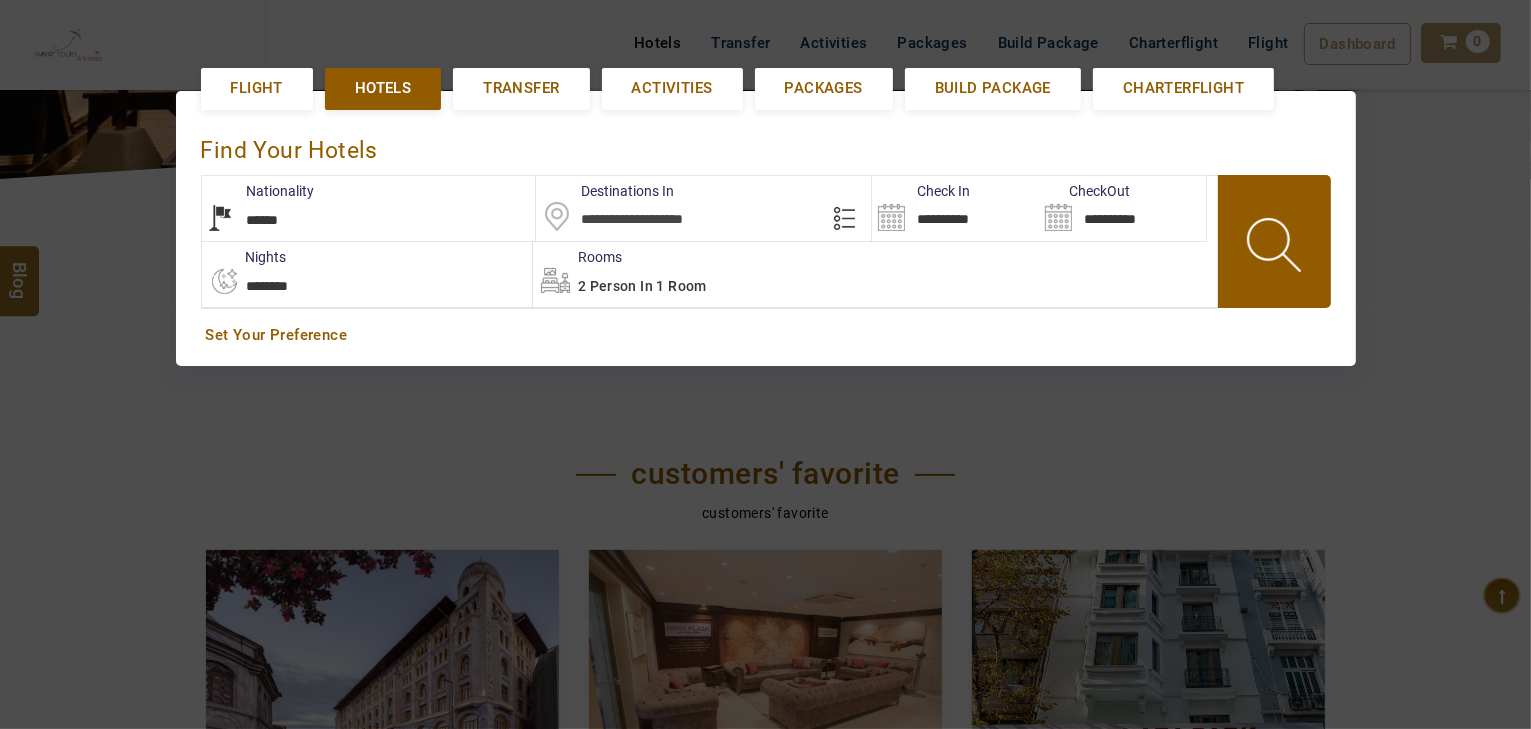 click at bounding box center (703, 208) 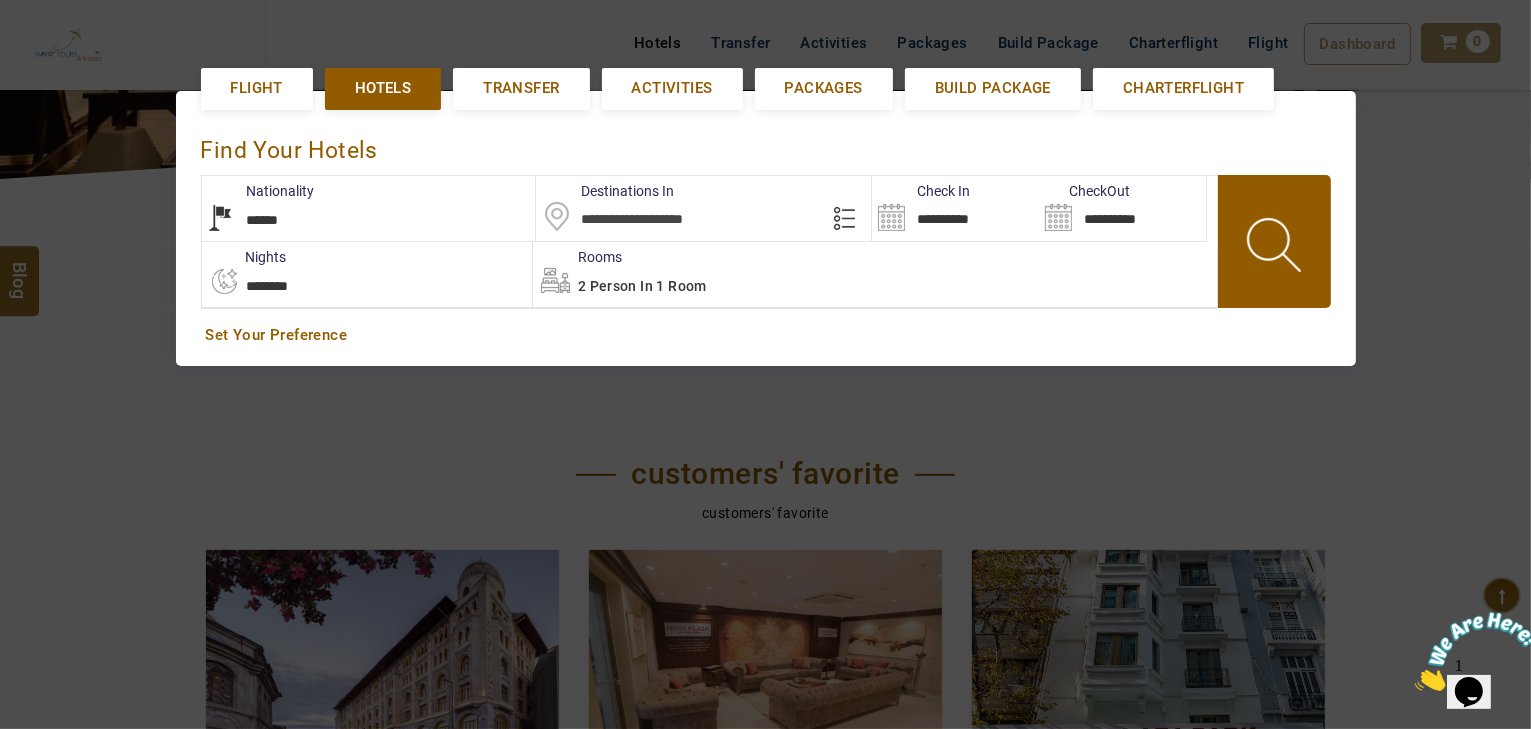 scroll, scrollTop: 0, scrollLeft: 0, axis: both 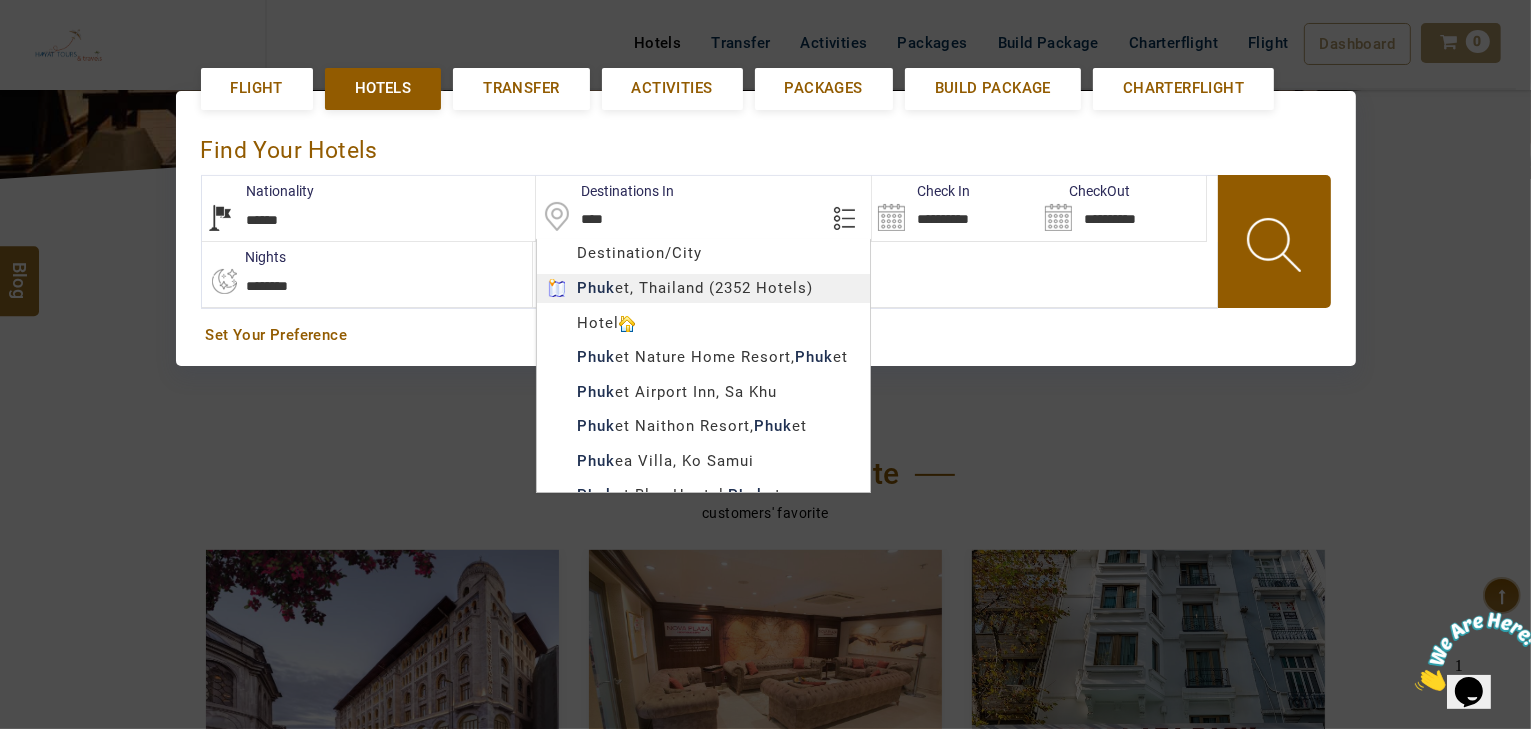 type on "******" 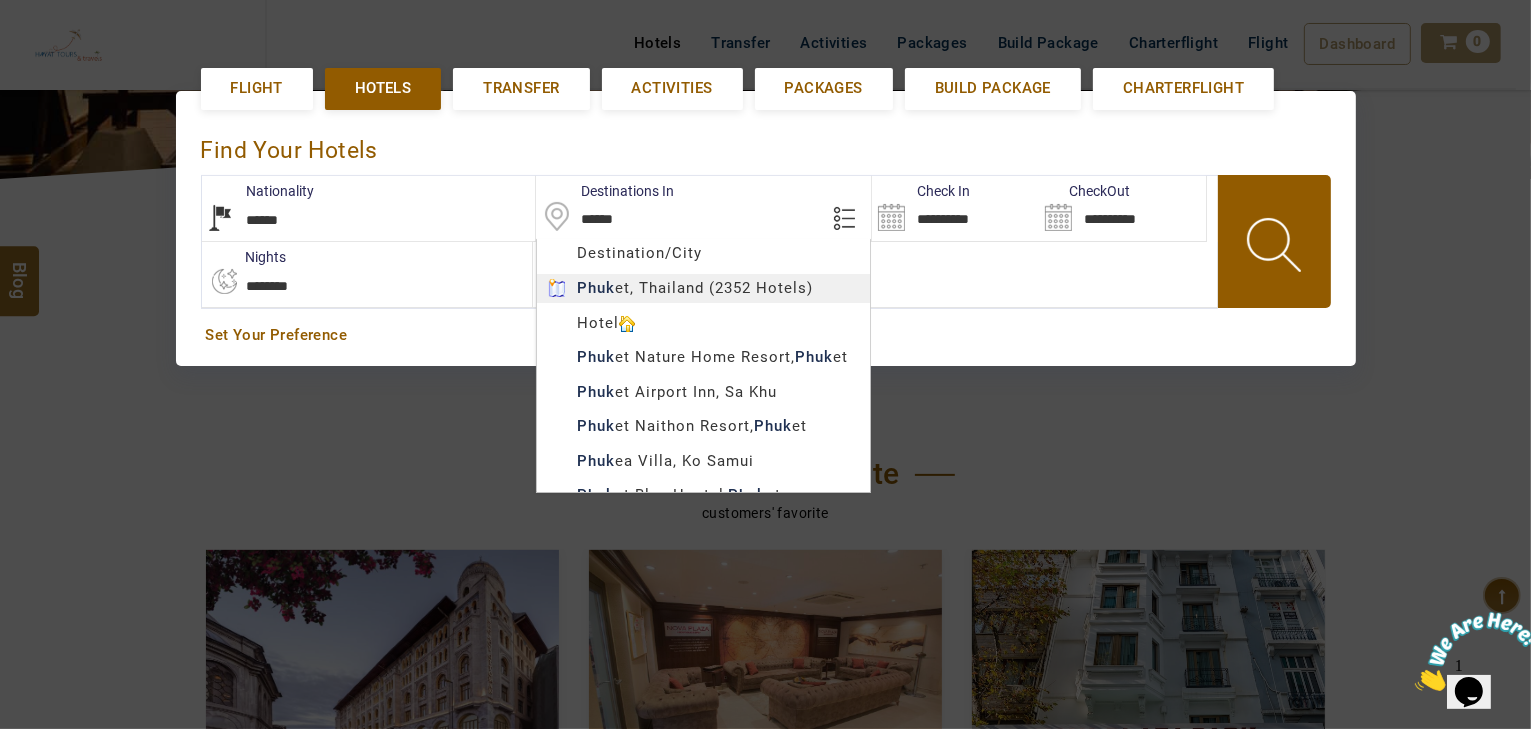 click on "HAYAYT TOURS USD AED  AED EUR  € USD  $ INR  ₹ THB  ฿ IDR  Rp BHD  BHD TRY  ₺ Credit Limit EN HE AR ES PT ZH Helpline
+971 55 344 0168 Register Now +971 55 344 0168 info@royallineholidays.com About Us What we Offer Blog Why Us Contact Hotels  Transfer Activities Packages Build Package Charterflight Flight Dashboard My Profile My Booking My Reports My Quotation Sign Out 0 Points Redeem Now To Redeem 58318 Points Future Points  1074   Points Credit Limit Credit Limit USD 30000.00 70% Complete Used USD 10316.98 Available USD 19683.02 Setting  Looks like you haven't added anything to your cart yet Countinue Shopping ***** ****** Please Wait.. Blog demo
Remember me Forgot
password? LOG IN Don't have an account?   Register Now My Booking View/ Print/Cancel Your Booking without Signing in Submit demo
In A Few Moment, You Will Be Celebrating Best Hotel options galore ! Check In   CheckOut Rooms Rooms Please Wait  Hotel search in dazzling landscape Flight Hotels  *******" at bounding box center [765, 937] 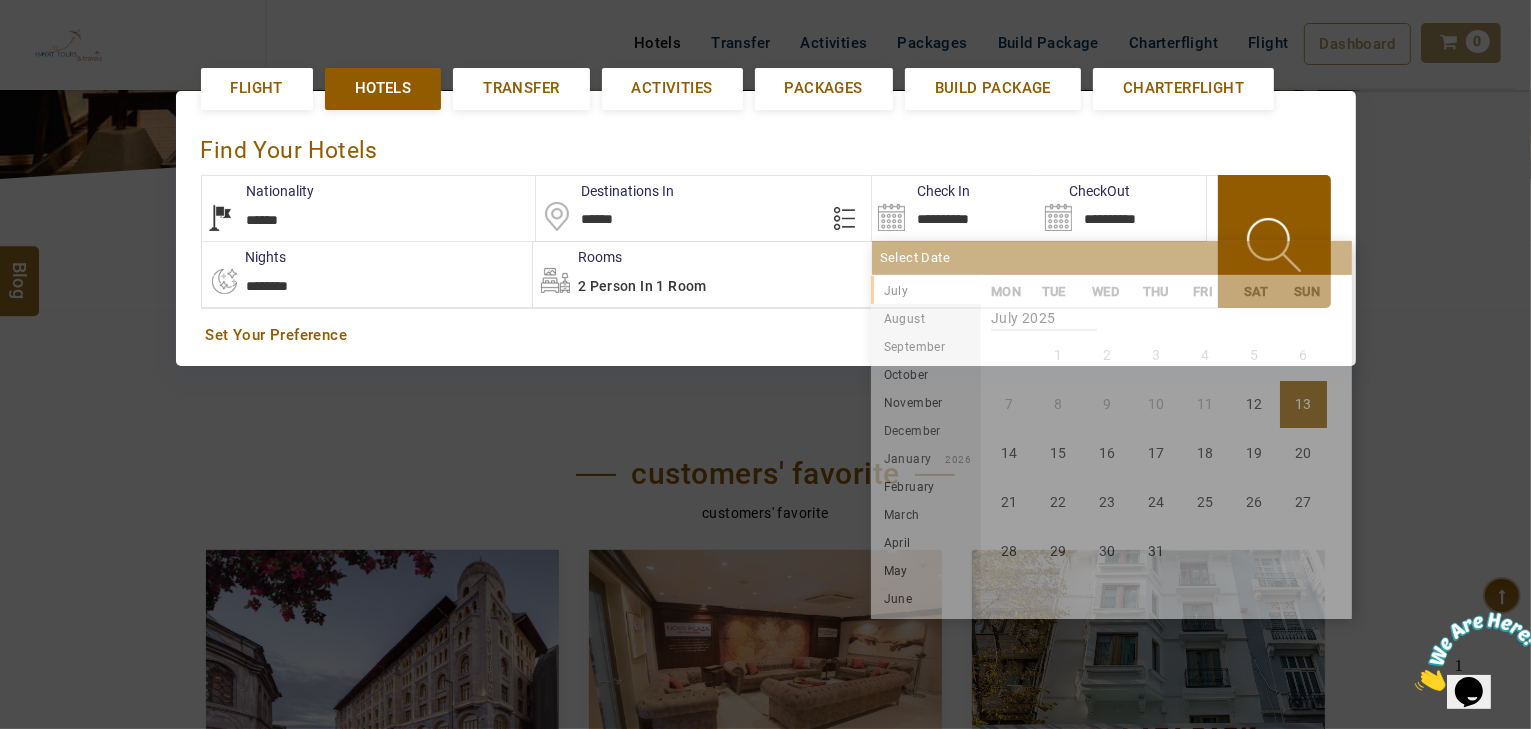 click on "**********" at bounding box center [955, 208] 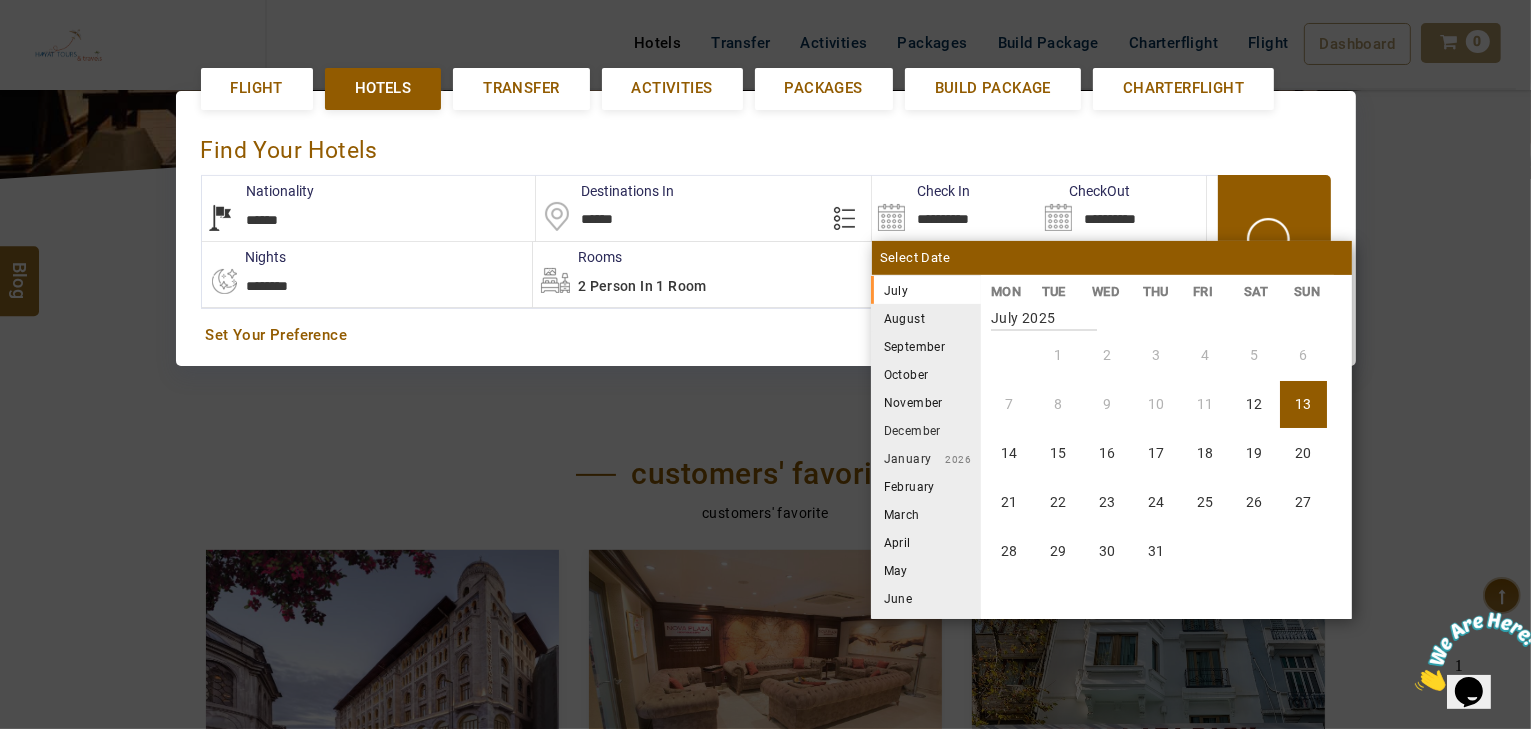 click on "August" at bounding box center (926, 318) 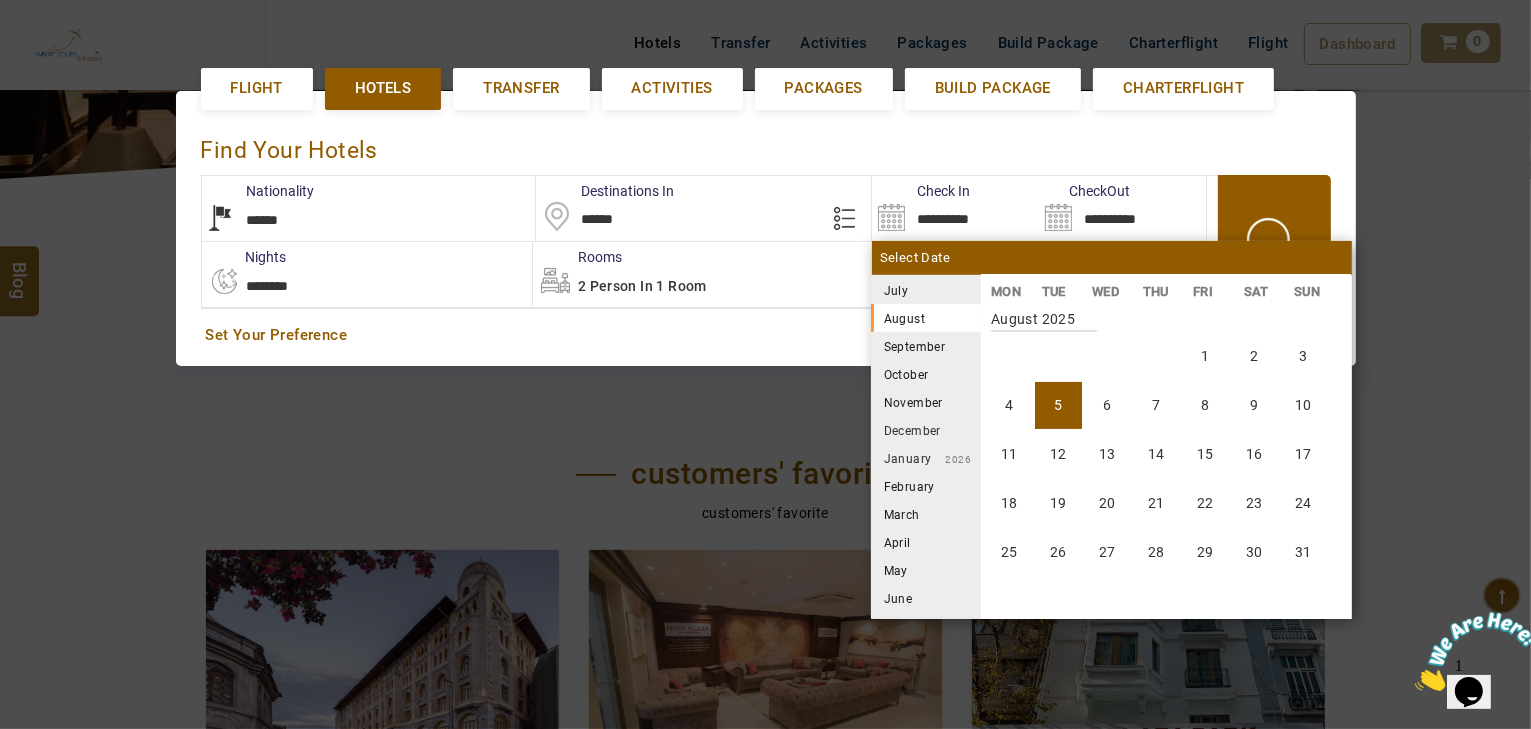 scroll, scrollTop: 370, scrollLeft: 0, axis: vertical 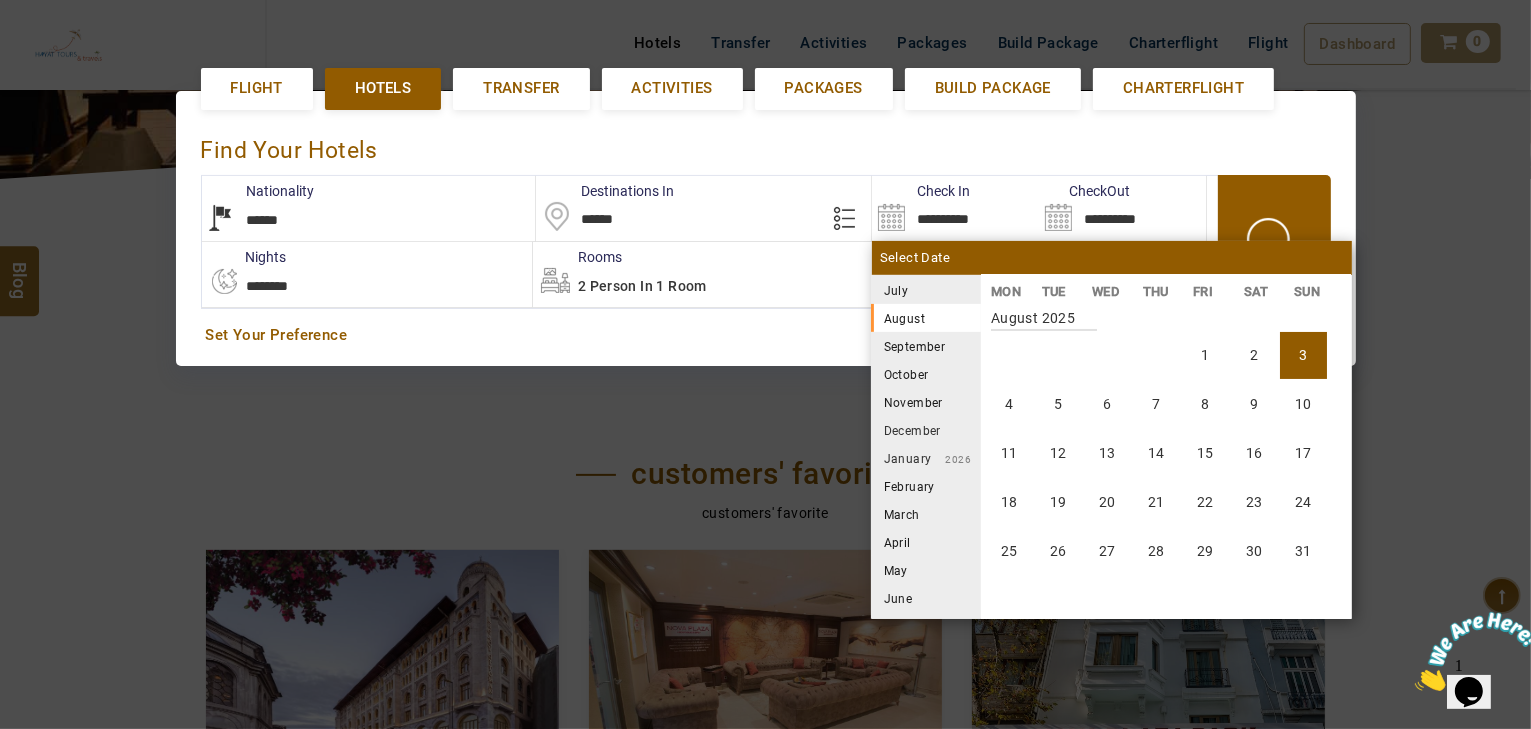 click on "3" at bounding box center (1303, 355) 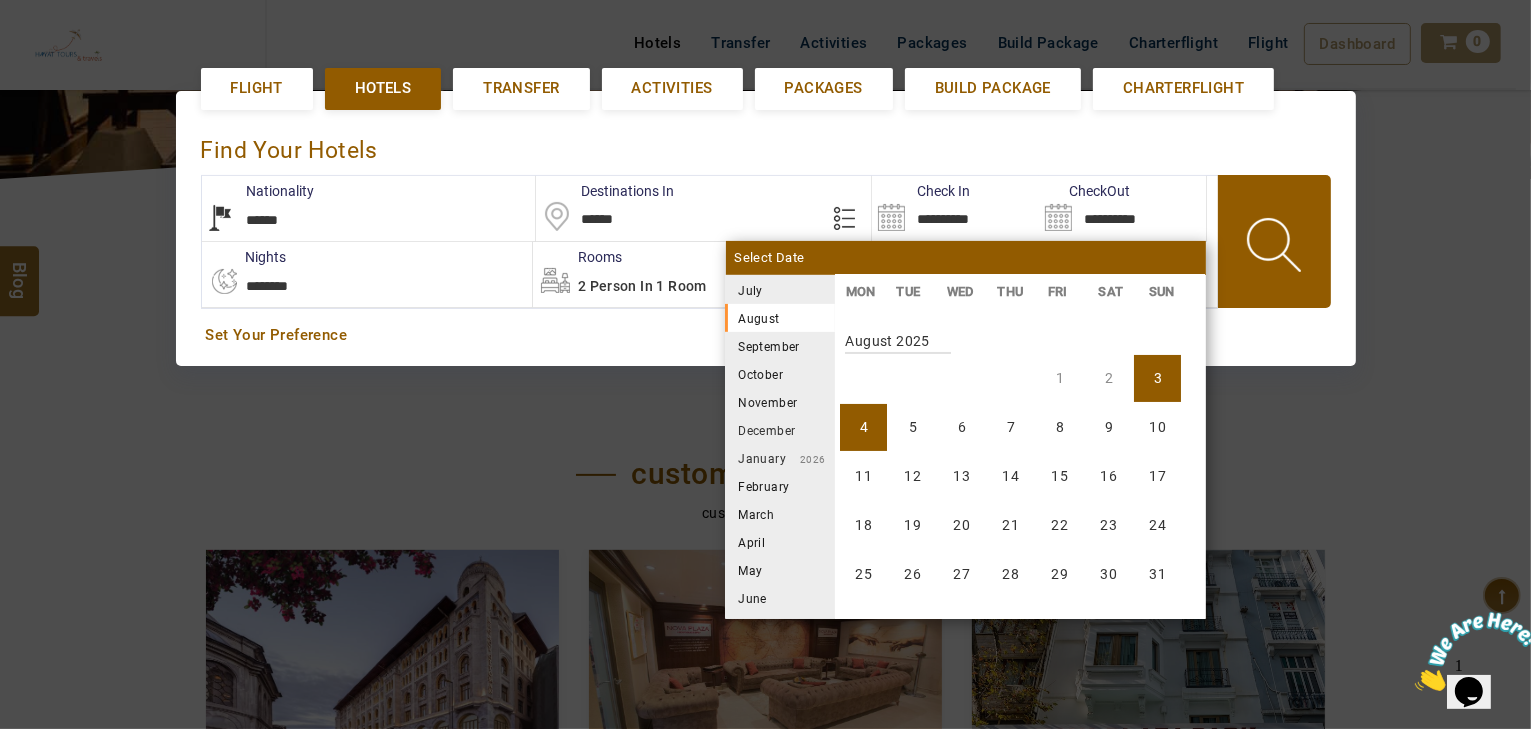 scroll, scrollTop: 370, scrollLeft: 0, axis: vertical 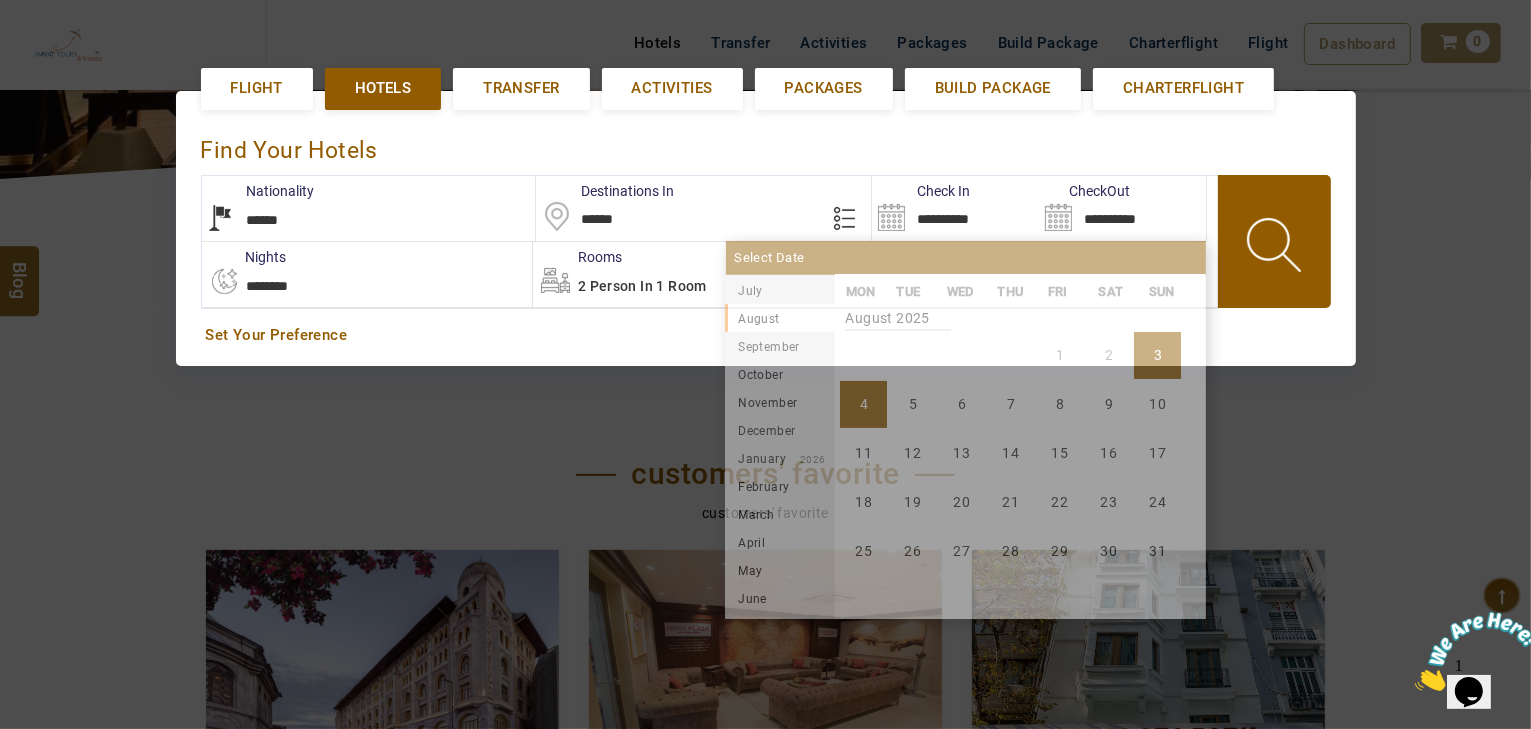 click on "**********" at bounding box center (367, 274) 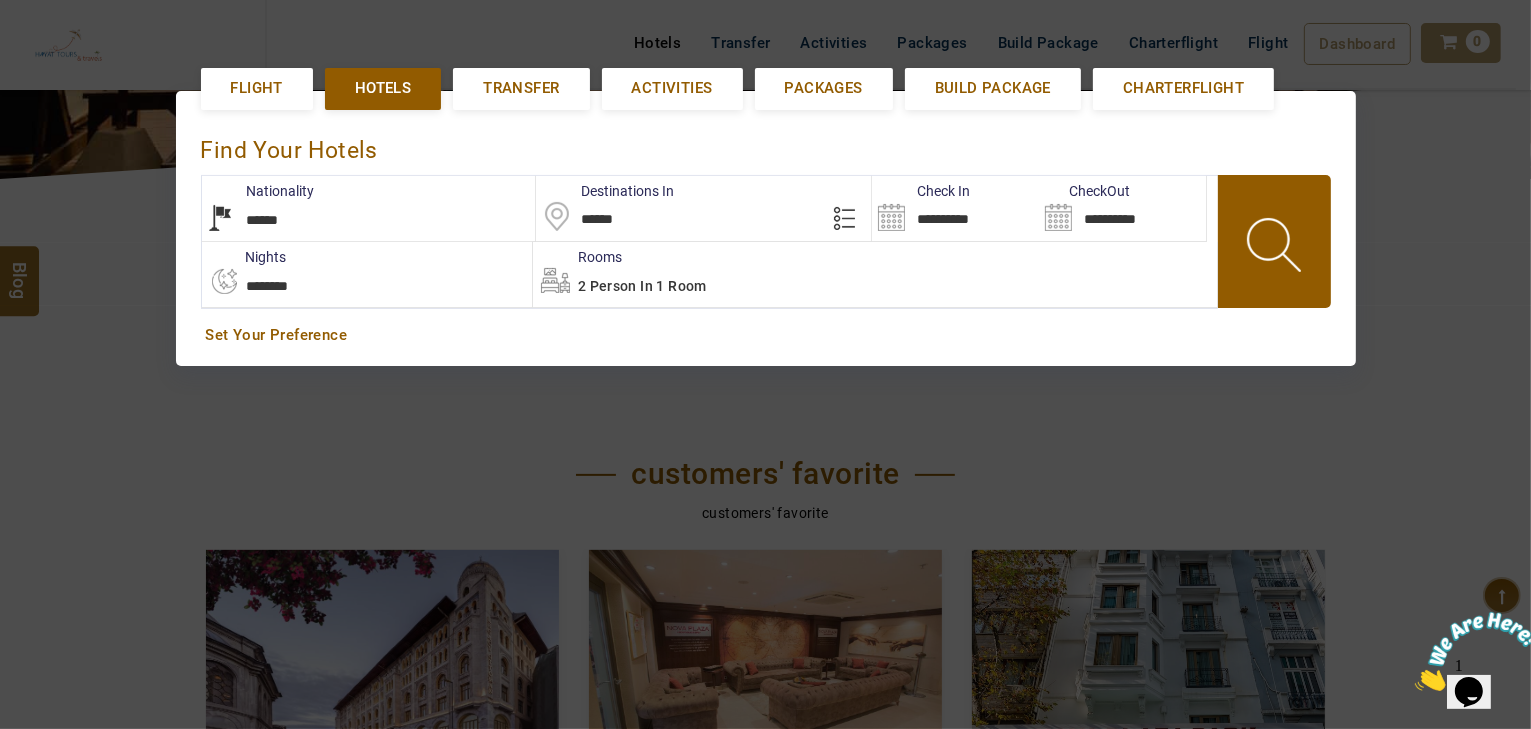 select on "*" 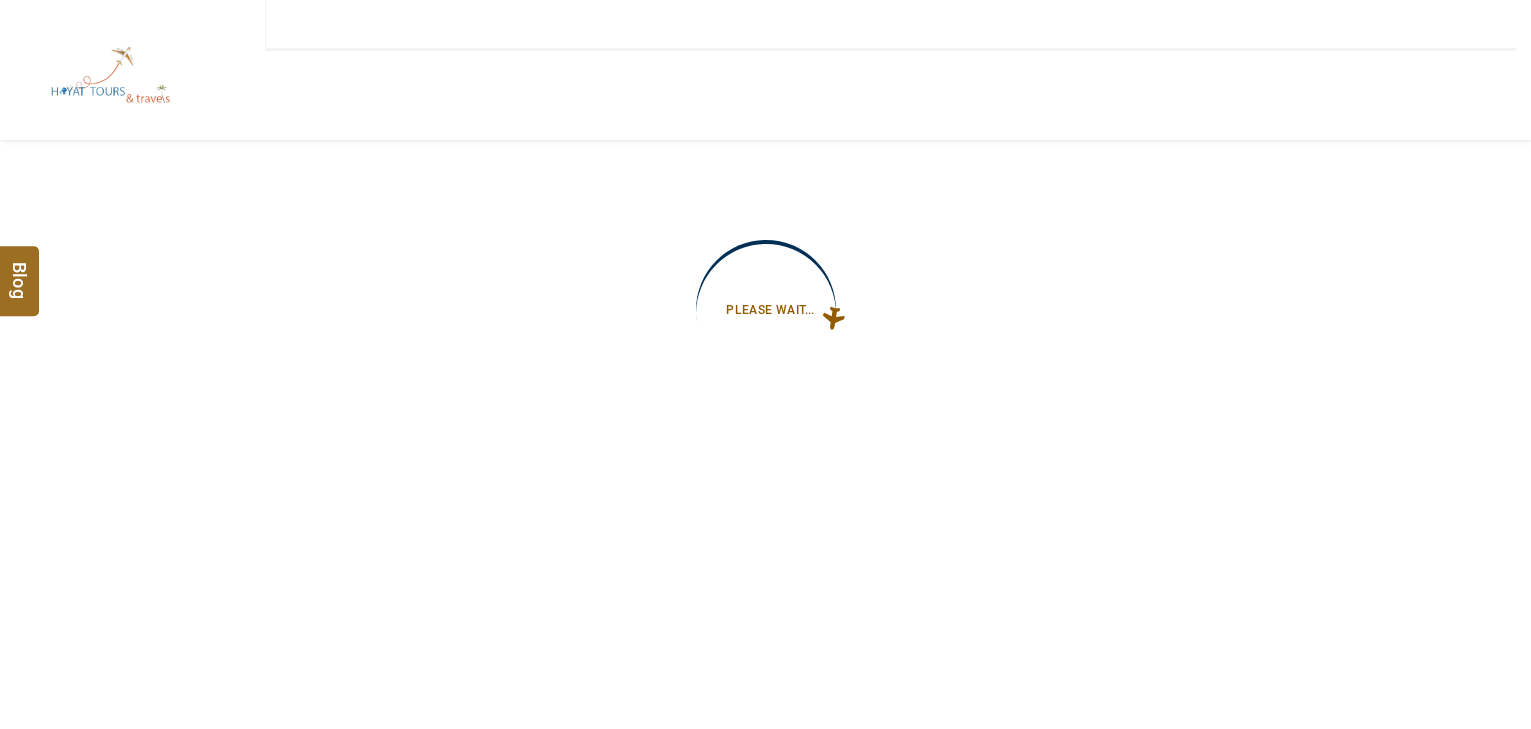 scroll, scrollTop: 0, scrollLeft: 0, axis: both 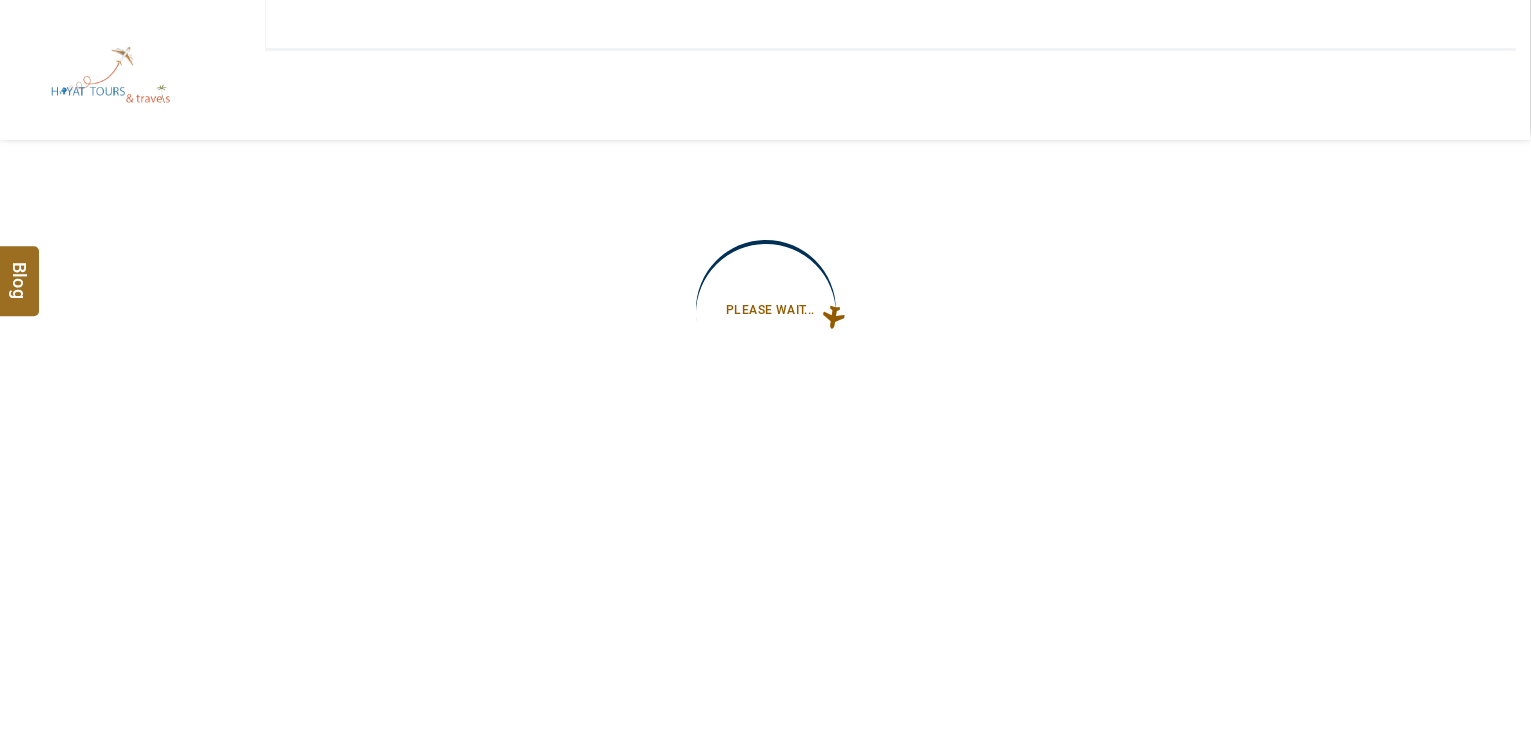type on "**********" 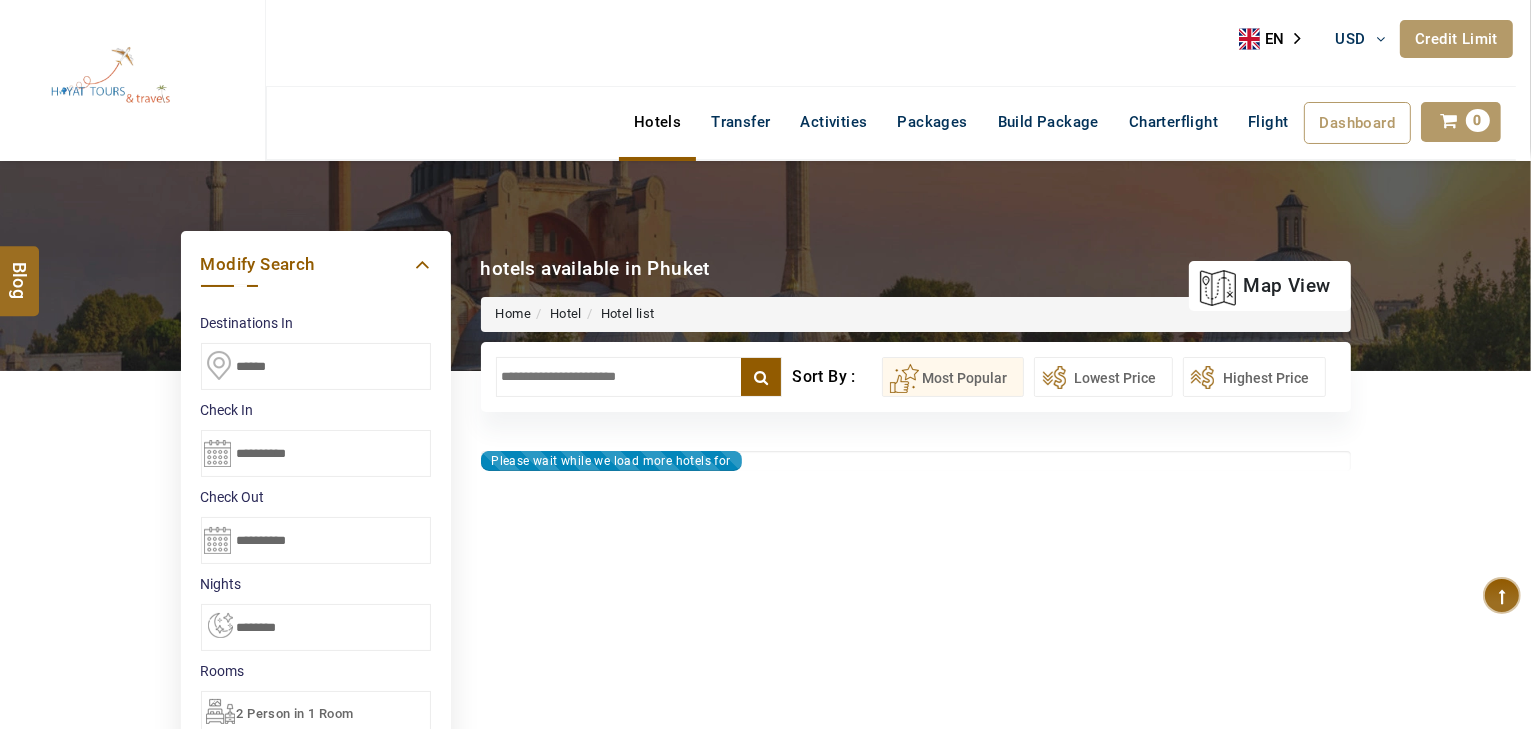 type on "**********" 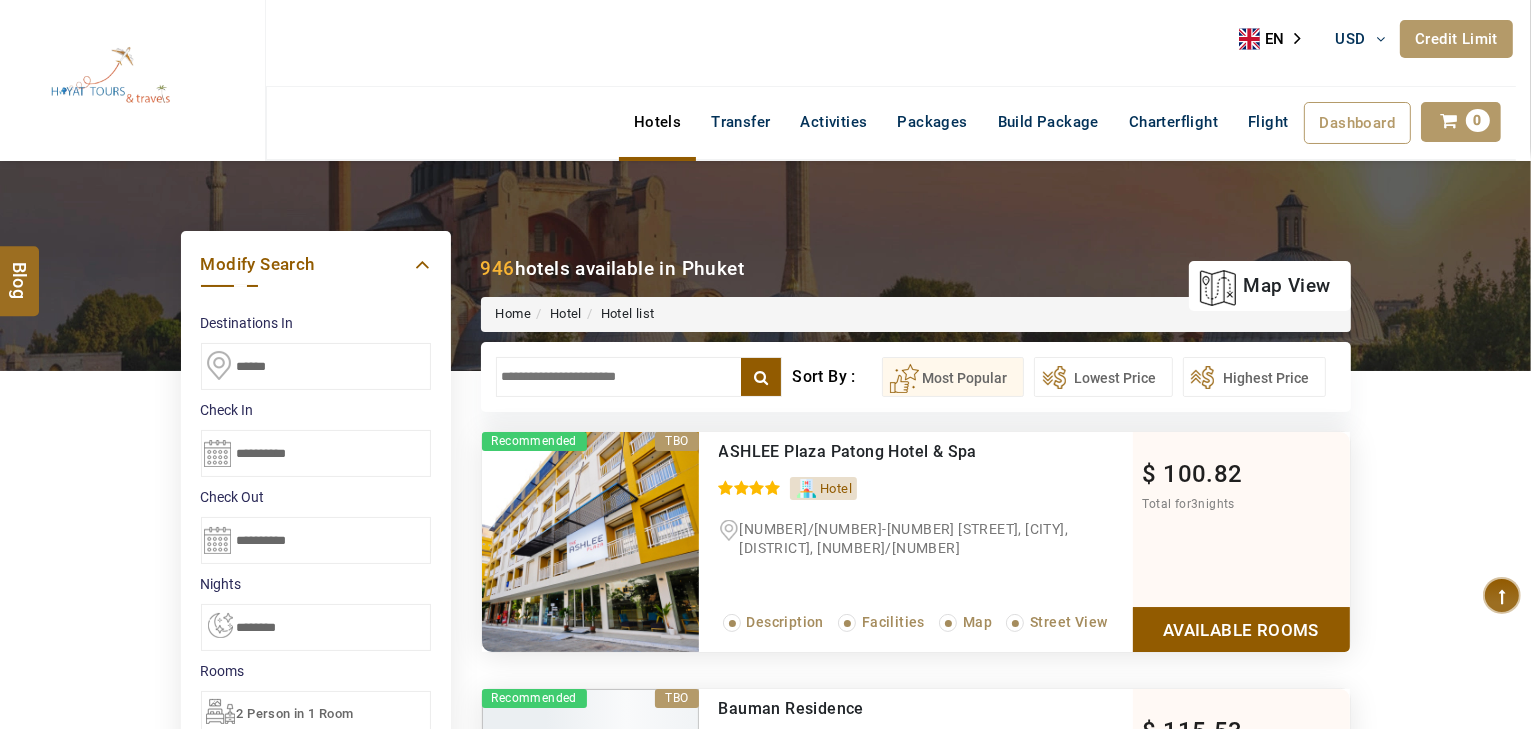 click at bounding box center [639, 377] 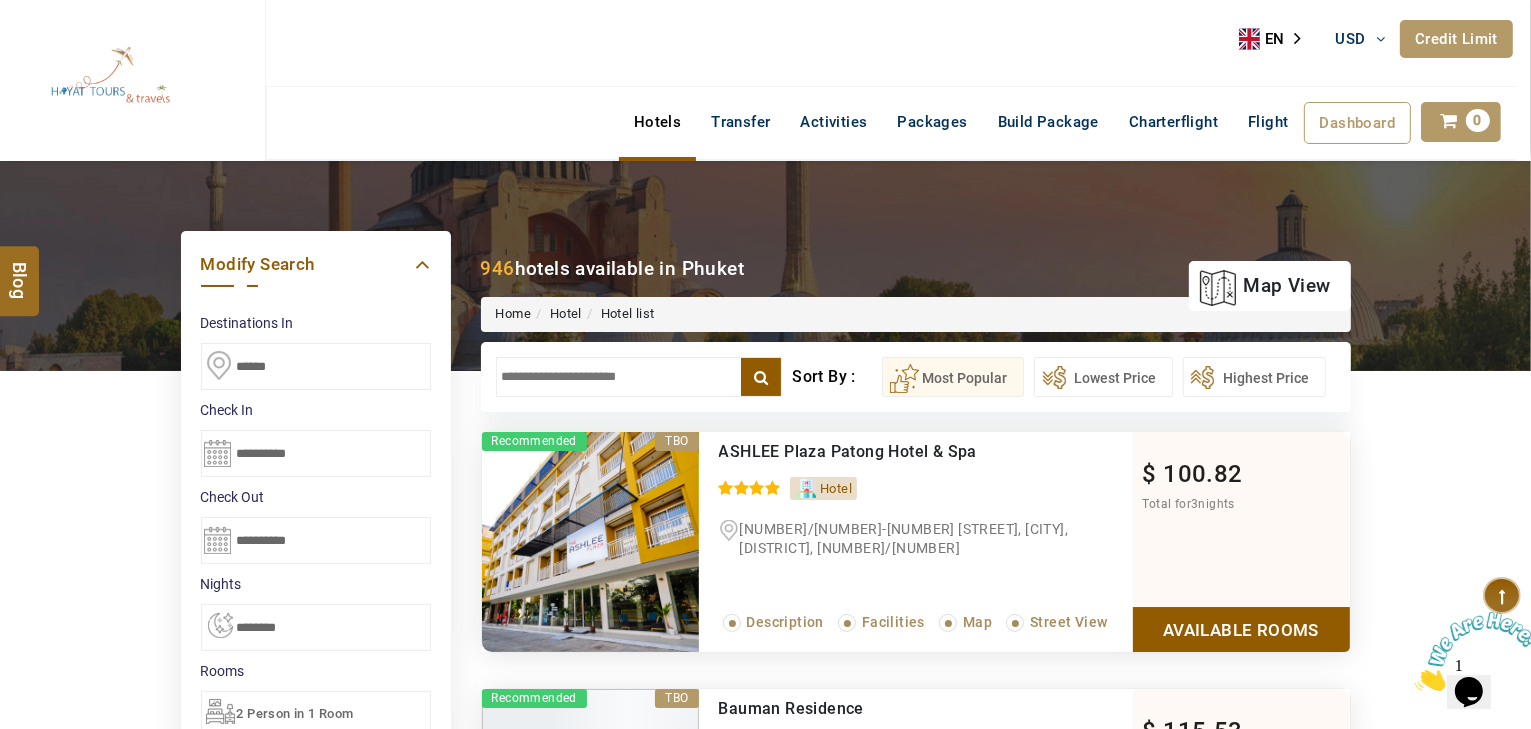 scroll, scrollTop: 0, scrollLeft: 0, axis: both 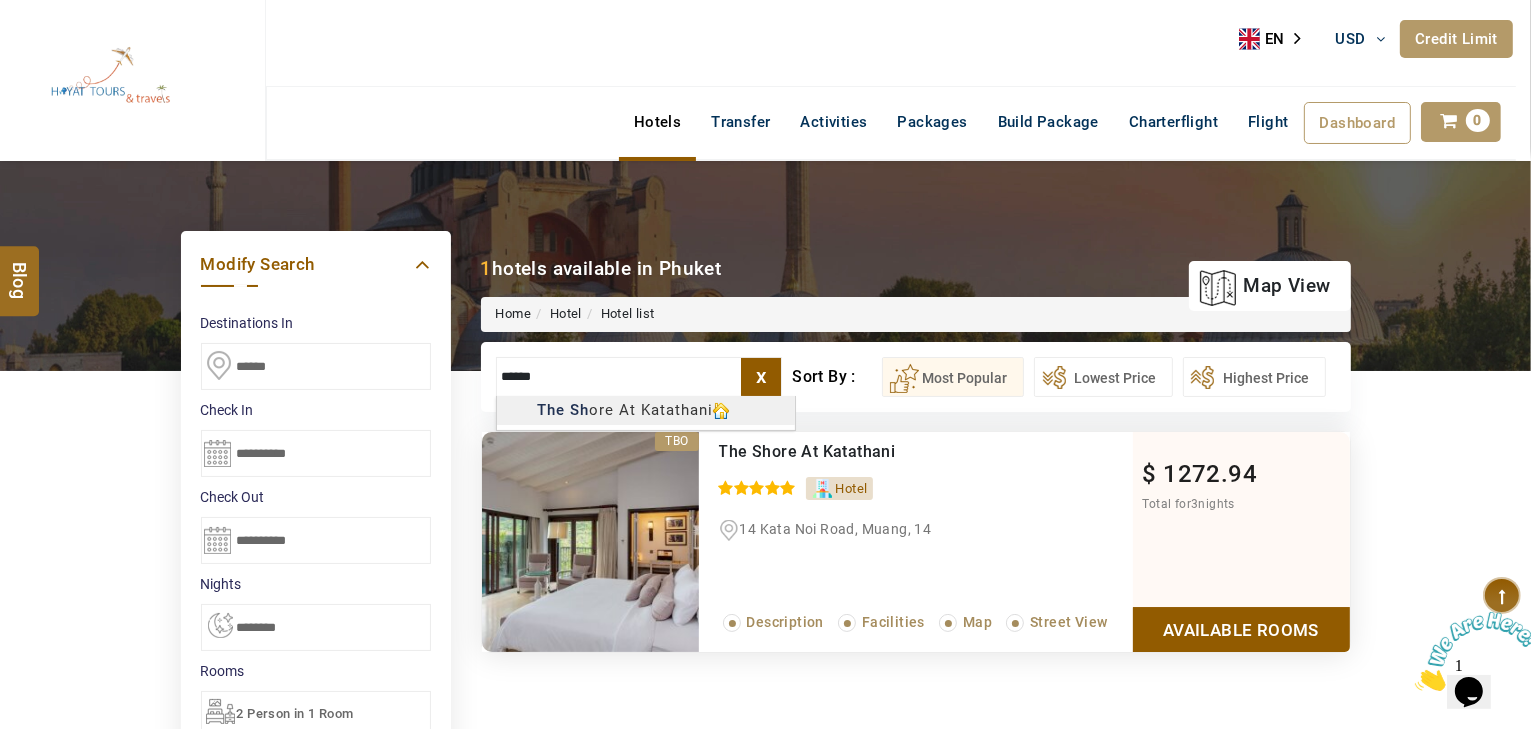 click on "HAYAYT TOURS USD AED  AED EUR  € USD  $ INR  ₹ THB  ฿ IDR  Rp BHD  BHD TRY  ₺ Credit Limit EN HE AR ES PT ZH Helpline
+[COUNTRY_CODE] [PHONE] Register Now +[COUNTRY_CODE] [PHONE] info@[DOMAIN] About Us What we Offer Blog Why Us Contact Hotels  Transfer Activities Packages Build Package Charterflight Flight Dashboard My Profile My Booking My Reports My Quotation Sign Out 0 Points Redeem Now To Redeem [POINTS]  Points Future Points  [POINTS]   Points Credit Limit Credit Limit USD [CURRENCY] 70% Complete Used USD [CURRENCY] Available USD [CURRENCY] Setting  Looks like you haven't added anything to your cart yet Countinue Shopping ***** ****** Please Wait.. Blog demo
Remember me Forgot
password? LOG IN Don't have an account?   Register Now My Booking View/ Print/Cancel Your Booking without Signing in Submit Applying Filters...... Hotels For You Will Be Loading Soon demo
In A Few Moment, You Will Be Celebrating Best Hotel options galore ! Check In   CheckOut Rooms Rooms X Map Wifi" at bounding box center [765, 1195] 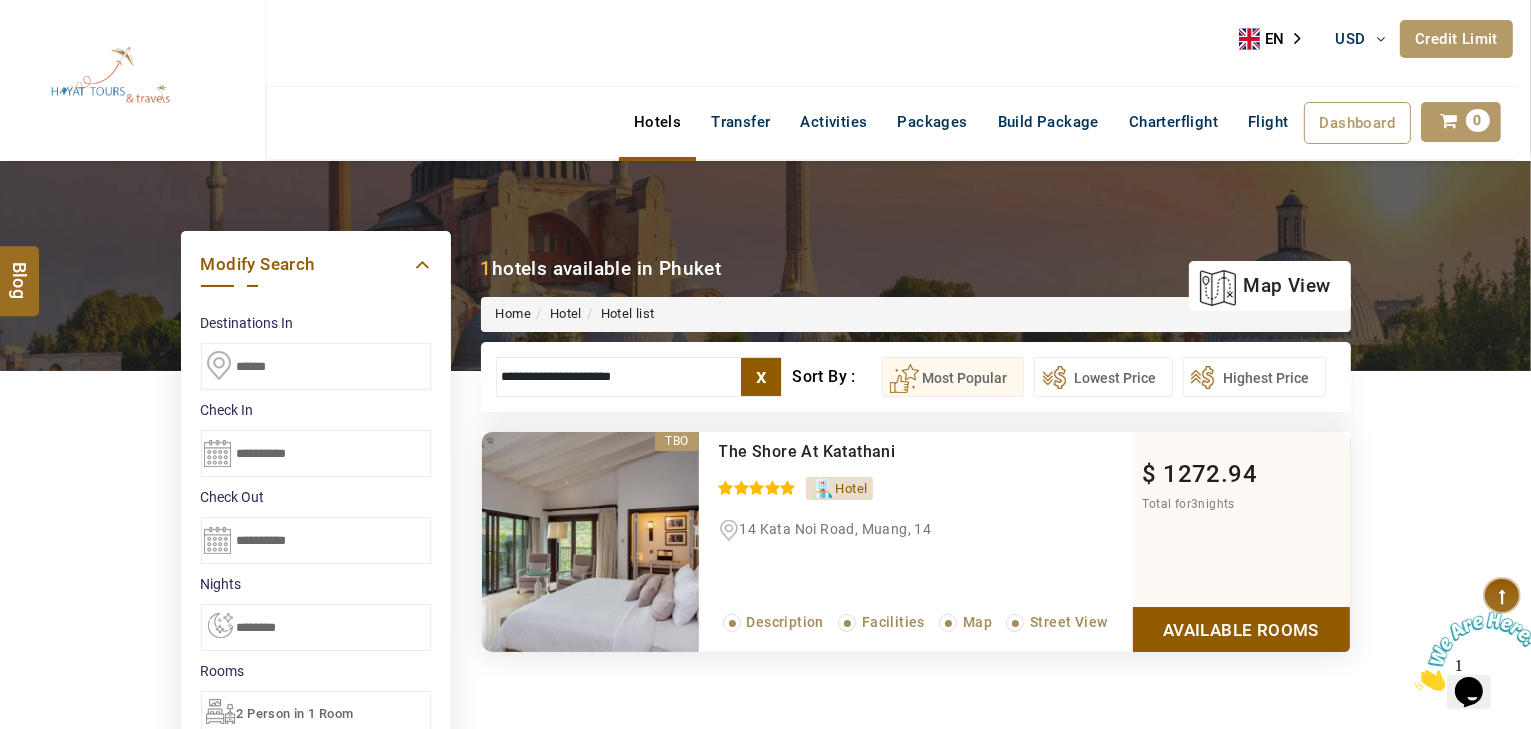 type on "**********" 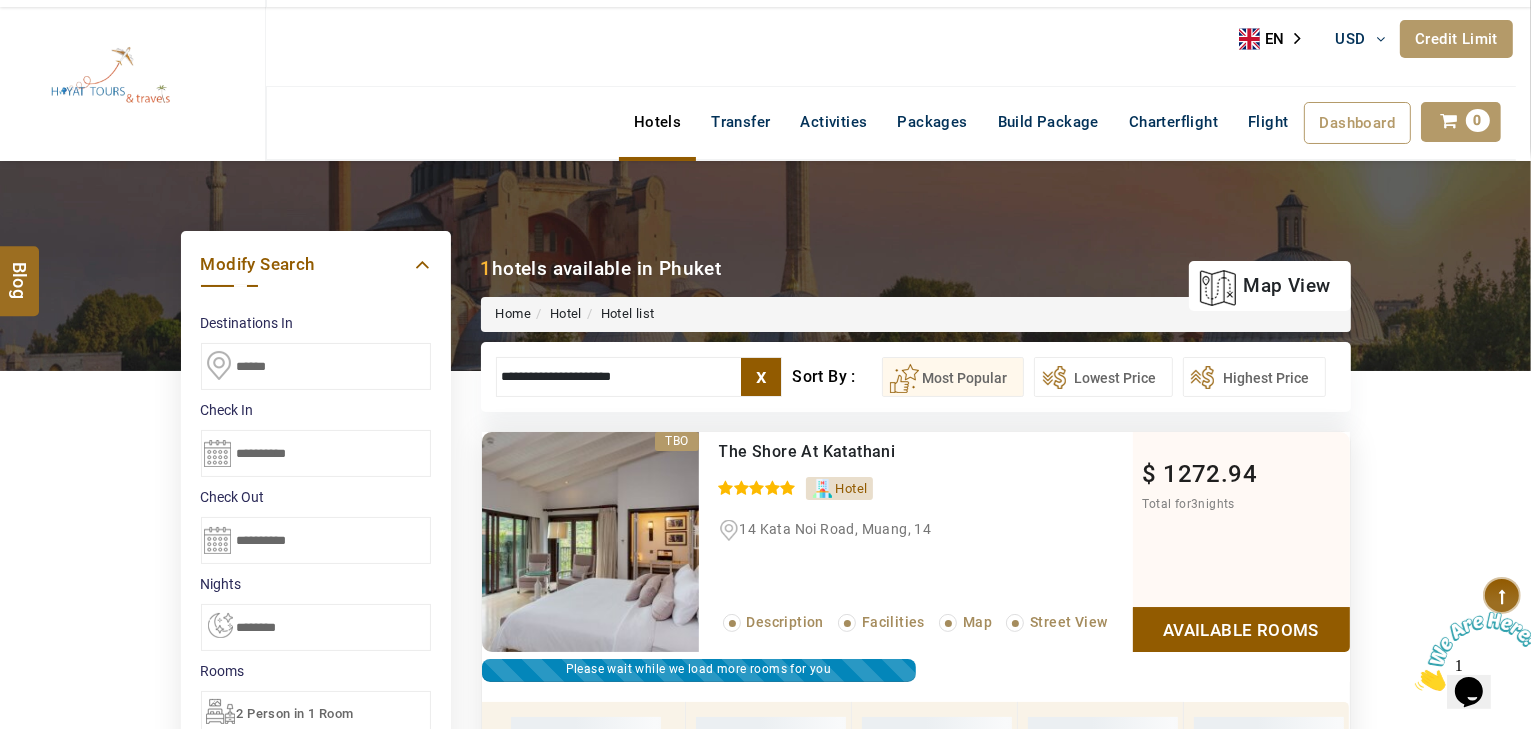 scroll, scrollTop: 380, scrollLeft: 0, axis: vertical 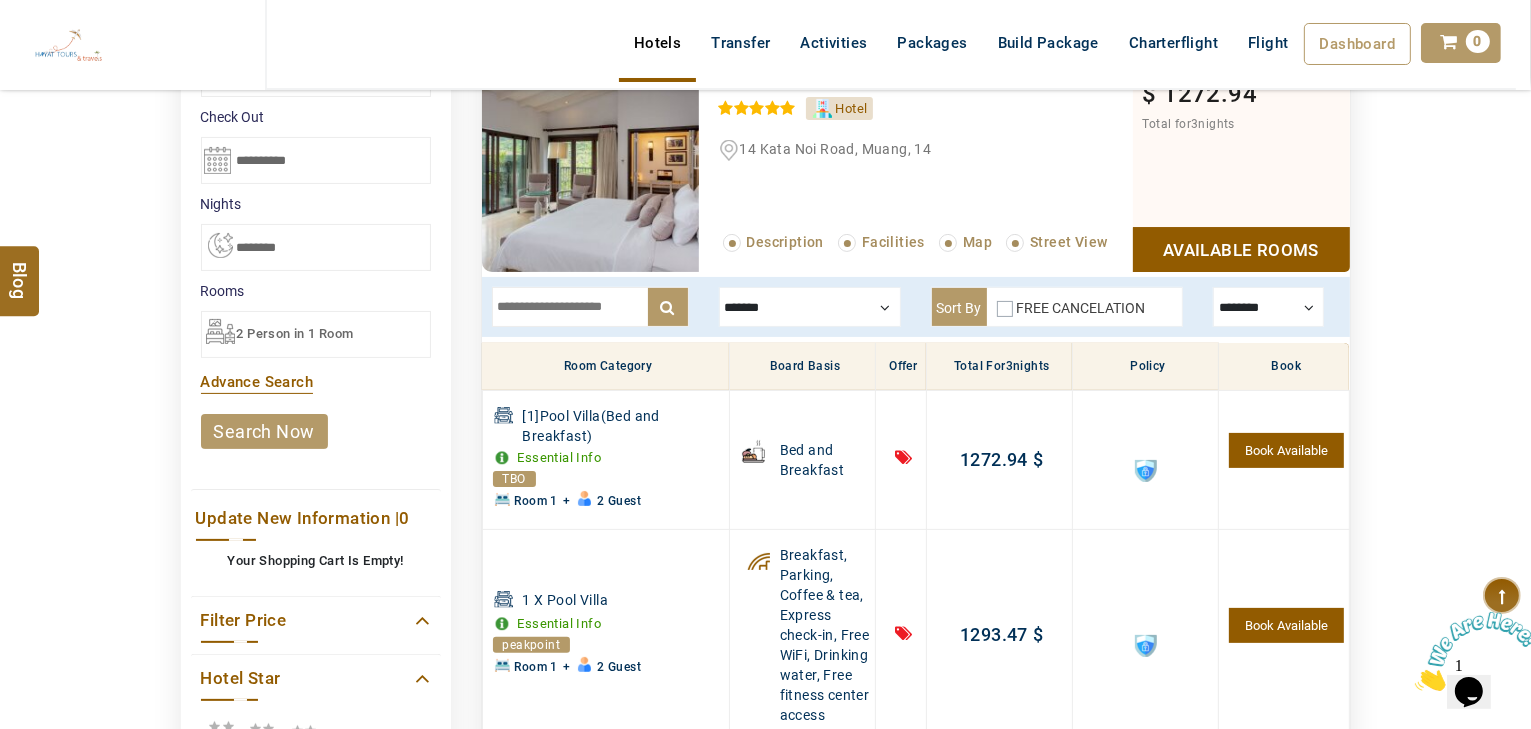 click at bounding box center (590, 307) 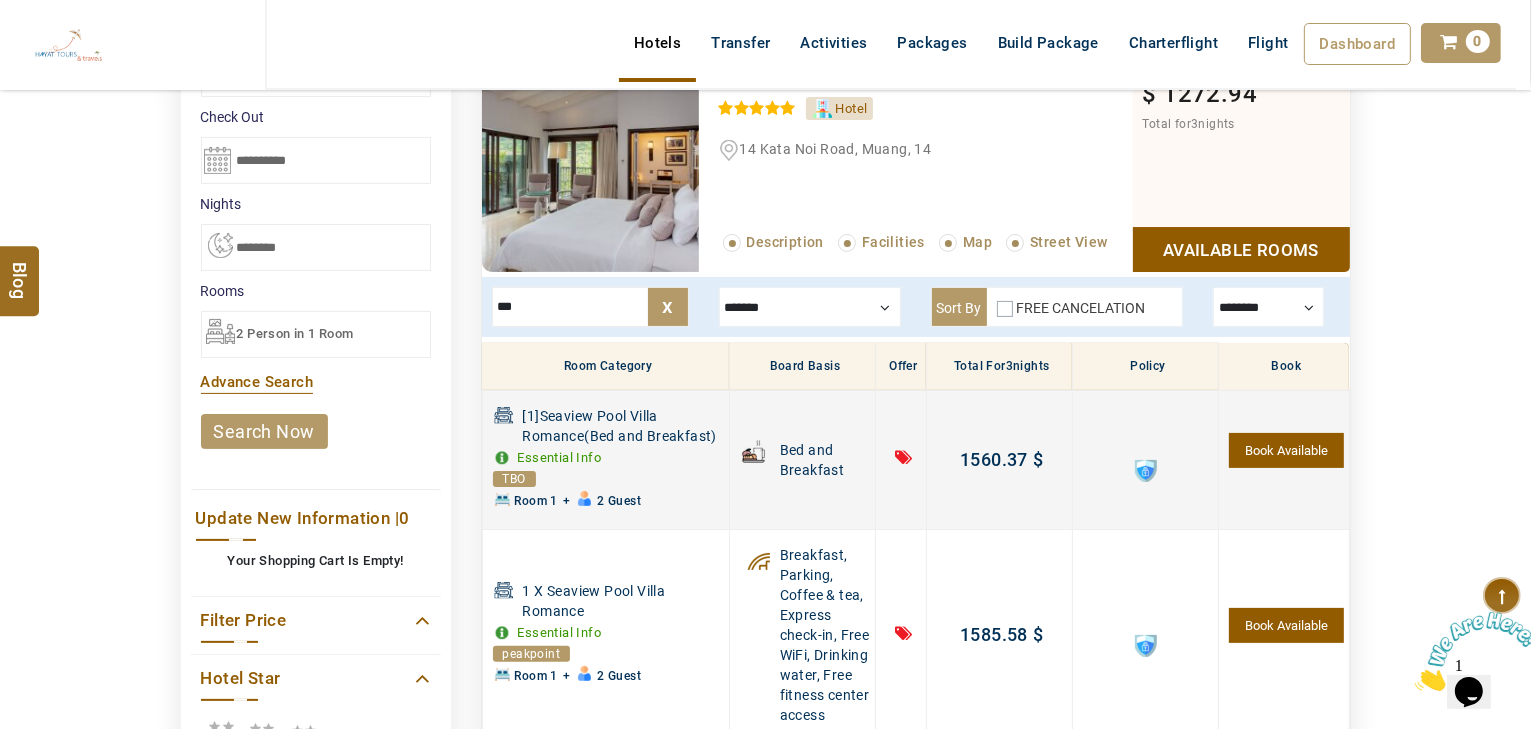 type on "***" 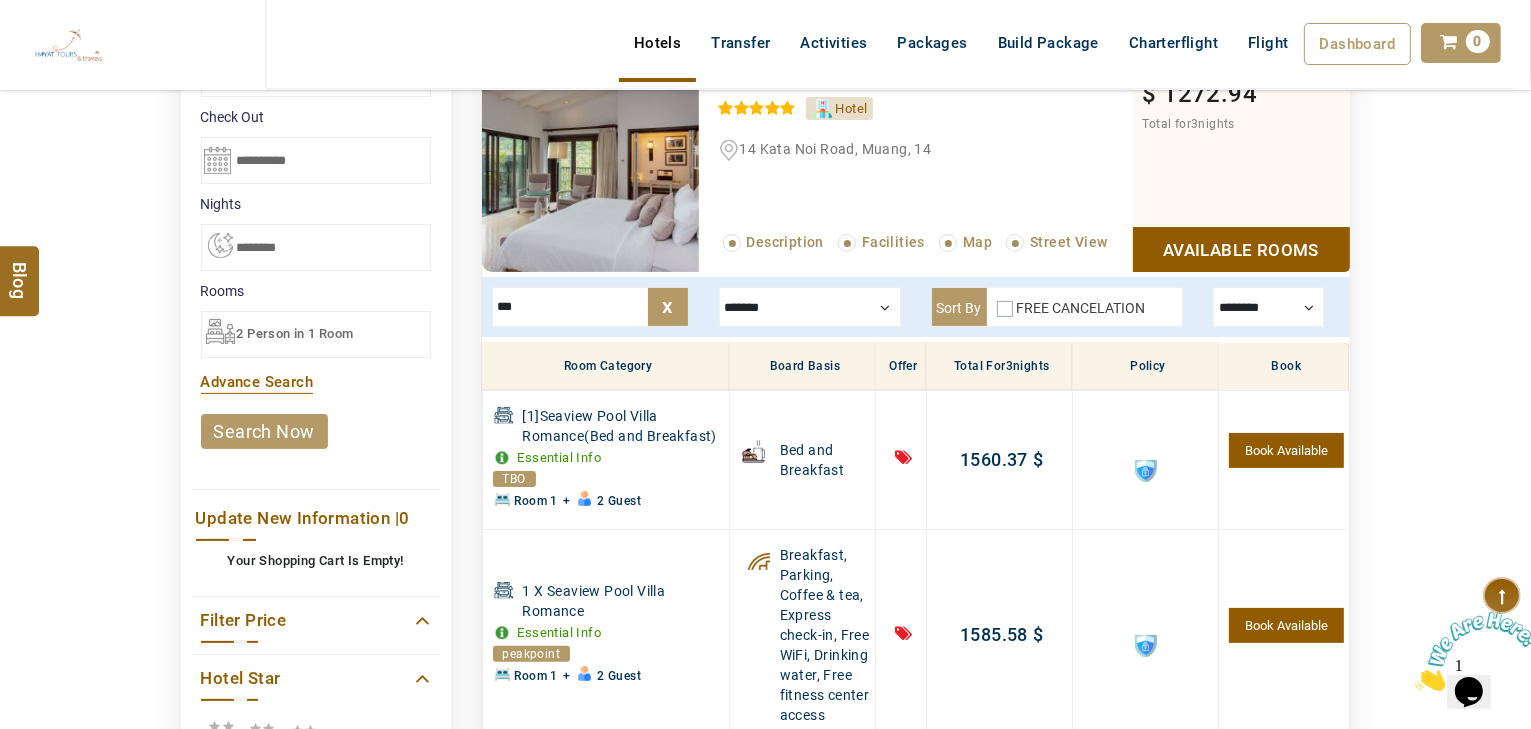 click at bounding box center (1146, 471) 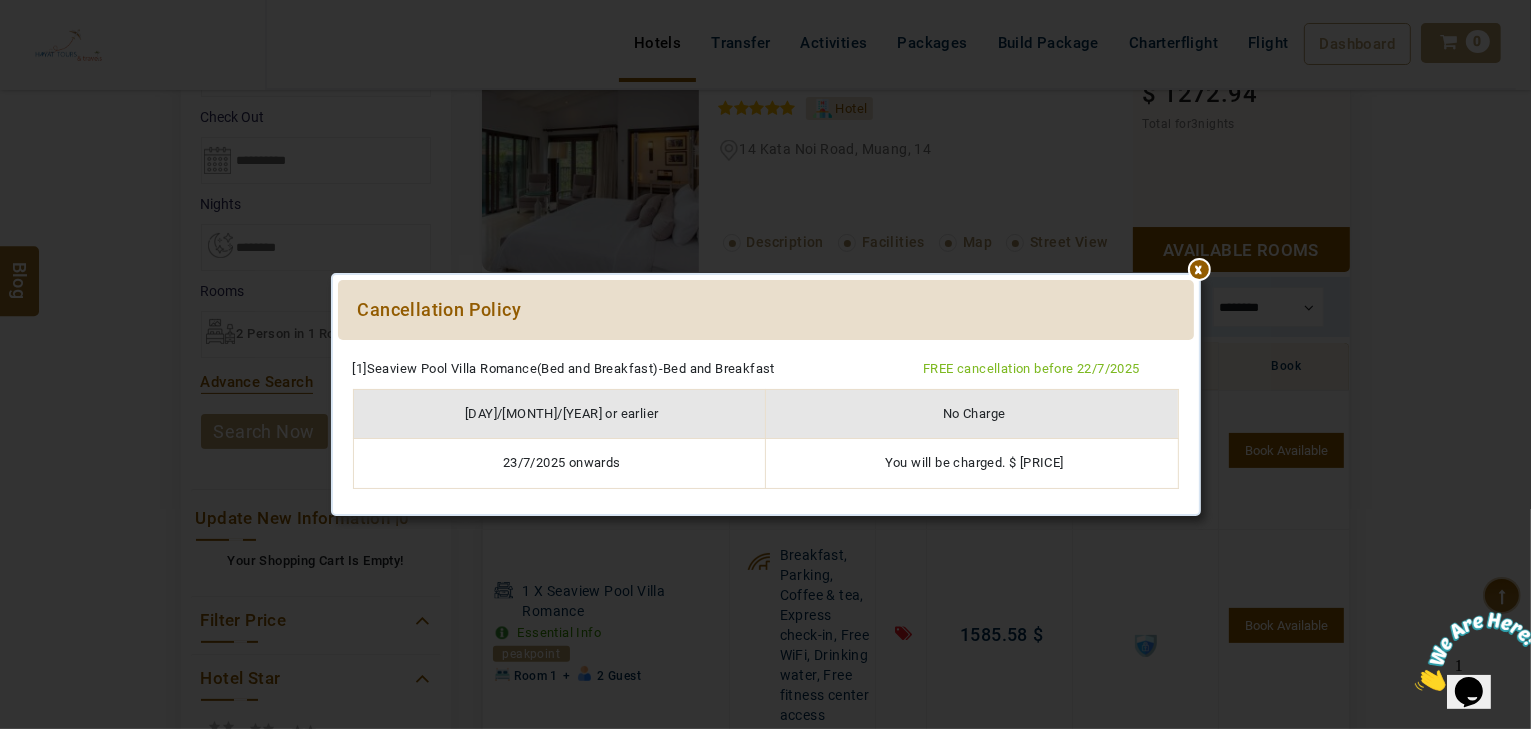 click at bounding box center [766, 350] 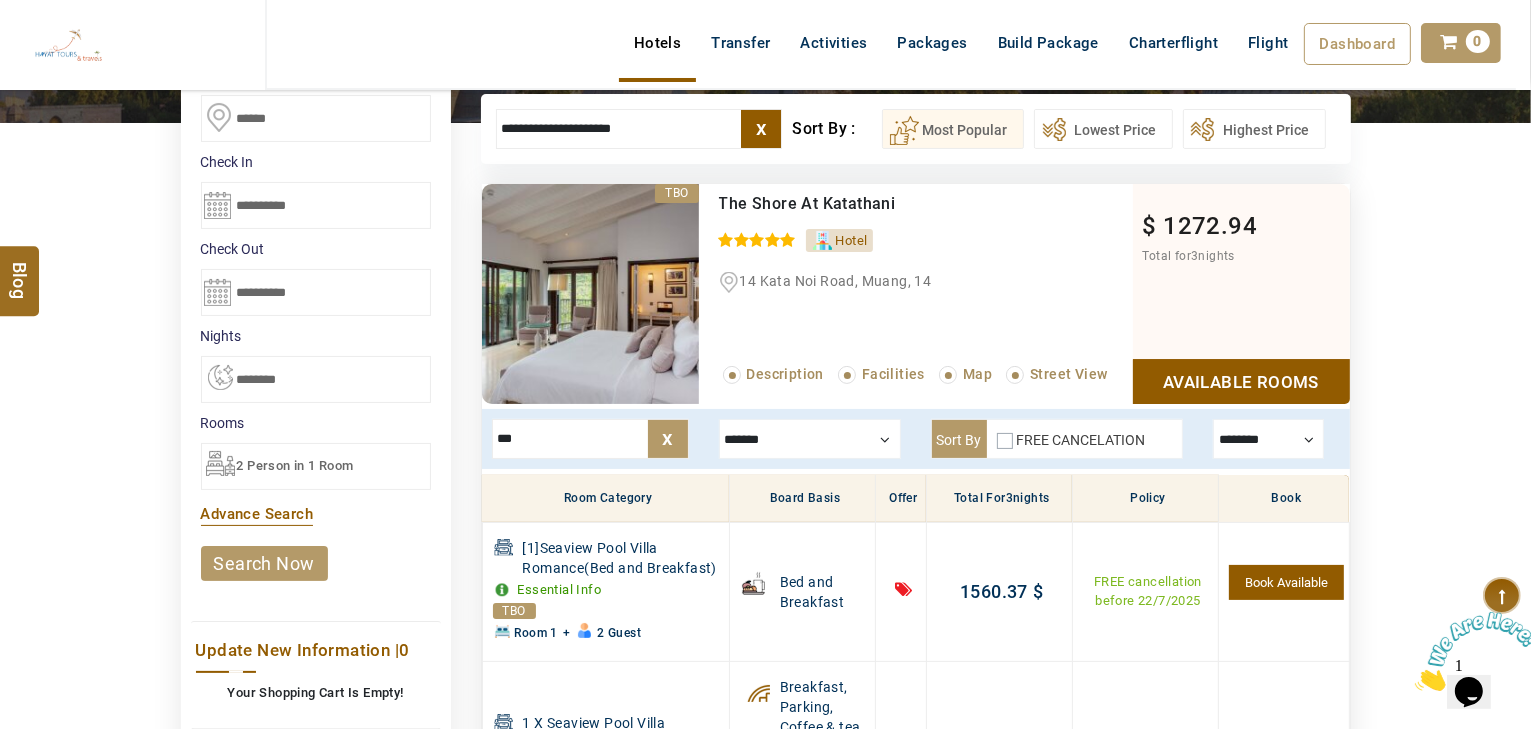 scroll, scrollTop: 220, scrollLeft: 0, axis: vertical 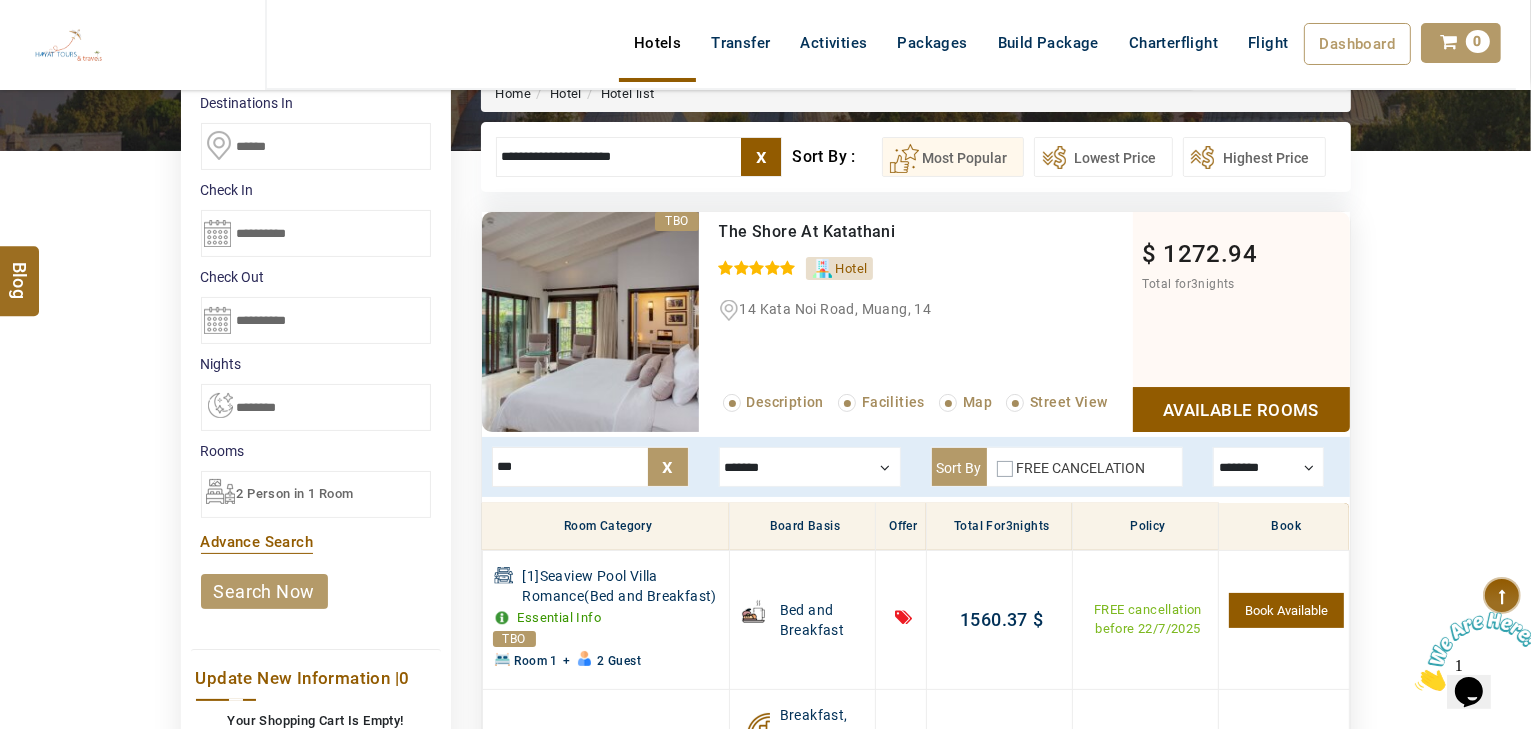 drag, startPoint x: 540, startPoint y: 470, endPoint x: 341, endPoint y: 477, distance: 199.12308 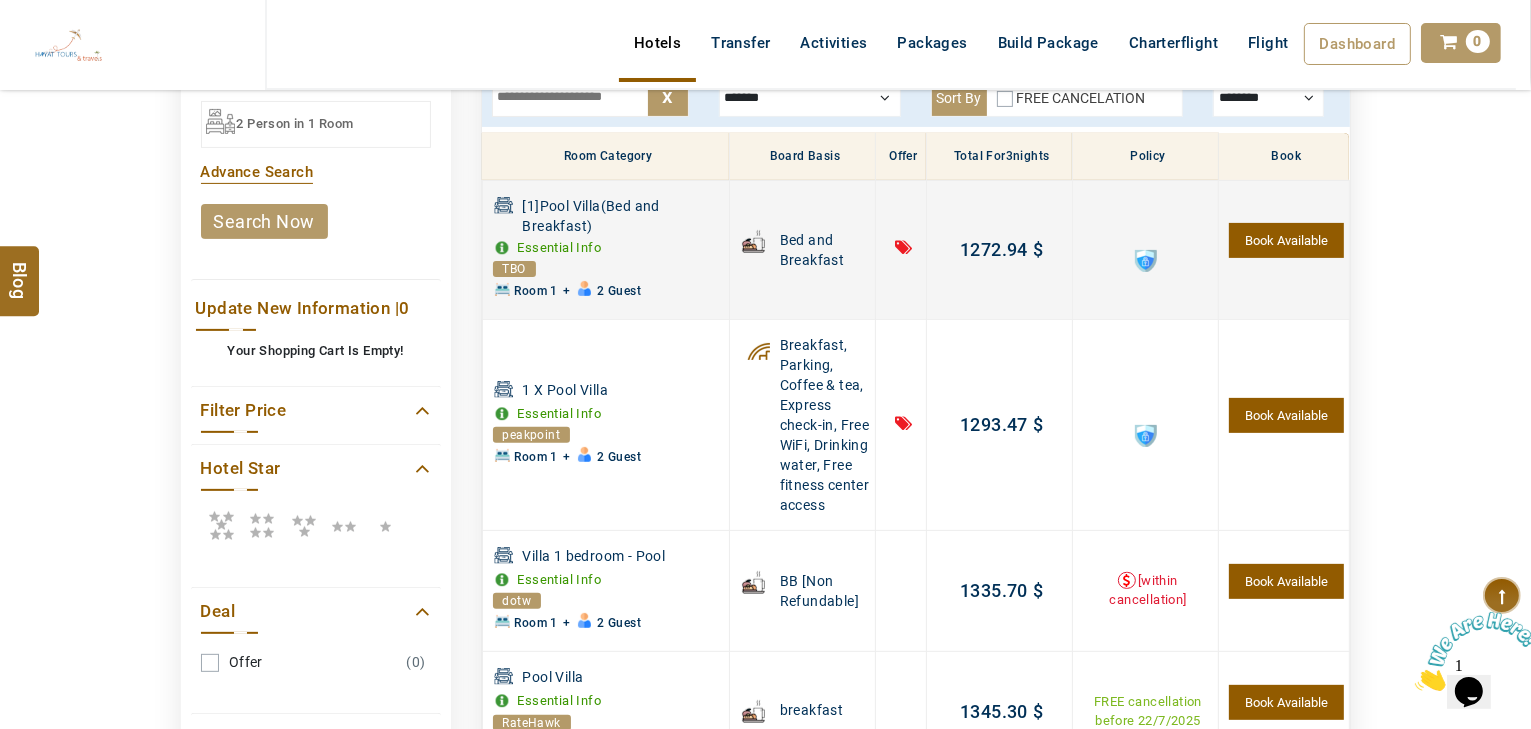 scroll, scrollTop: 540, scrollLeft: 0, axis: vertical 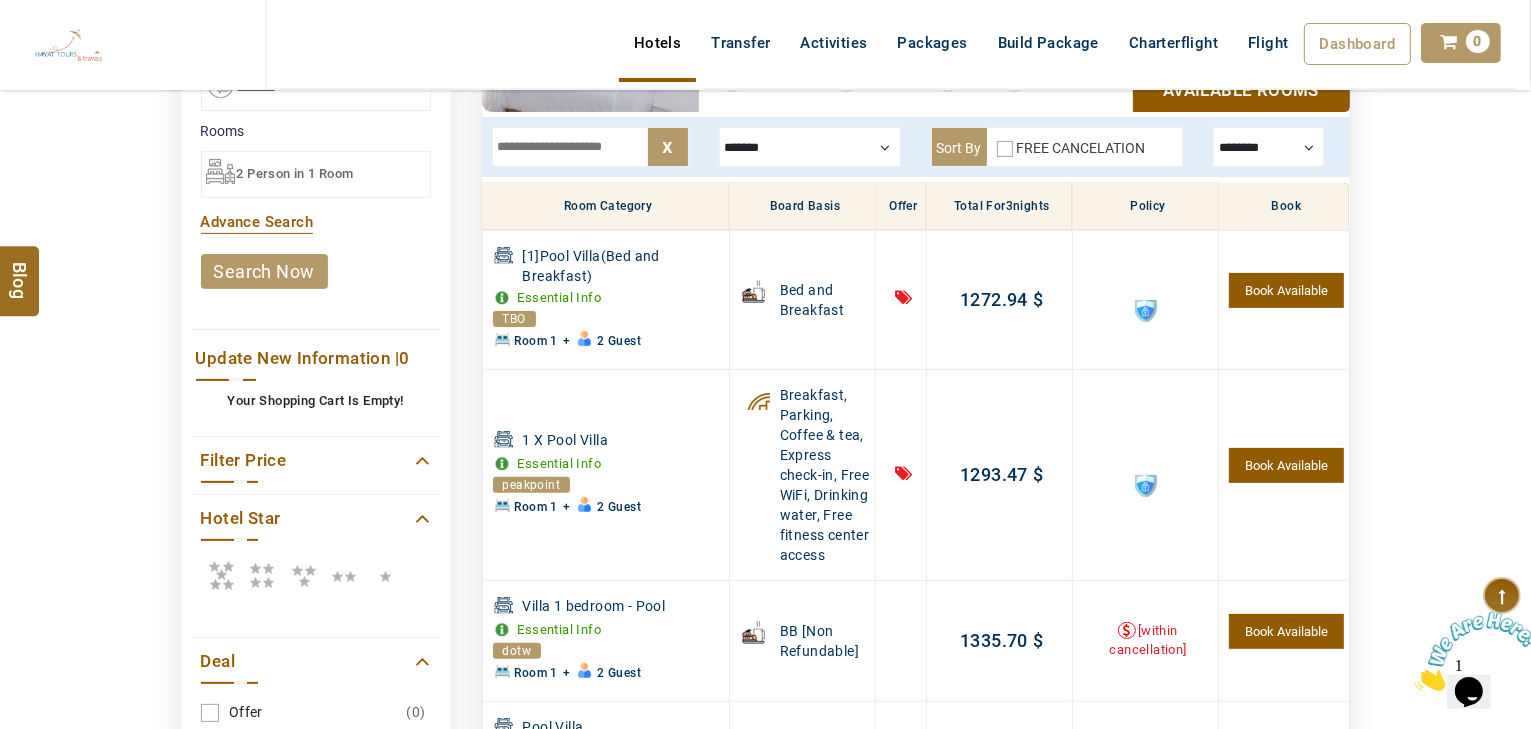 click on "x  ******* Room Only Breakfast Half Board Full Board All Inclusive breakfast-for-1 breakfast, parking, coffee & tea, express check-in, free wifi, drinking water, free fitness center access breakfast vat city tax service fee is included in the rates breakfast,parking,coffee & tea,express check-in,free wifi,drinking water,free fitness center access free self parking free breakfast breakfast,dinner included,parking,express check-in,free wifi,free fitness center access breakfast,dinner included,lunch included,parking,express check-in,free wifi,free fitness center access Sort By FREE CANCELATION ******** TBO peakpoint dotw RateHawk SunHotels HotelBedsV1_new" at bounding box center [916, 147] 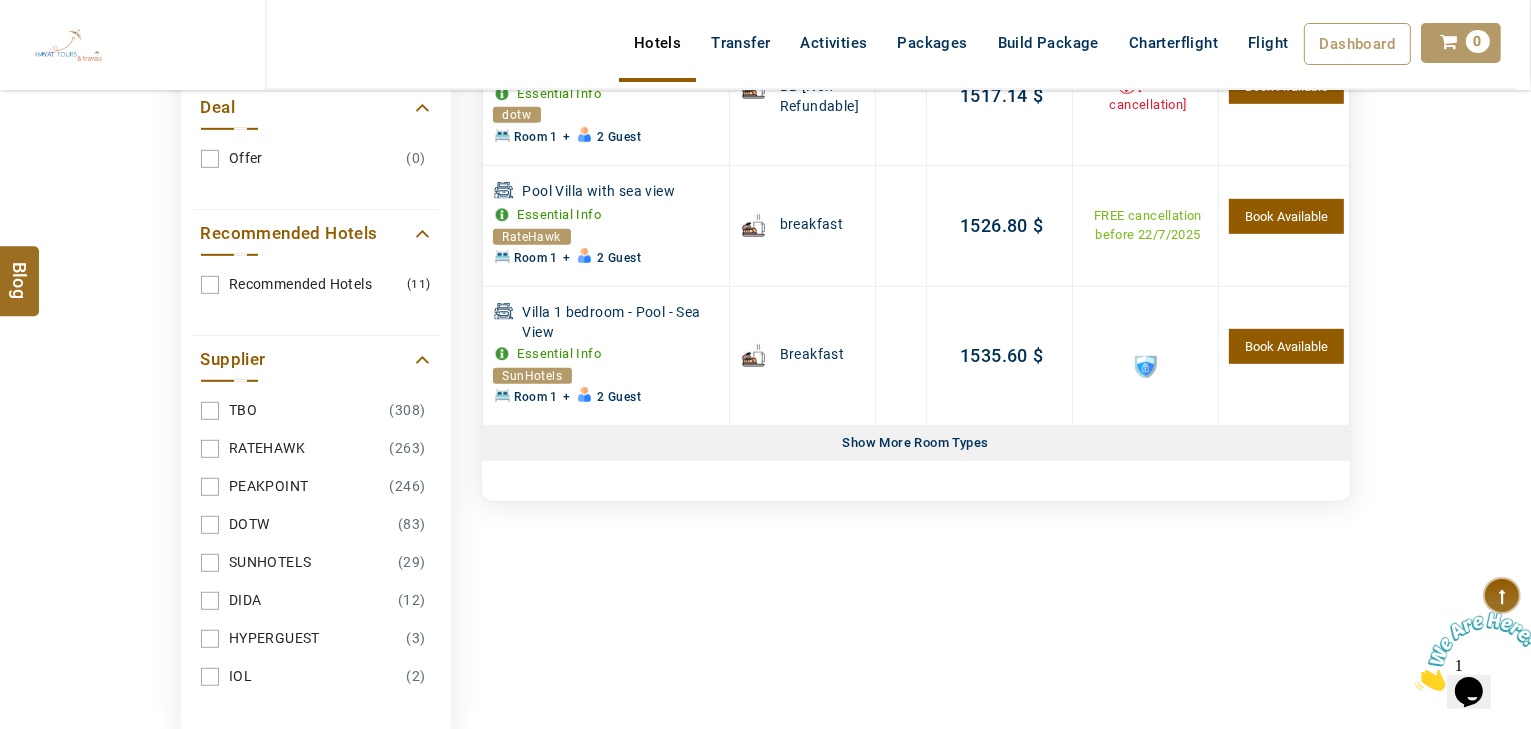 scroll, scrollTop: 1100, scrollLeft: 0, axis: vertical 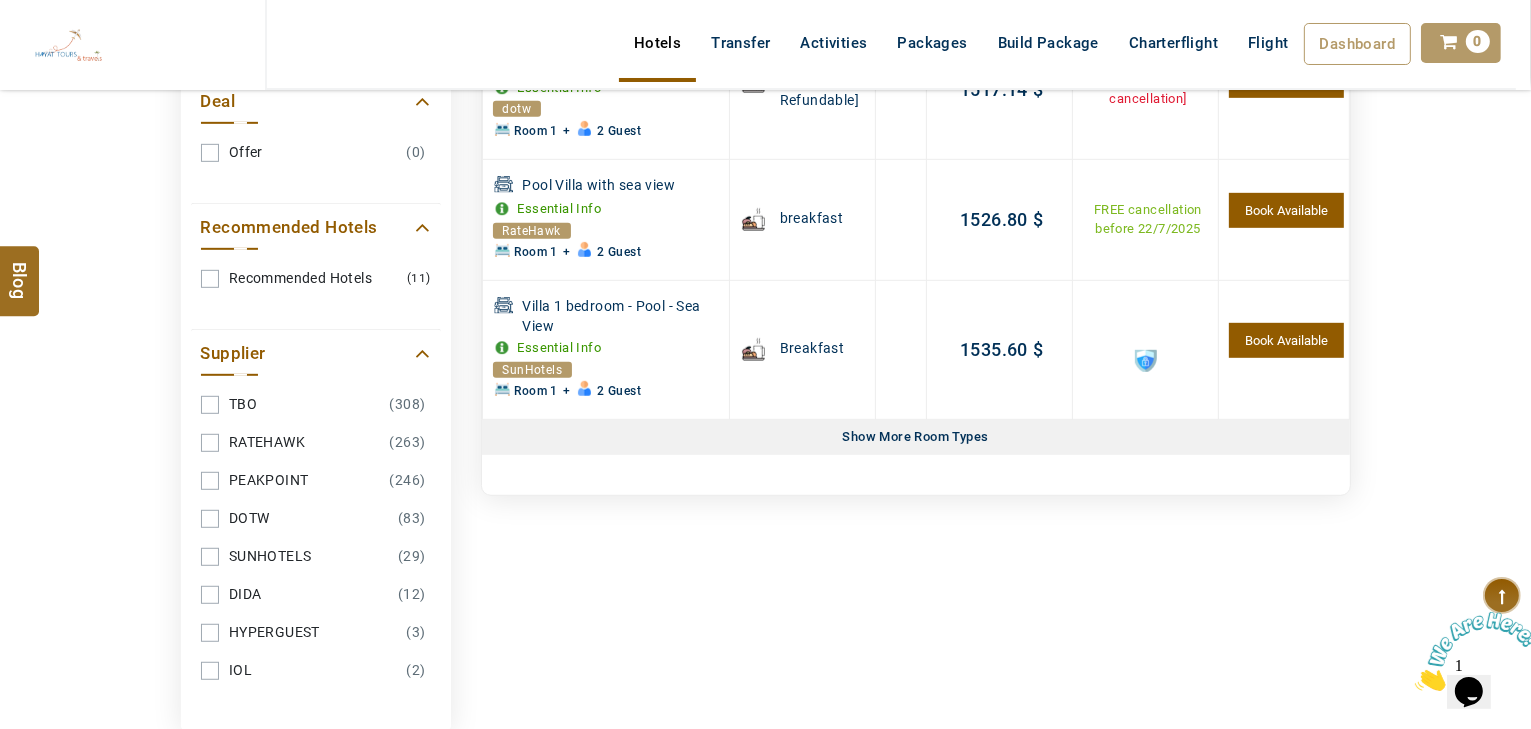 type on "***" 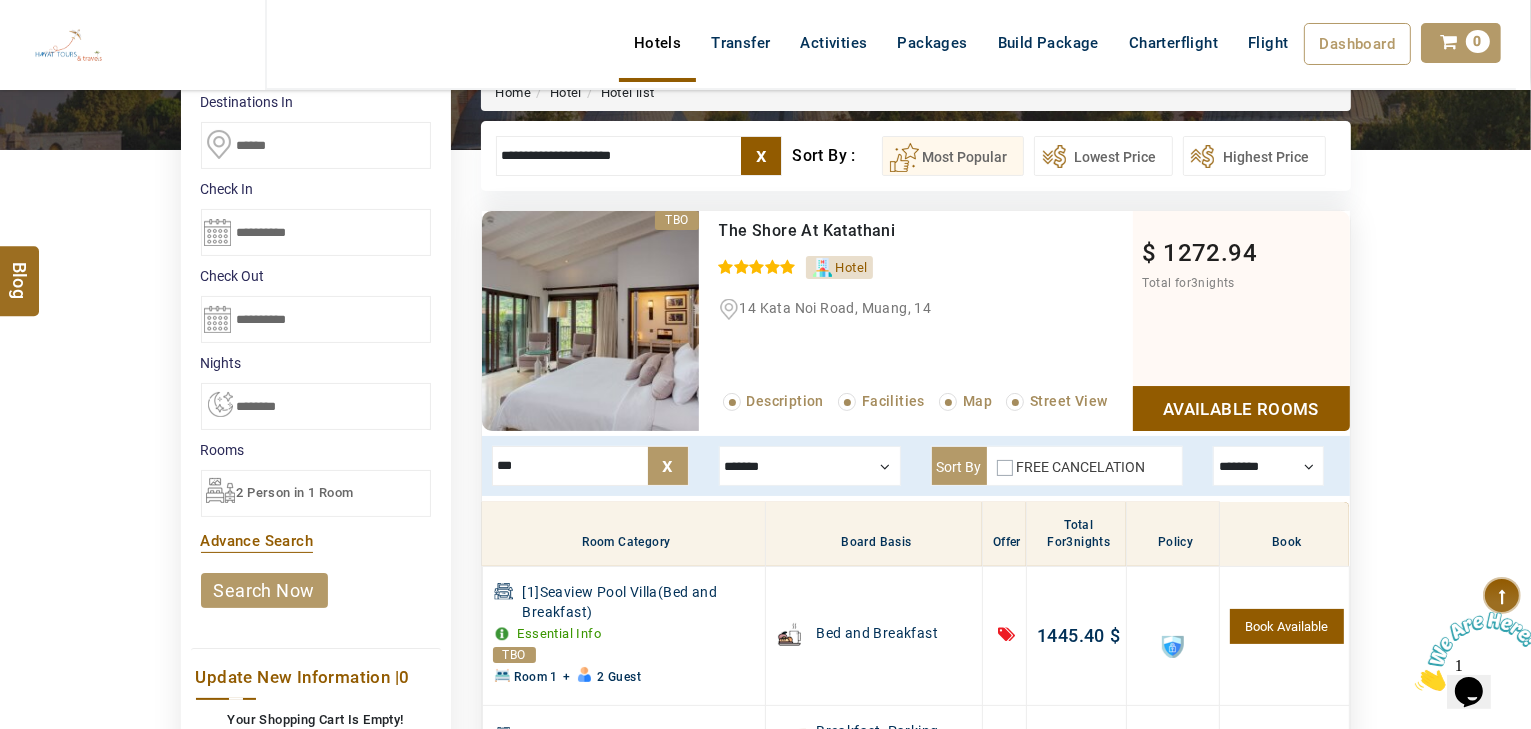 scroll, scrollTop: 220, scrollLeft: 0, axis: vertical 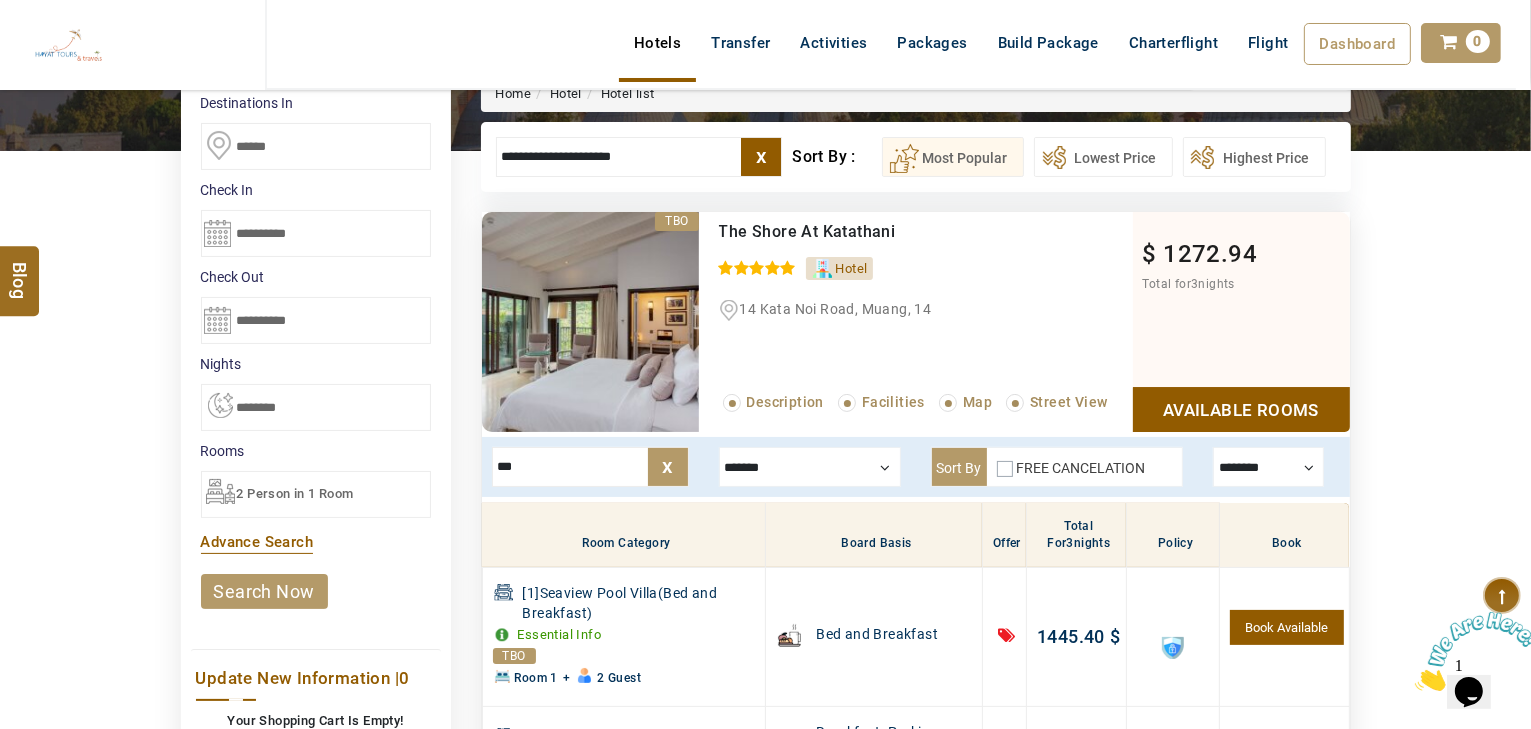 drag, startPoint x: 635, startPoint y: 160, endPoint x: 277, endPoint y: 157, distance: 358.01257 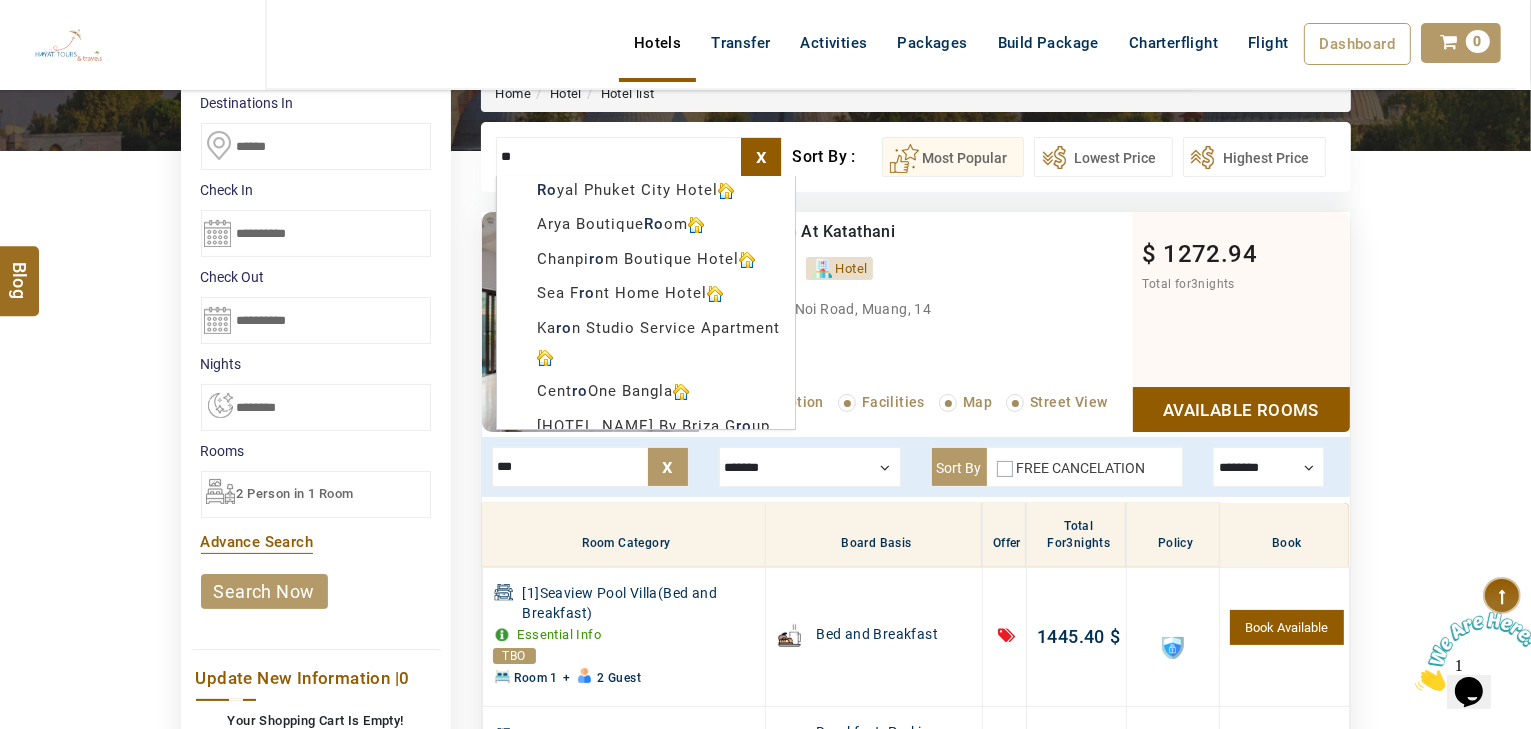 type on "**" 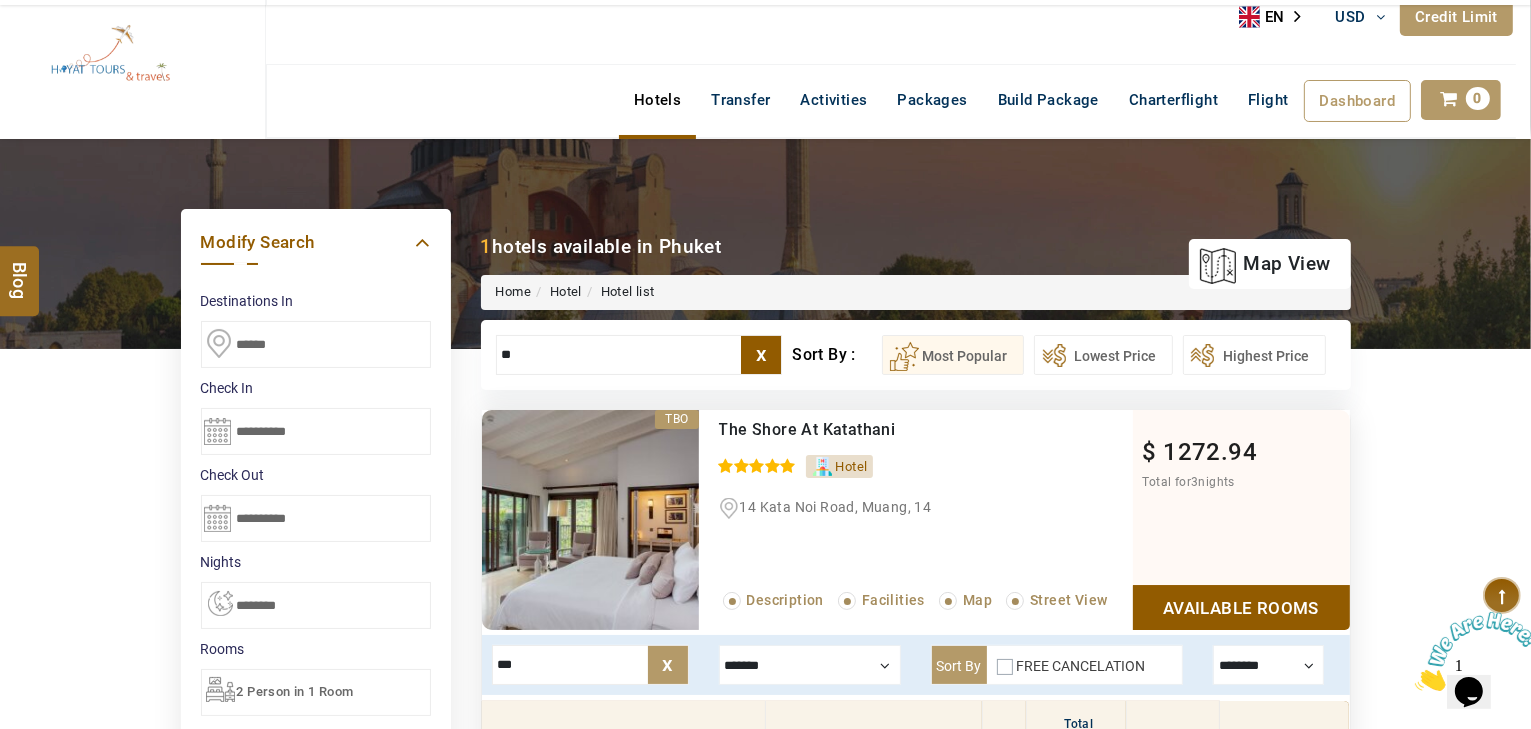 scroll, scrollTop: 0, scrollLeft: 0, axis: both 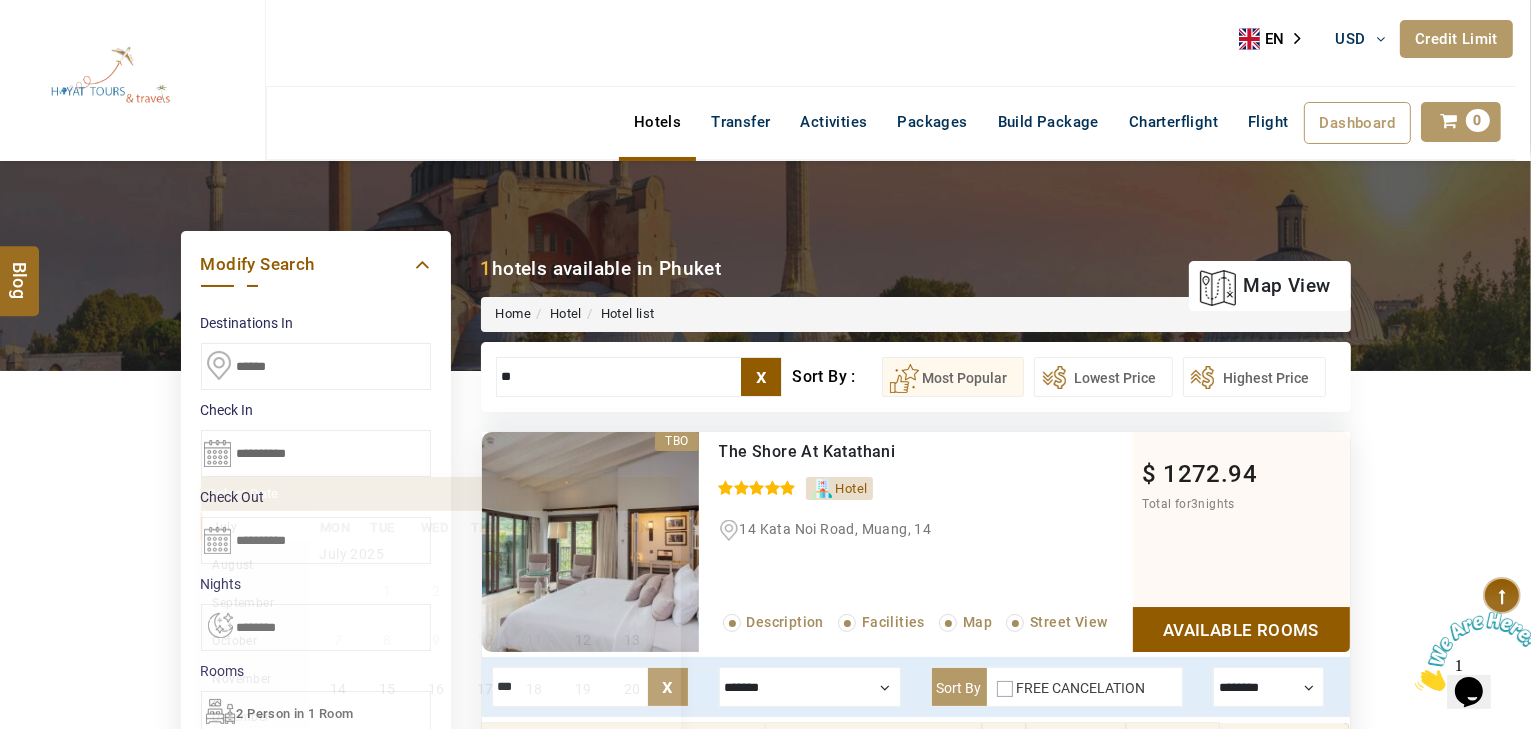 click on "**********" at bounding box center [316, 453] 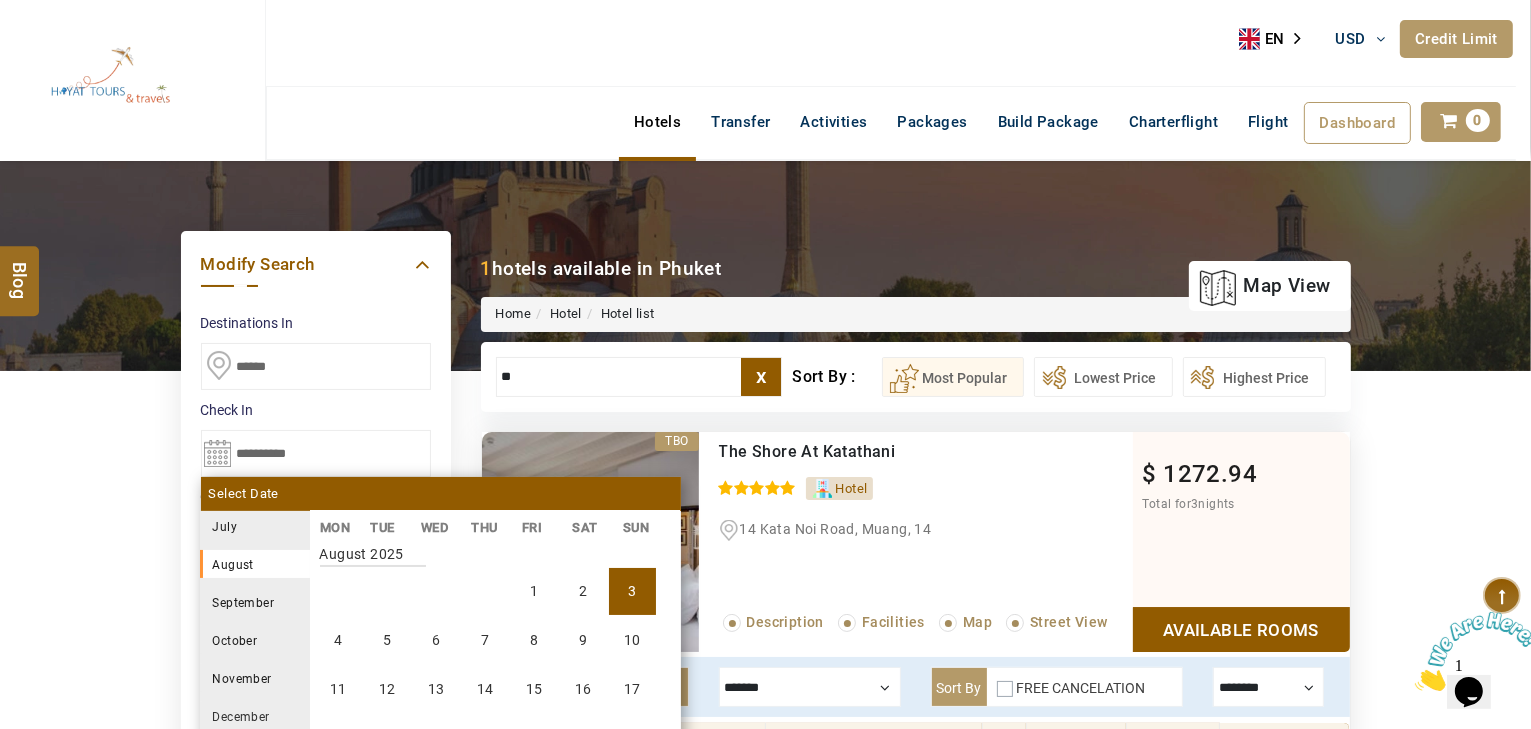 scroll, scrollTop: 160, scrollLeft: 0, axis: vertical 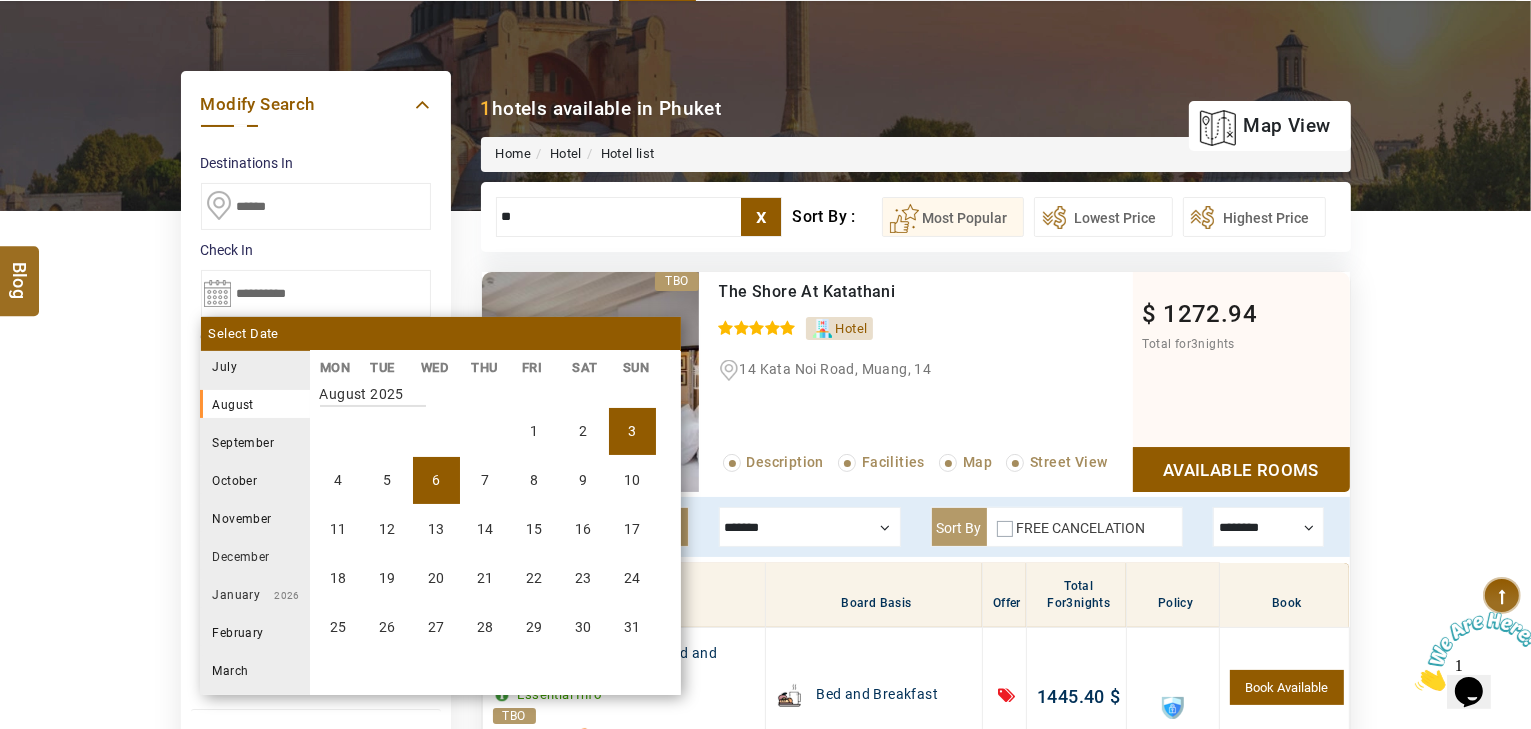 click on "6" at bounding box center (436, 480) 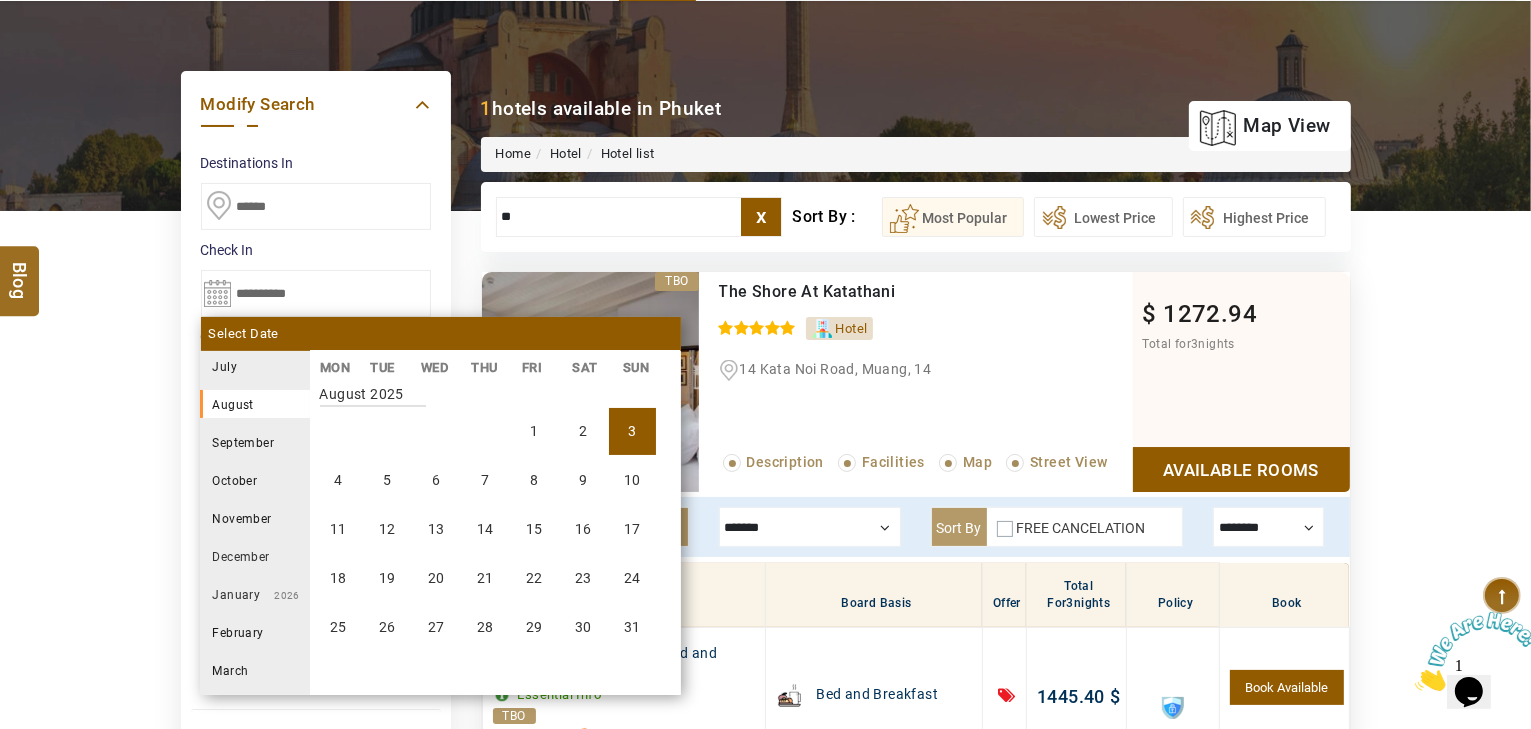 select on "*" 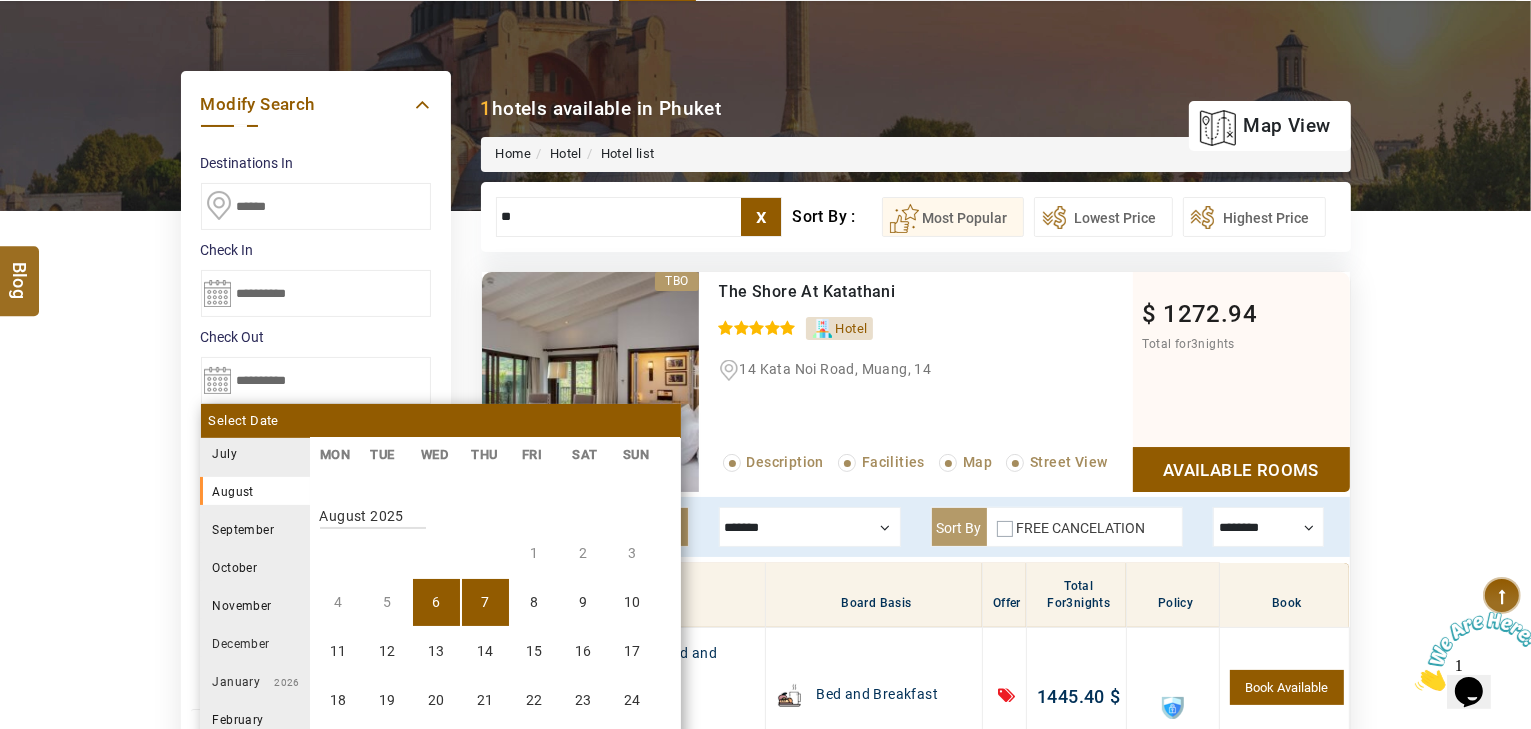 scroll, scrollTop: 370, scrollLeft: 0, axis: vertical 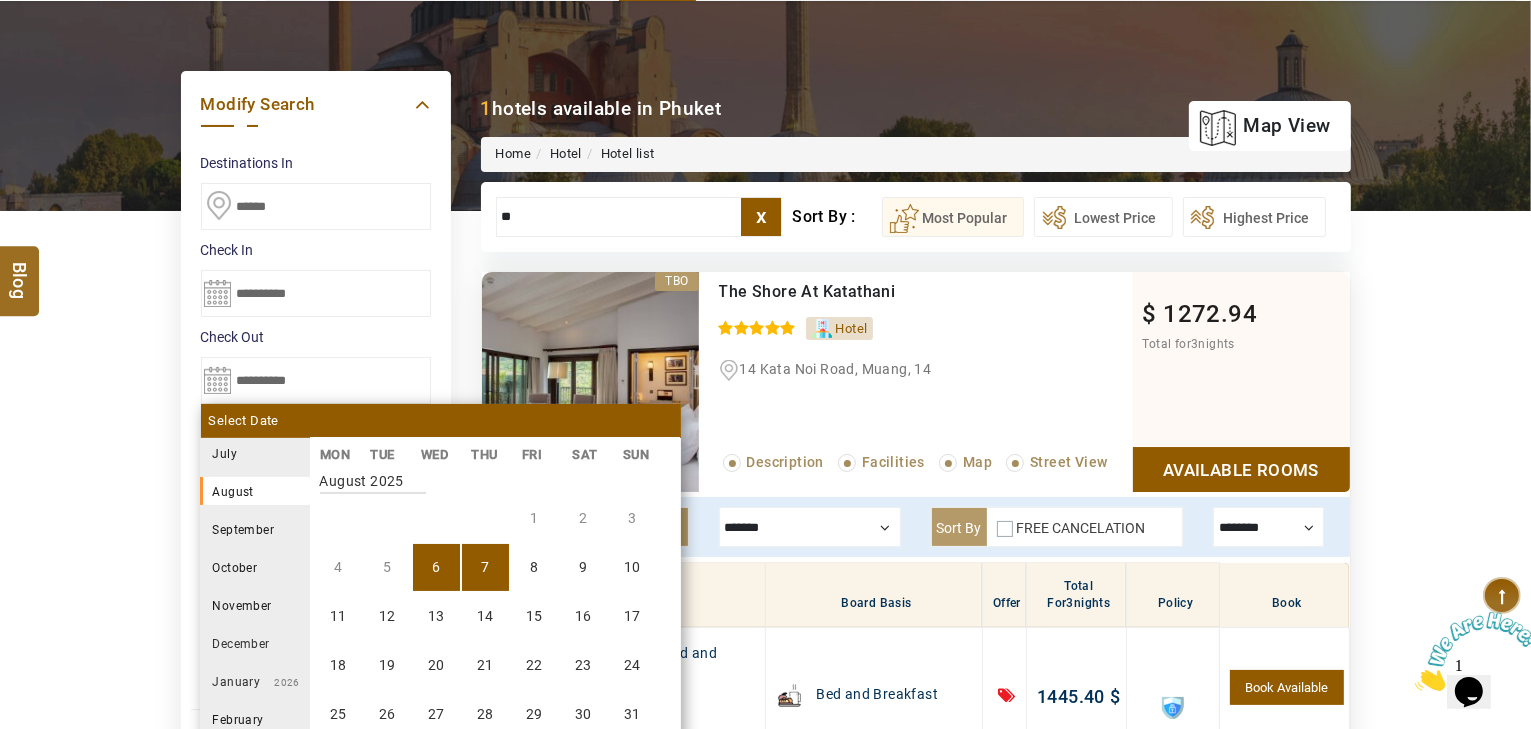 click on "DESTINATION + Add Destination  Nationality Afghanistan Albania Algeria American Samoa Andorra Angola Anguilla Antigua And Barbuda Argentina Armenia Aruba Australia Austria Azerbaijan Bahamas Bahrain Bangladesh Barbados Belarus Belgium Belize Benin Bermuda Bhutan Bolivia Bosnia Herzegovina Botswana Brazil British Indian Ocean Territory British Virgin Islands Brunei Darussalam Bulgaria Burkina Faso Burundi Cambodia Cameroon Canada Cape Verde Caribbean Cayman Islands Central African Republic Chad Chile China Christmas Island Cocos (Keeling) Islands Colombia Comoros Congo (Democratic Republic) Congo (Republic Of) Cook Islands Costa Rica Croatia Cuba Cyprus Czech Republic Denmark Djibouti Dominica Dominican Republic East Timor Ecuador Egypt El Salvador Equatorial Guinea Eritrea Estonia Ethiopia Falkland Islands(Malvinas) Faroe Islands Fiji Finland France French Guiana French Polynesia French Southern Territories Gabon Gambia Georgia Germany Ghana Gibraltar Greece Greenland Grenada Guadeloupe Guam Guatemala Guinea" at bounding box center [765, 10263] 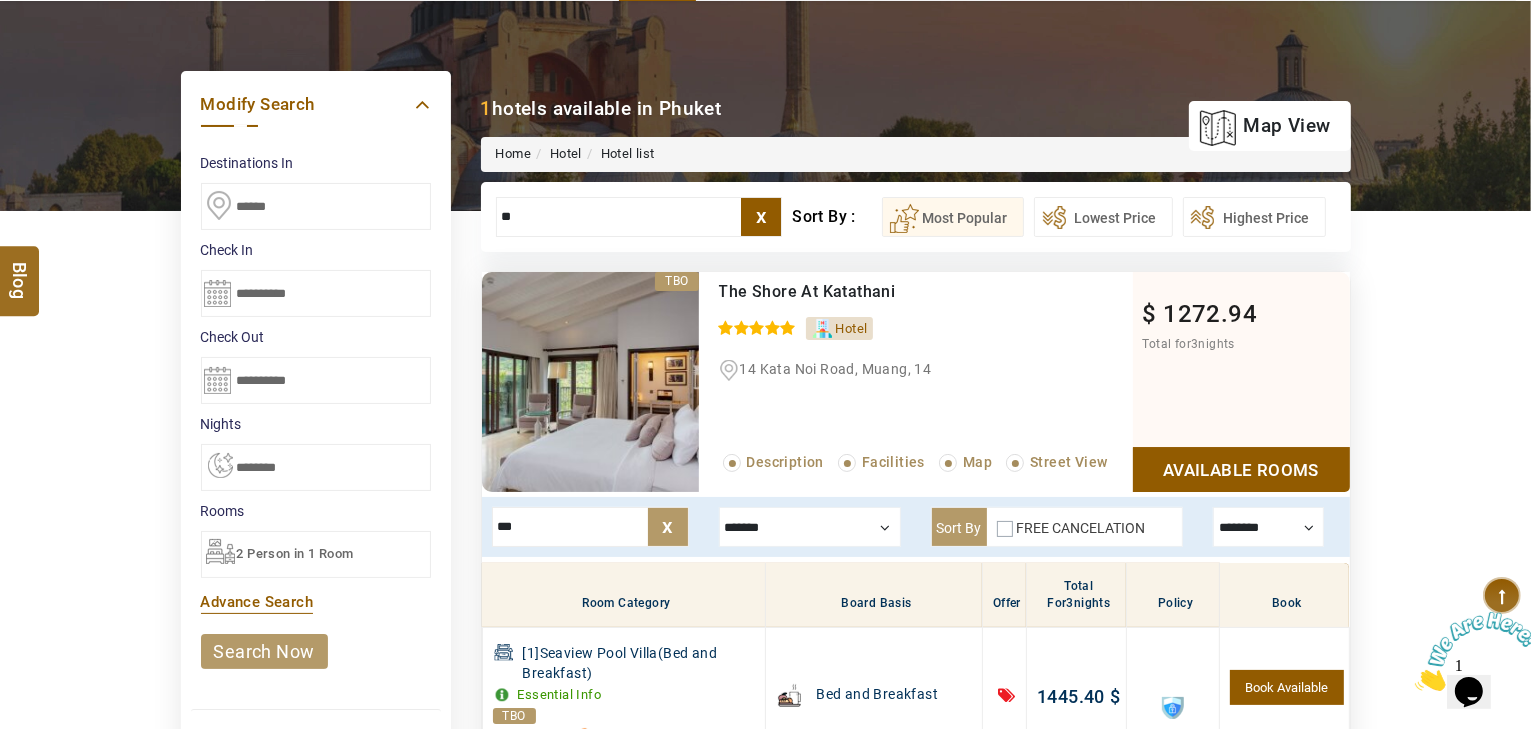 click on "**********" at bounding box center (316, 467) 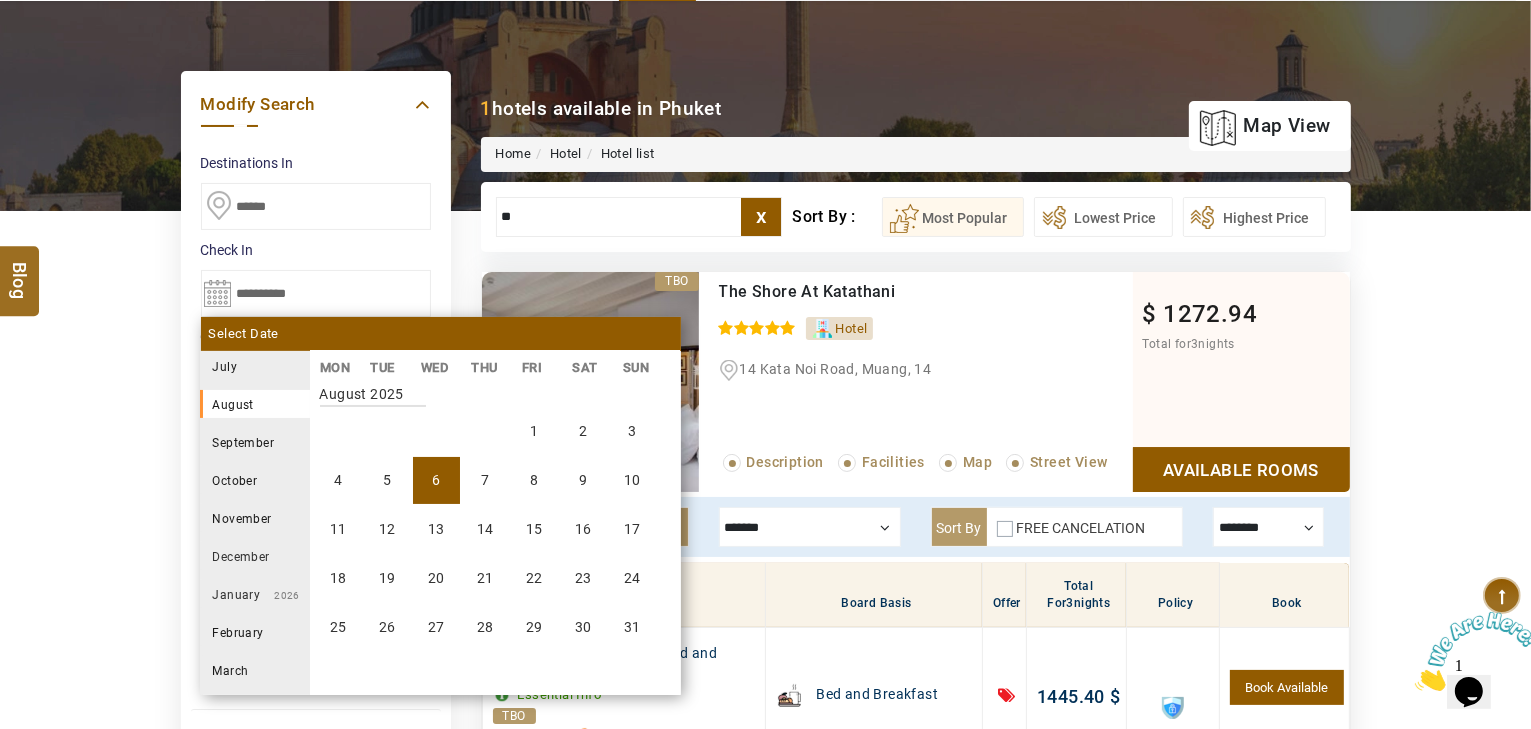 click on "DESTINATION + Add Destination  Nationality Afghanistan Albania Algeria American Samoa Andorra Angola Anguilla Antigua And Barbuda Argentina Armenia Aruba Australia Austria Azerbaijan Bahamas Bahrain Bangladesh Barbados Belarus Belgium Belize Benin Bermuda Bhutan Bolivia Bosnia Herzegovina Botswana Brazil British Indian Ocean Territory British Virgin Islands Brunei Darussalam Bulgaria Burkina Faso Burundi Cambodia Cameroon Canada Cape Verde Caribbean Cayman Islands Central African Republic Chad Chile China Christmas Island Cocos (Keeling) Islands Colombia Comoros Congo (Democratic Republic) Congo (Republic Of) Cook Islands Costa Rica Croatia Cuba Cyprus Czech Republic Denmark Djibouti Dominica Dominican Republic East Timor Ecuador Egypt El Salvador Equatorial Guinea Eritrea Estonia Ethiopia Falkland Islands(Malvinas) Faroe Islands Fiji Finland France French Guiana French Polynesia French Southern Territories Gabon Gambia Georgia Germany Ghana Gibraltar Greece Greenland Grenada Guadeloupe Guam Guatemala Guinea" at bounding box center [765, 10263] 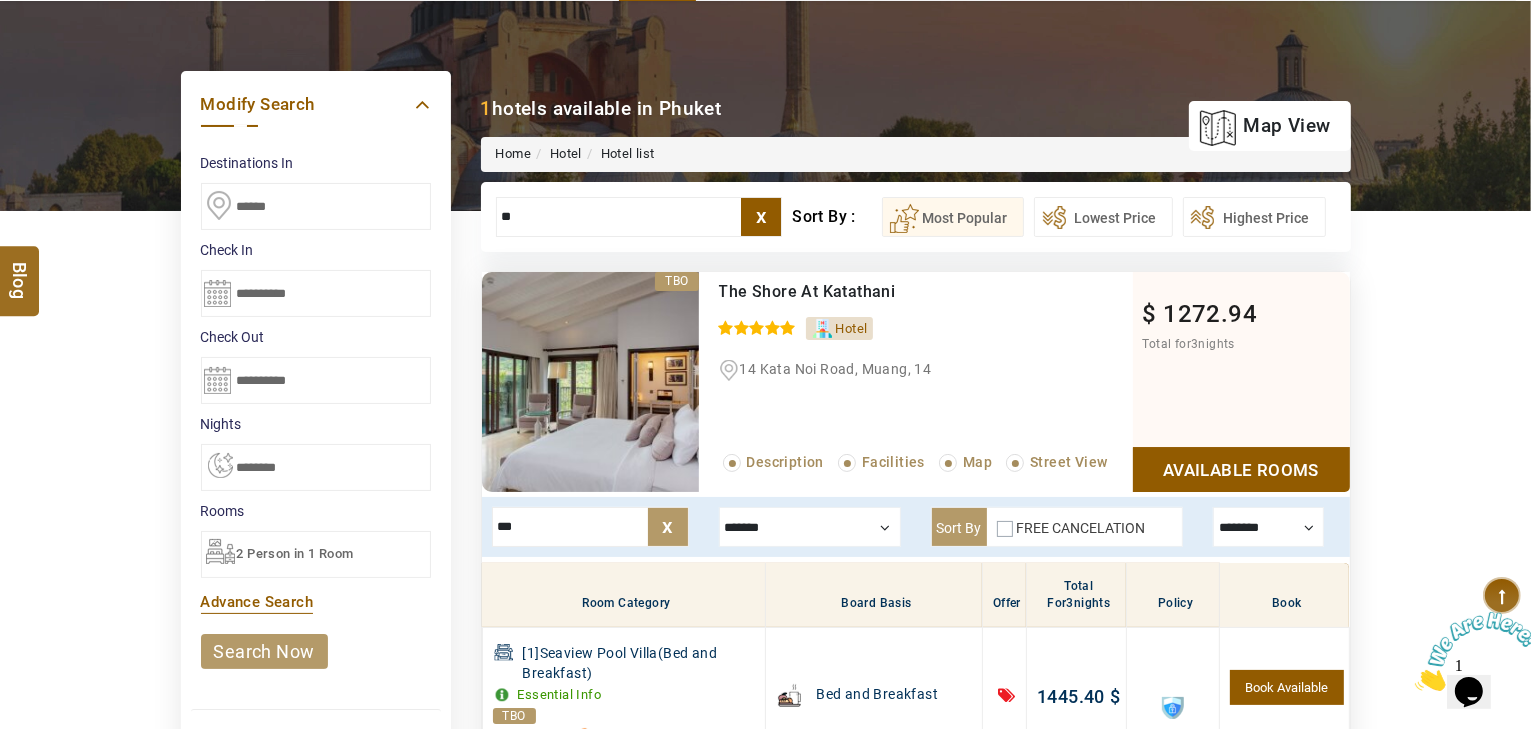click on "search now" at bounding box center [264, 651] 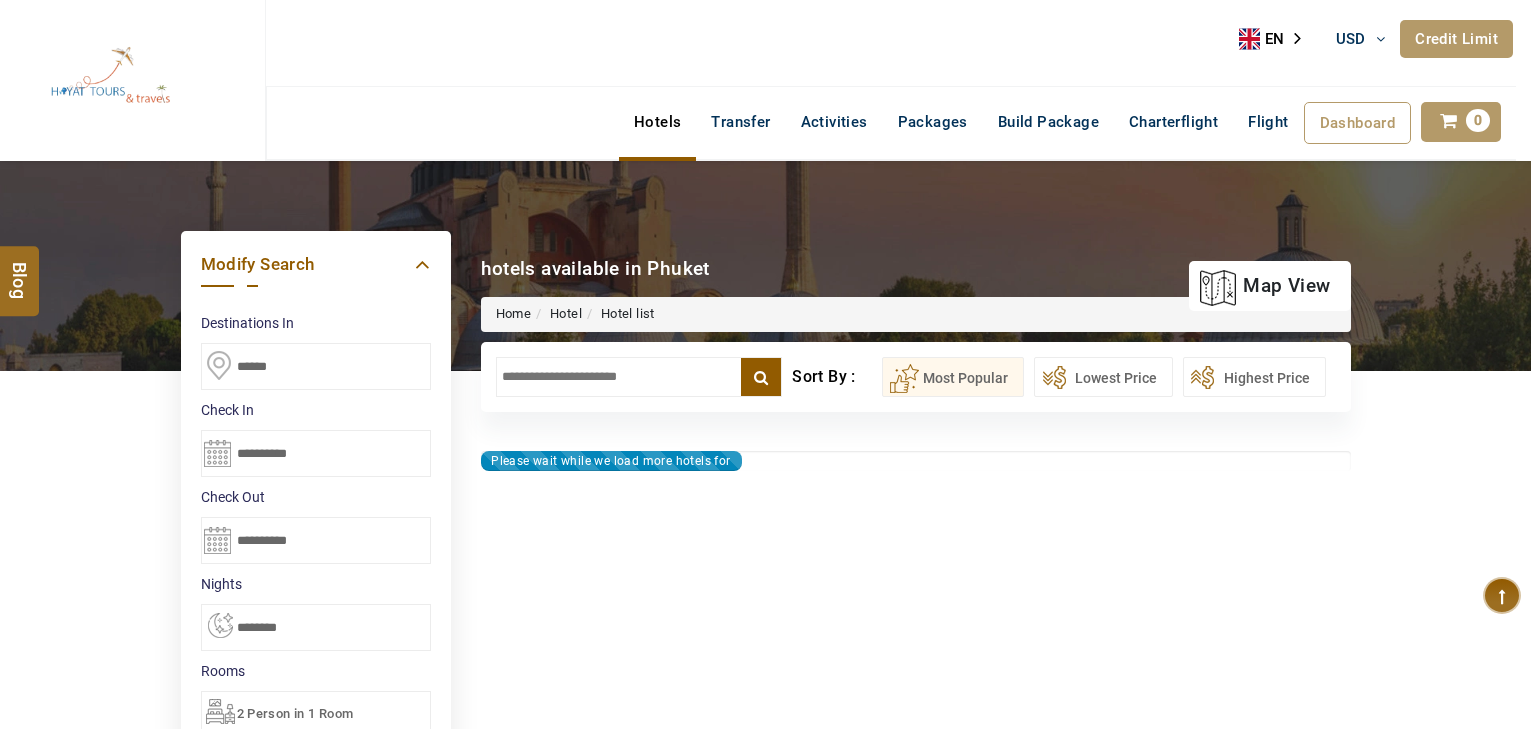 select on "*" 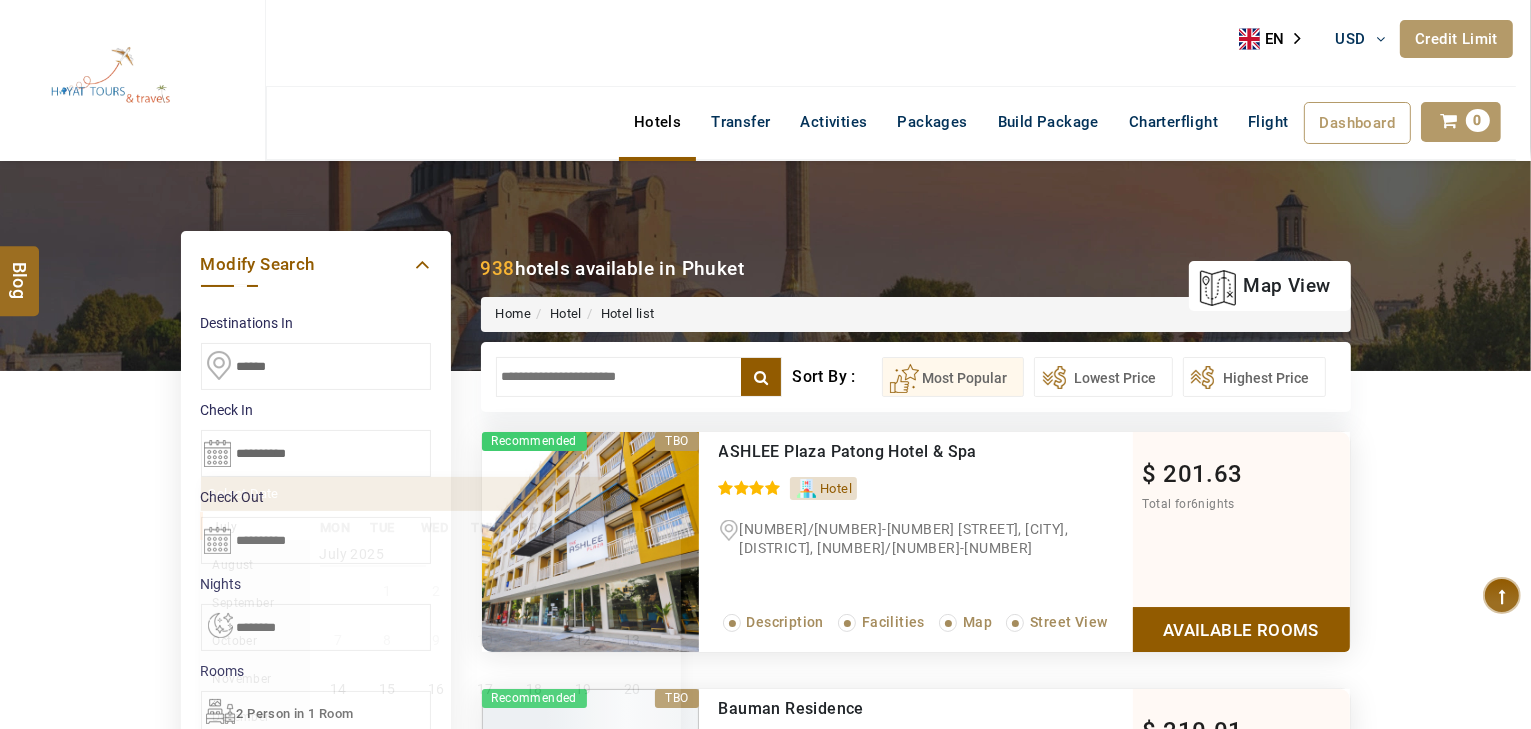 click on "**********" at bounding box center [316, 453] 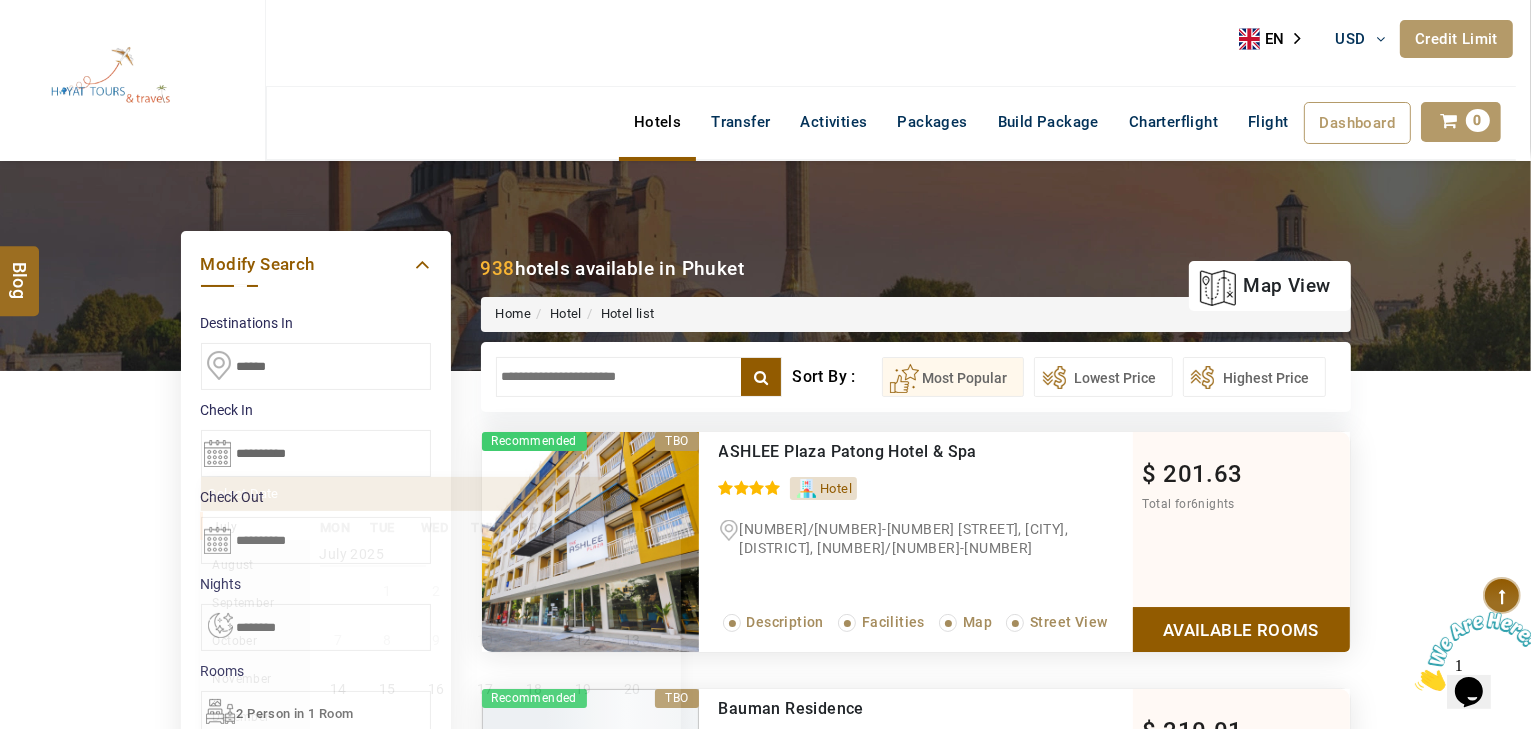 scroll, scrollTop: 370, scrollLeft: 0, axis: vertical 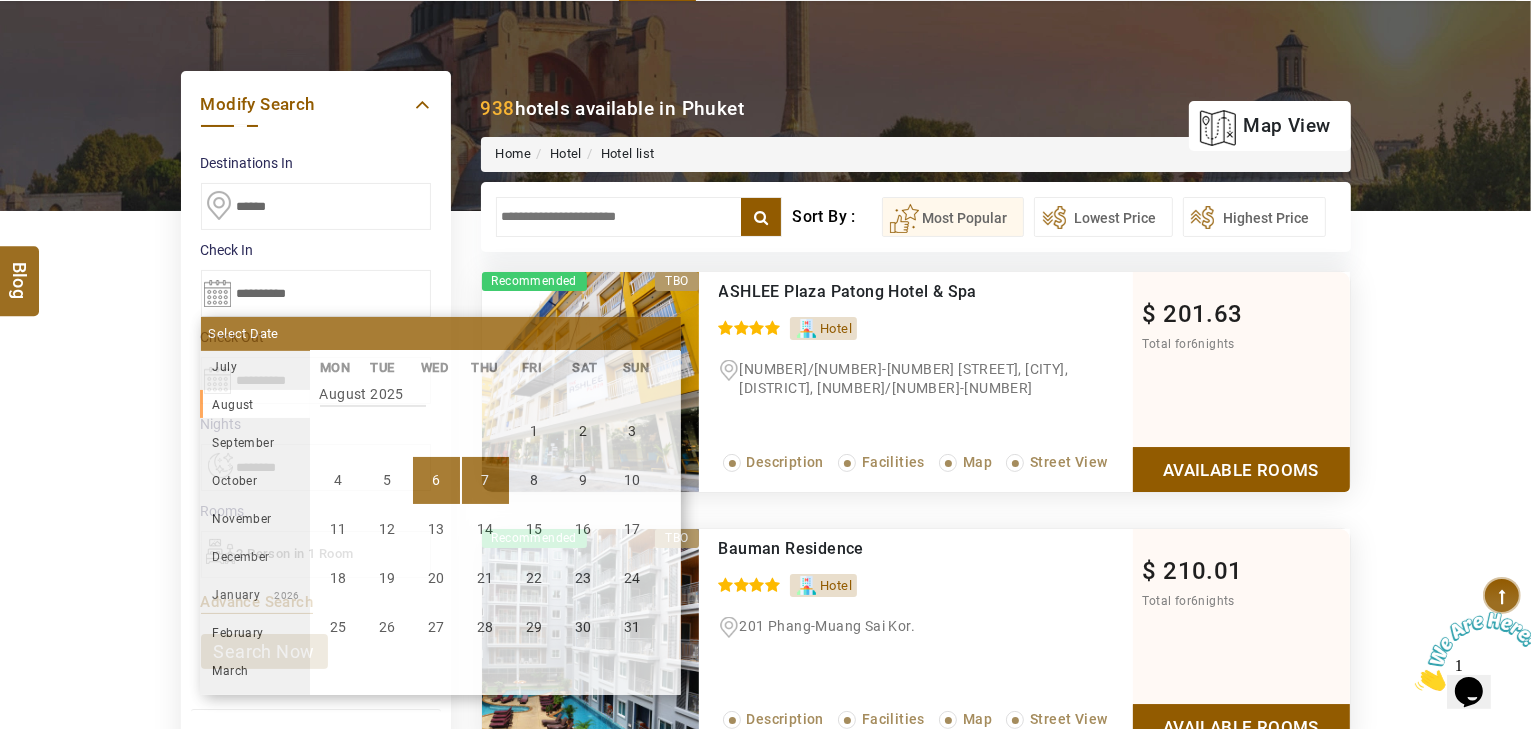 click on "7" at bounding box center (485, 480) 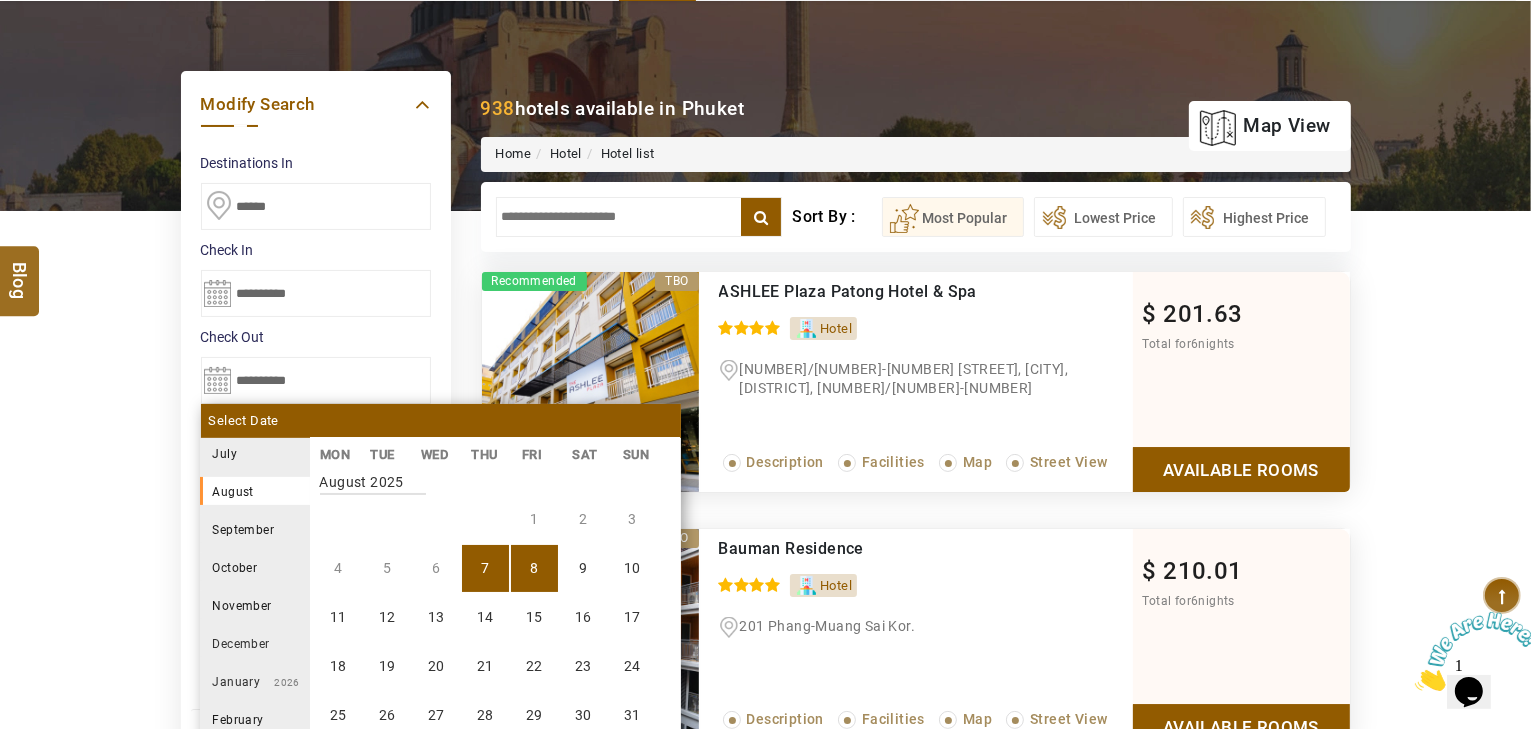 scroll, scrollTop: 370, scrollLeft: 0, axis: vertical 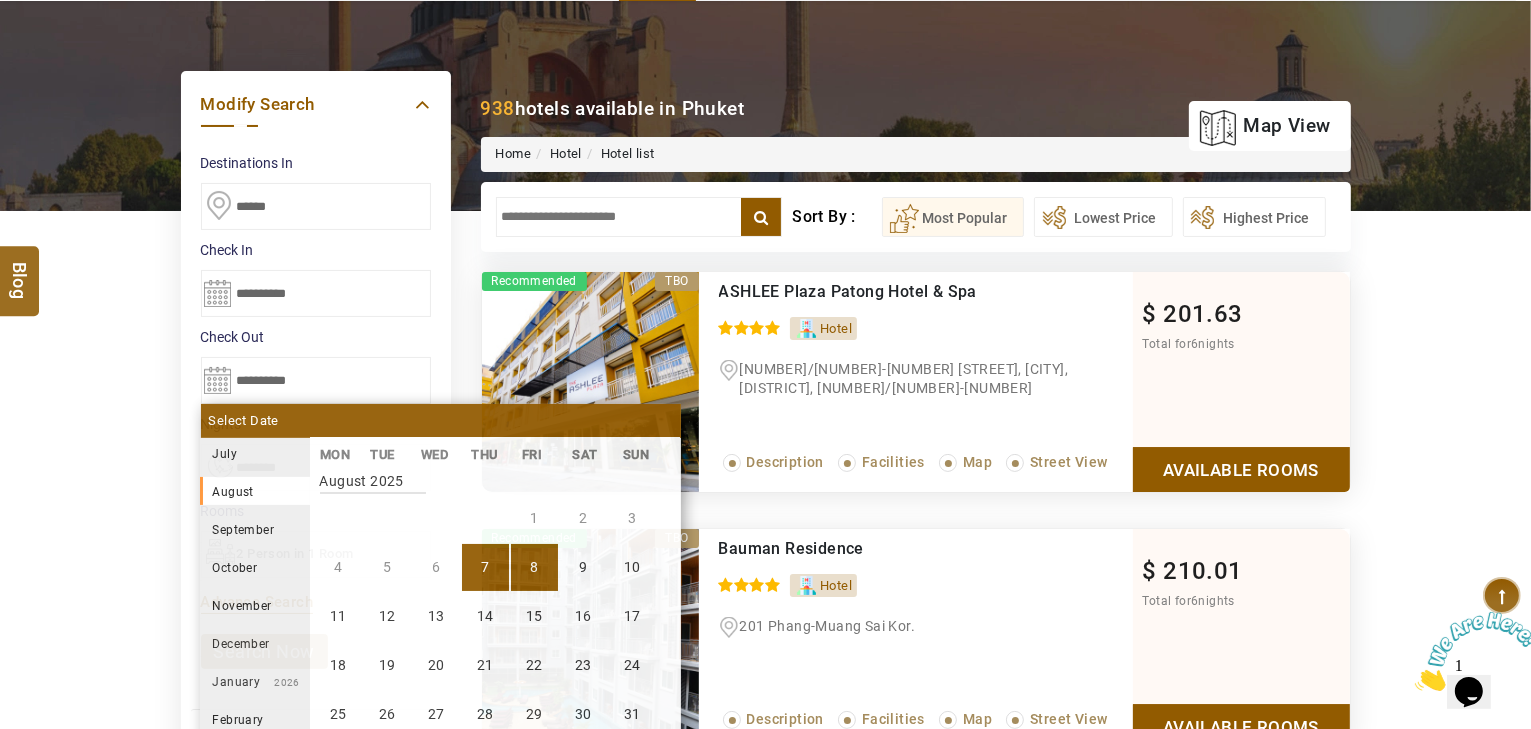 drag, startPoint x: 52, startPoint y: 423, endPoint x: 133, endPoint y: 416, distance: 81.3019 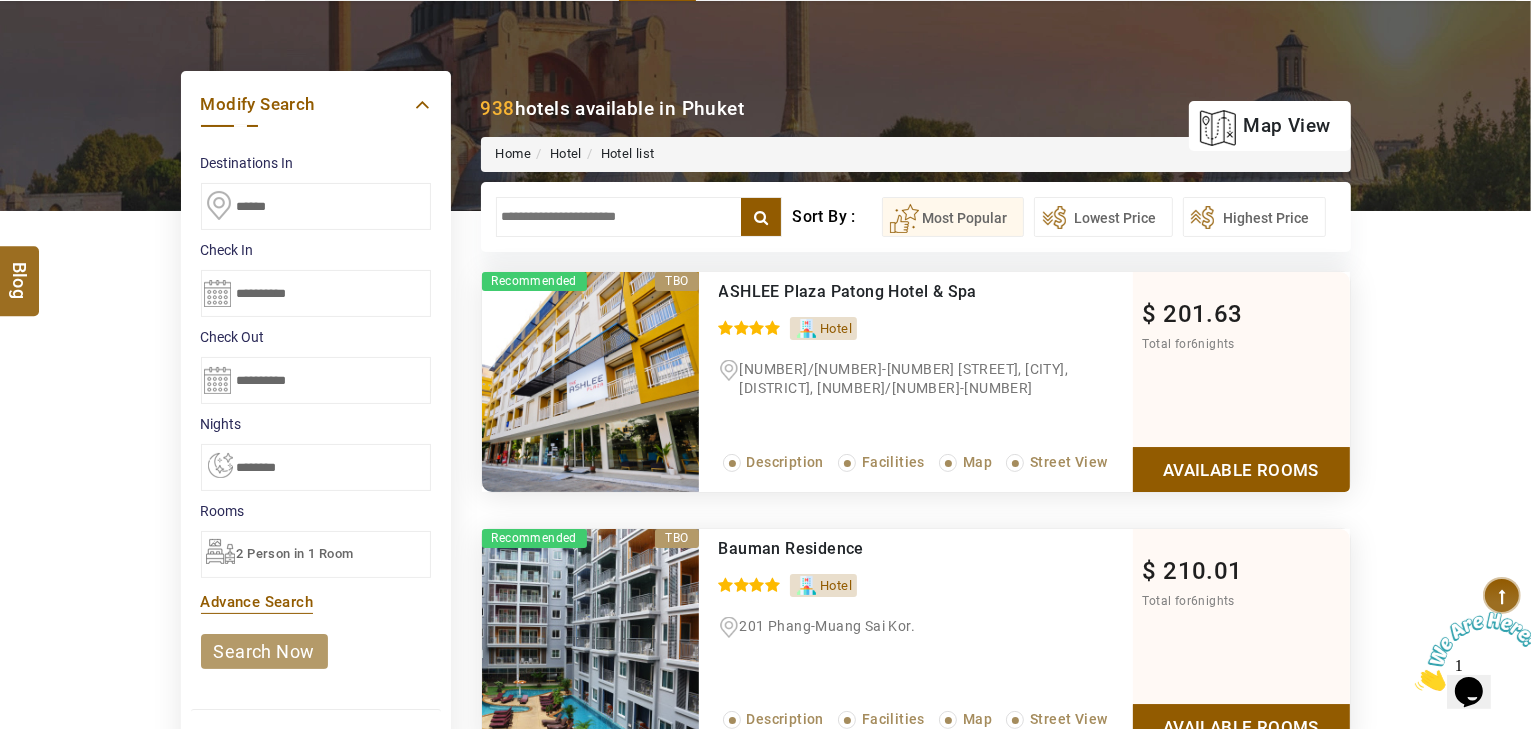 click on "**********" at bounding box center (316, 467) 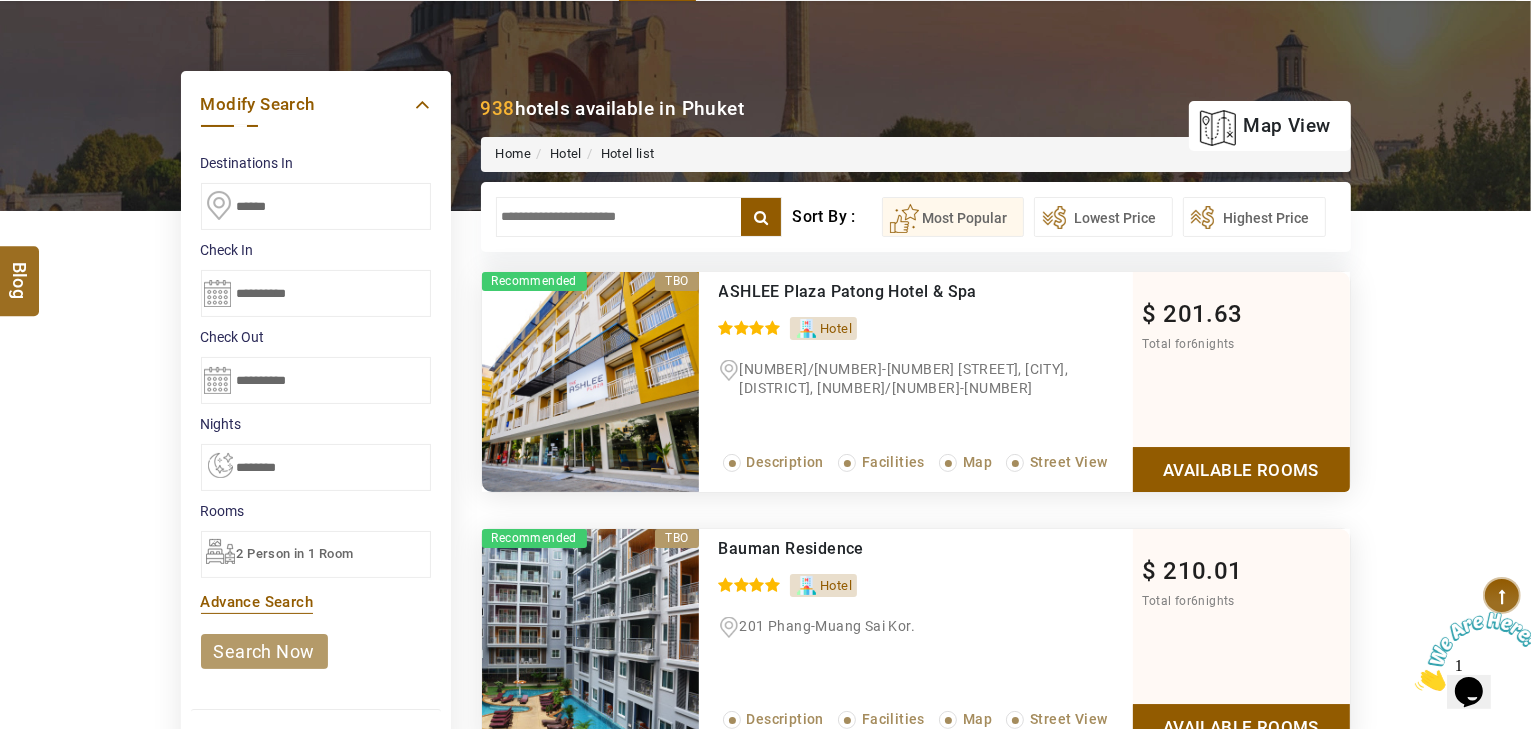 select on "*" 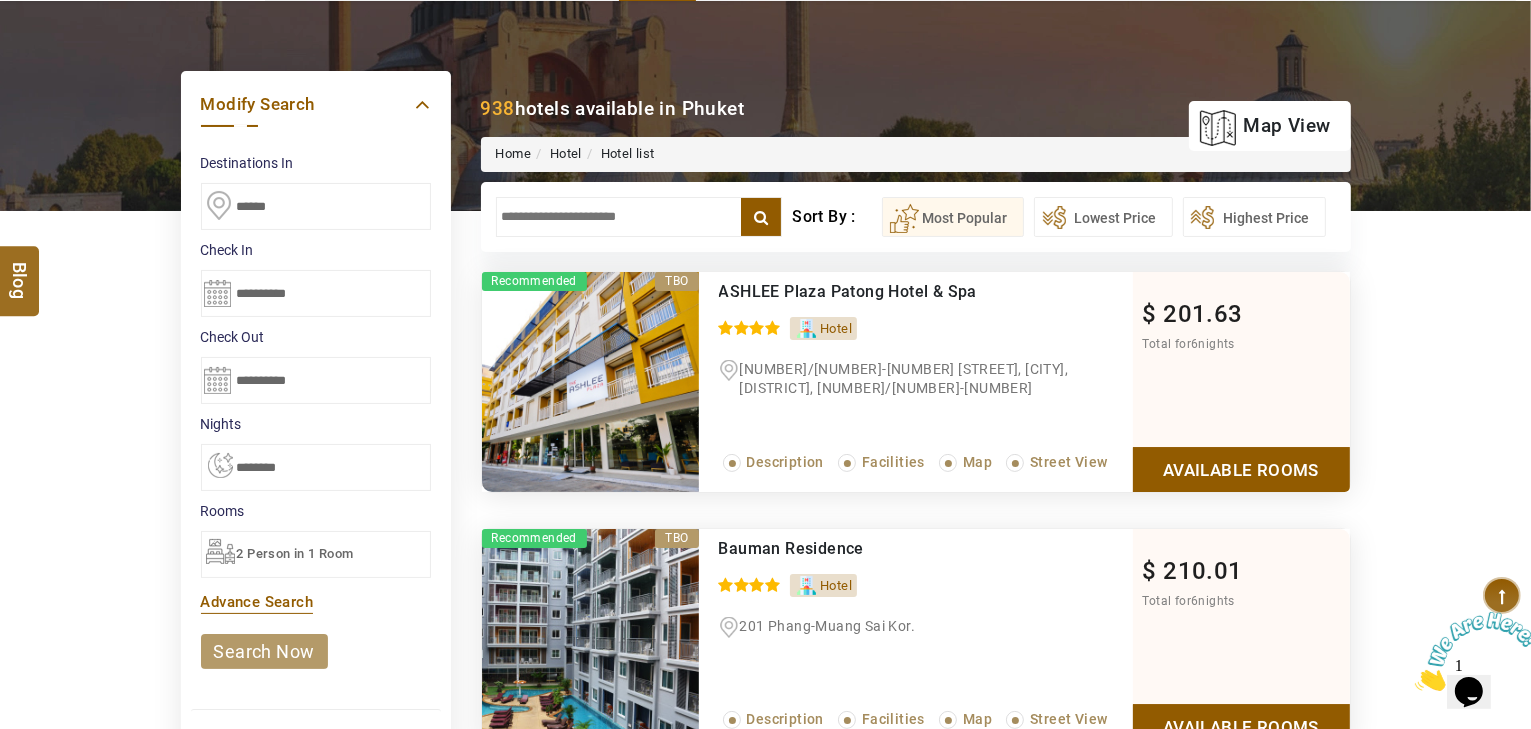 click on "**********" at bounding box center [316, 467] 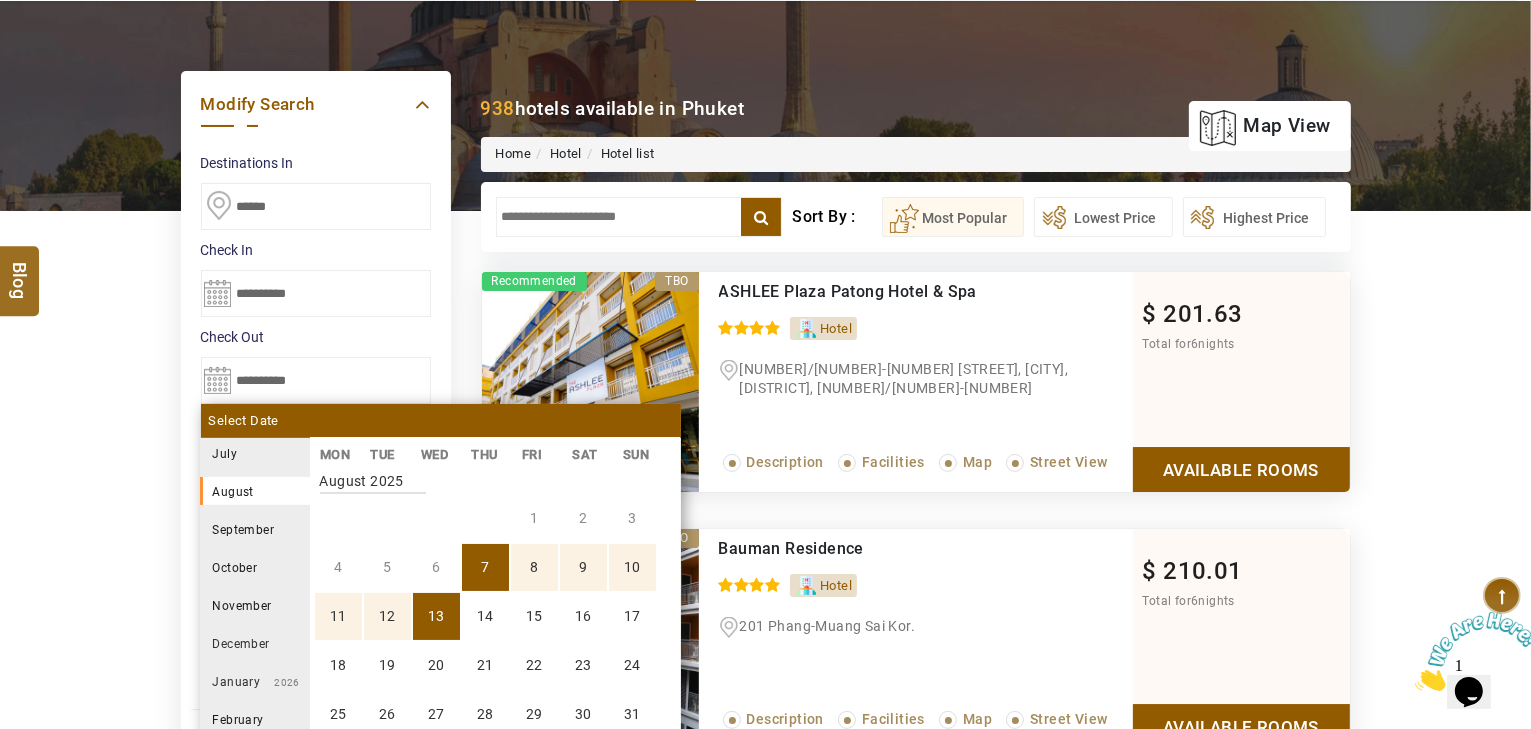 click on "**********" at bounding box center (316, 380) 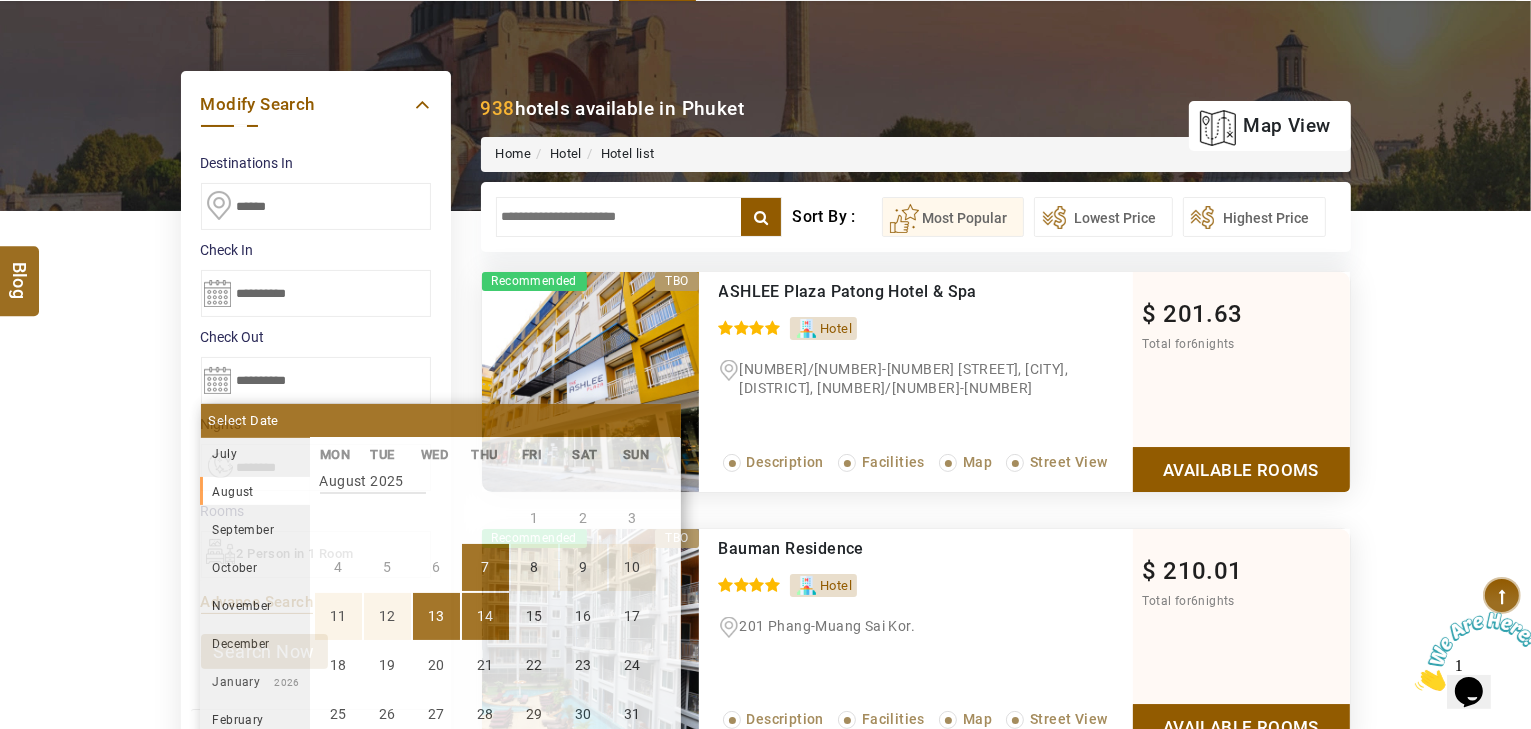 click on "14" at bounding box center [485, 616] 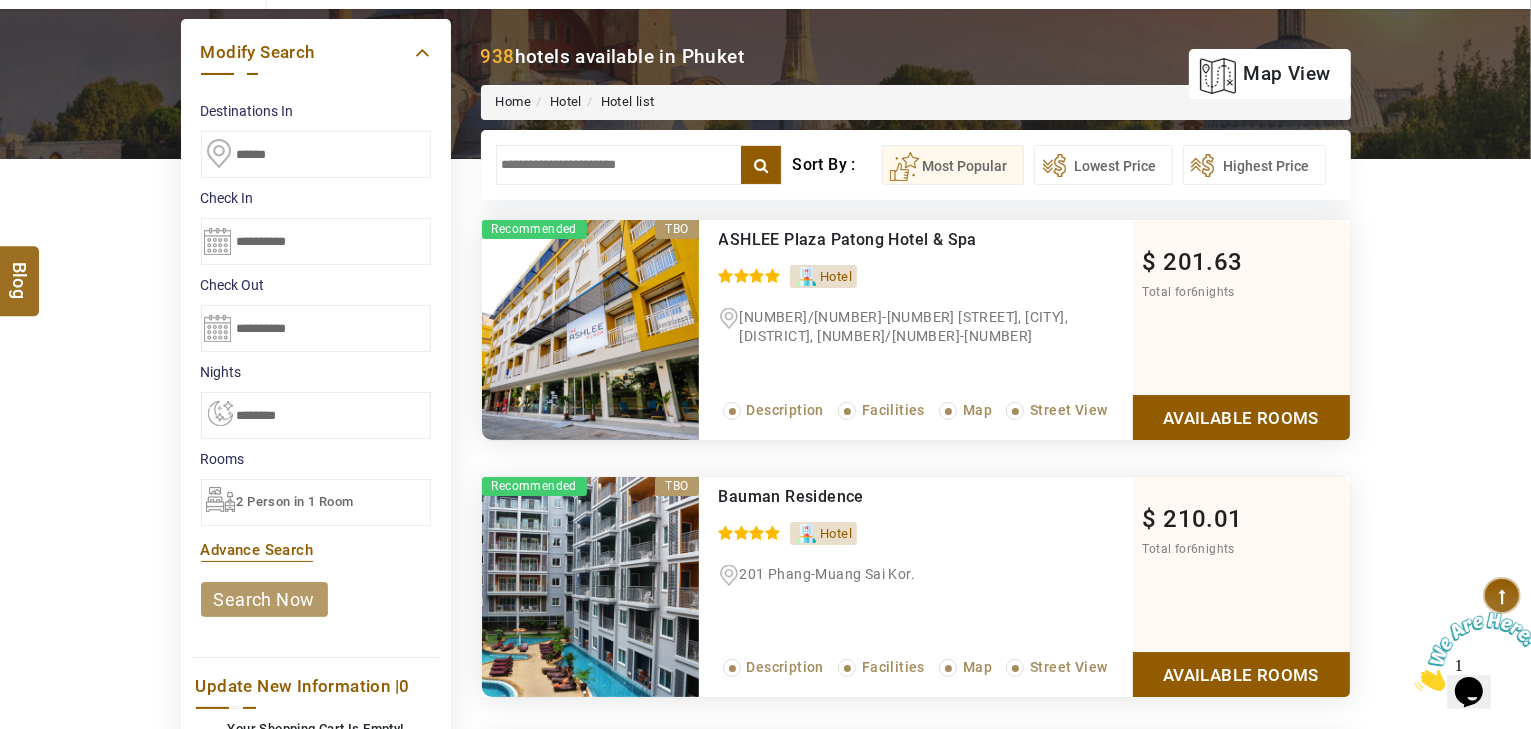 scroll, scrollTop: 240, scrollLeft: 0, axis: vertical 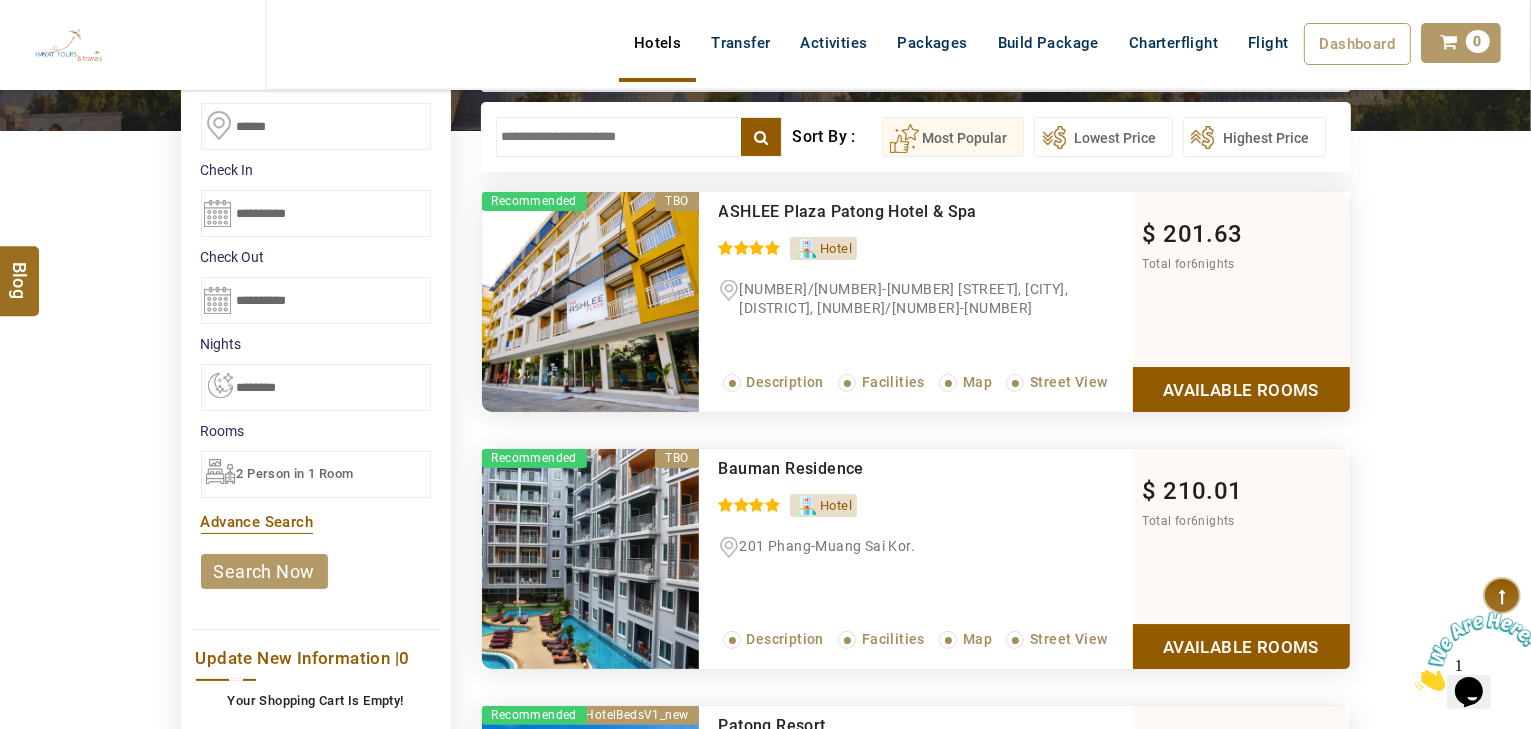 click on "search now" at bounding box center (264, 571) 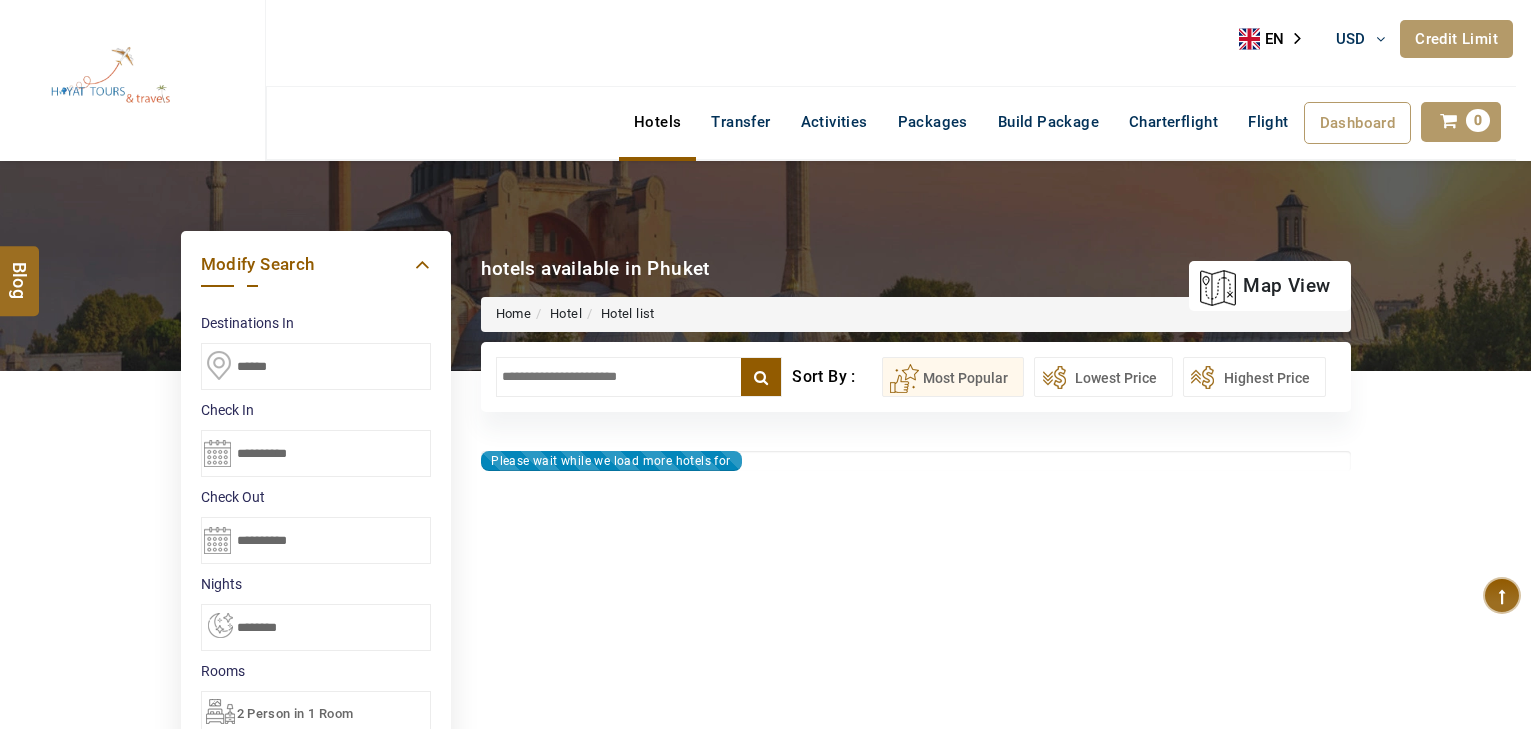select on "*" 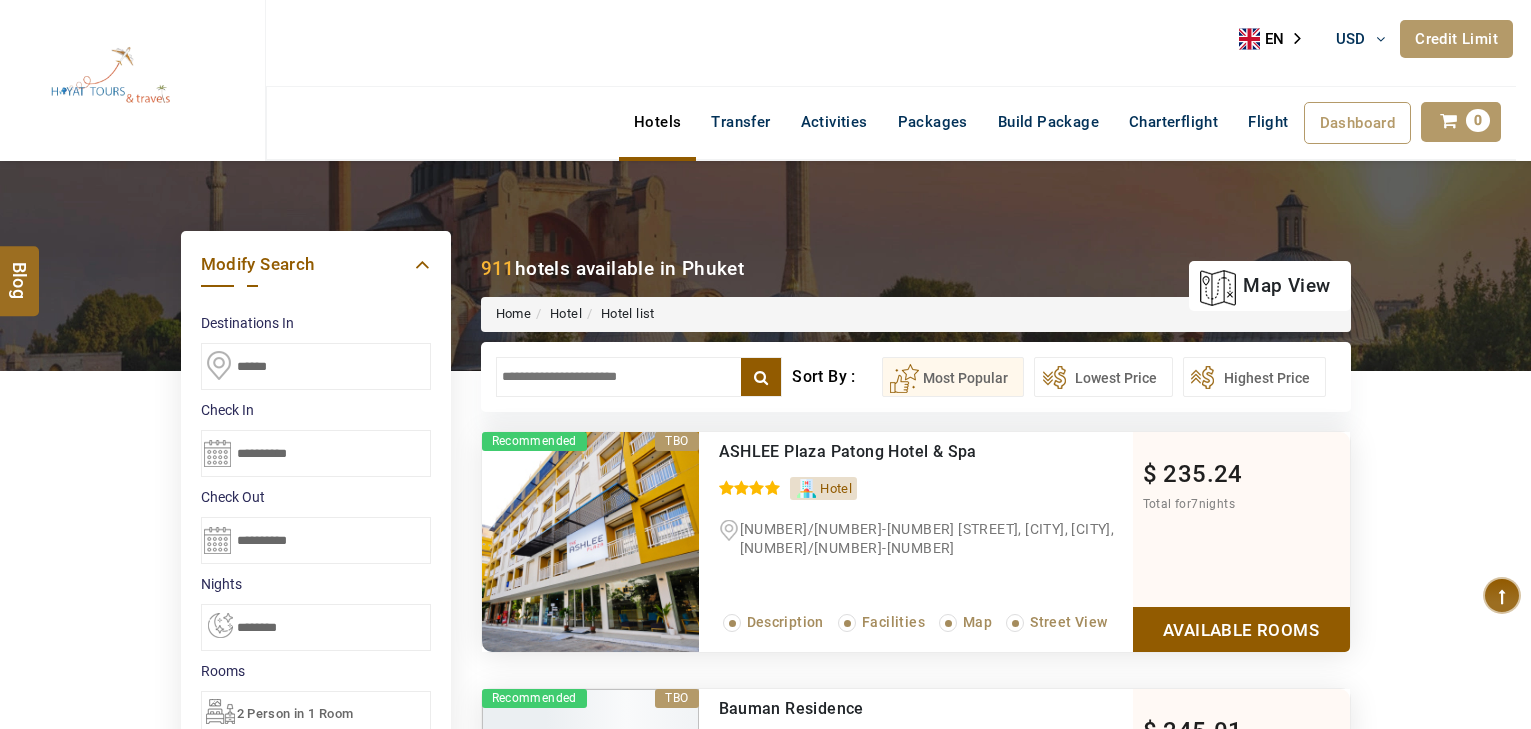 scroll, scrollTop: 0, scrollLeft: 0, axis: both 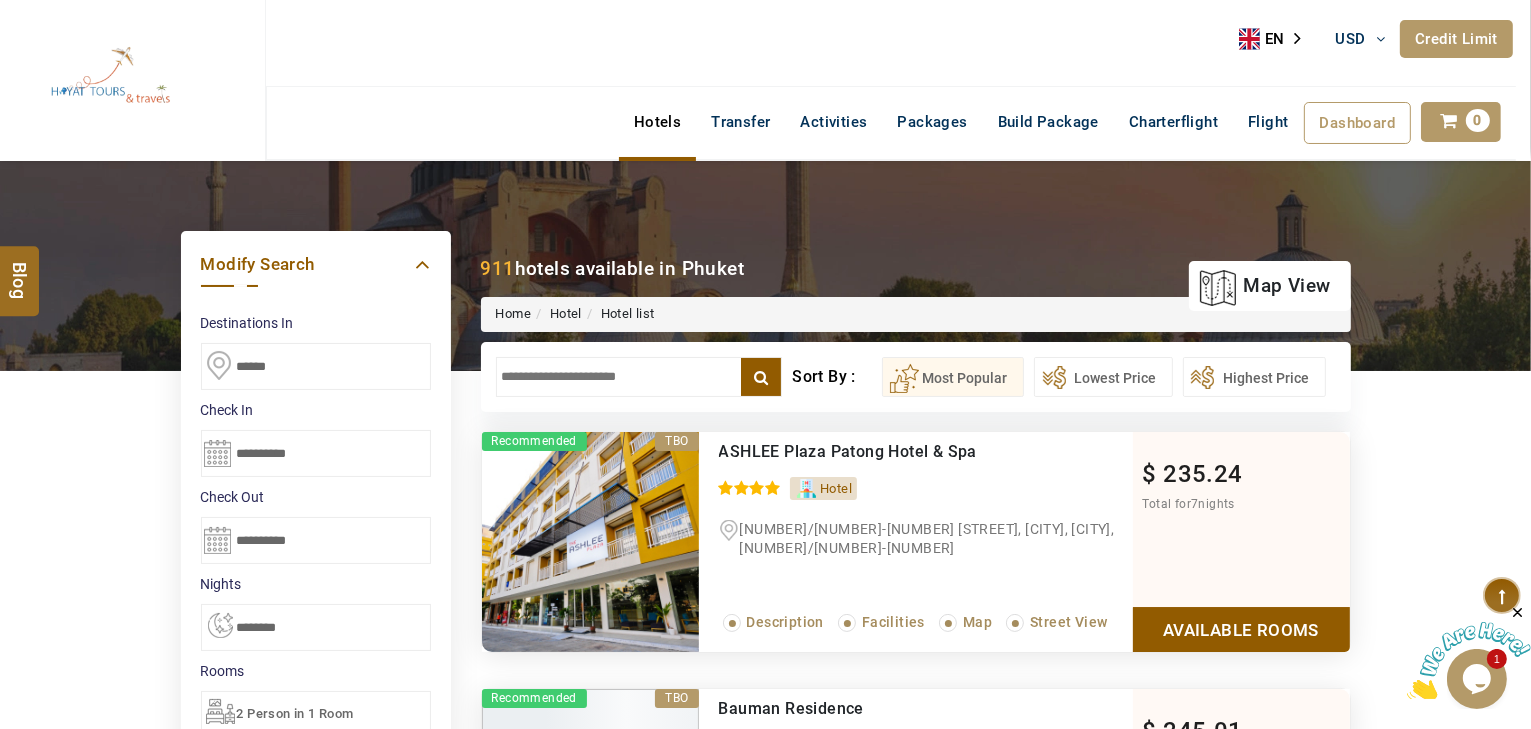 click at bounding box center [639, 377] 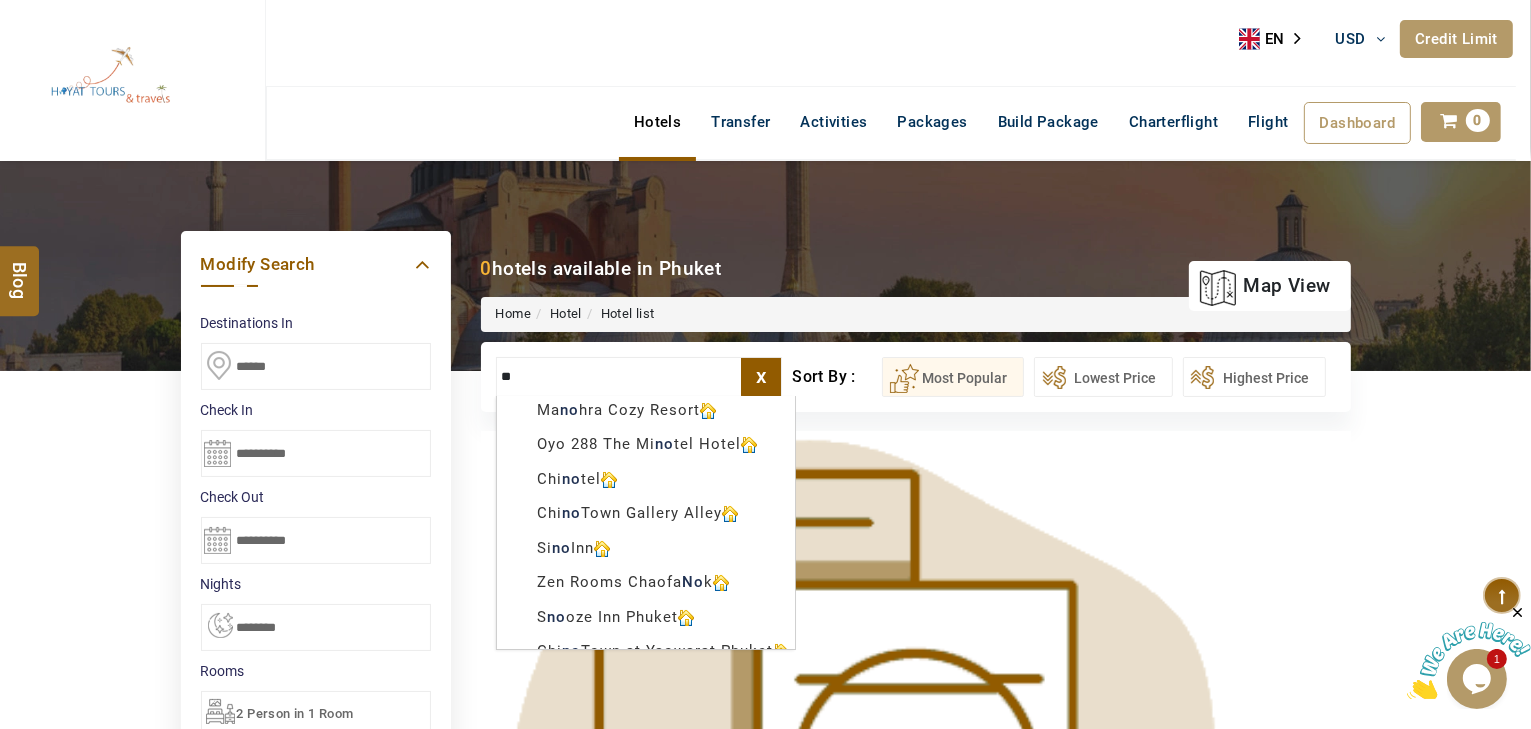 type on "*" 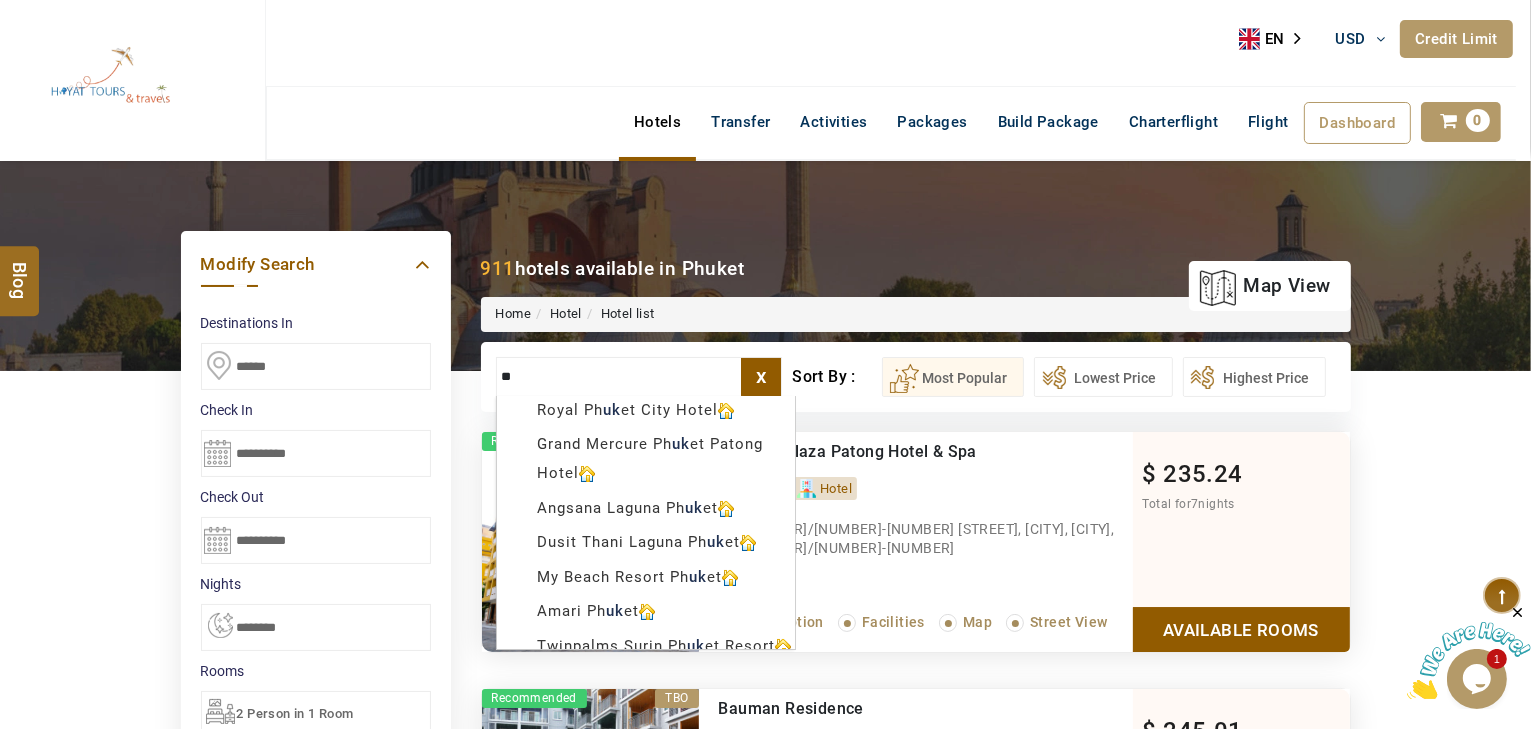 type on "*" 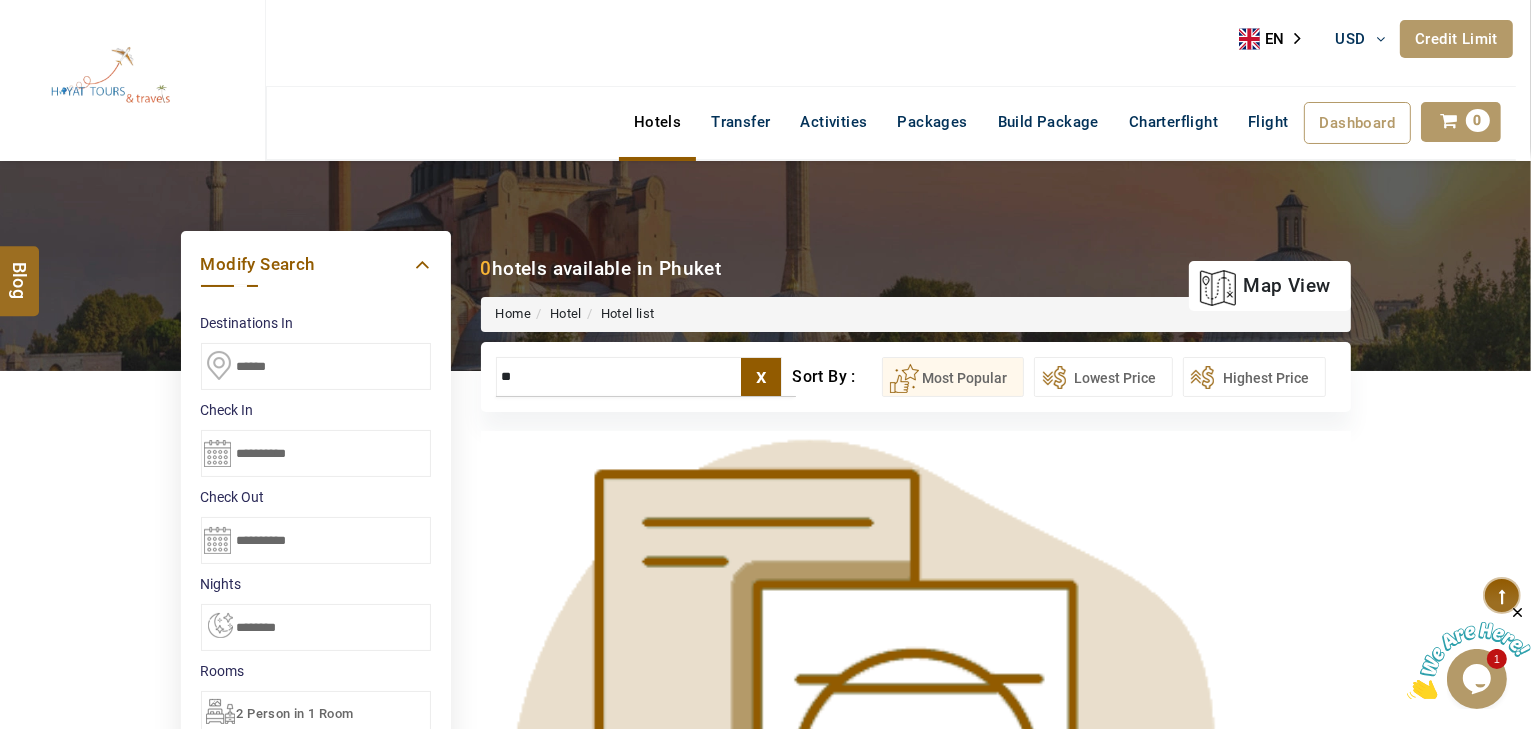 type on "*" 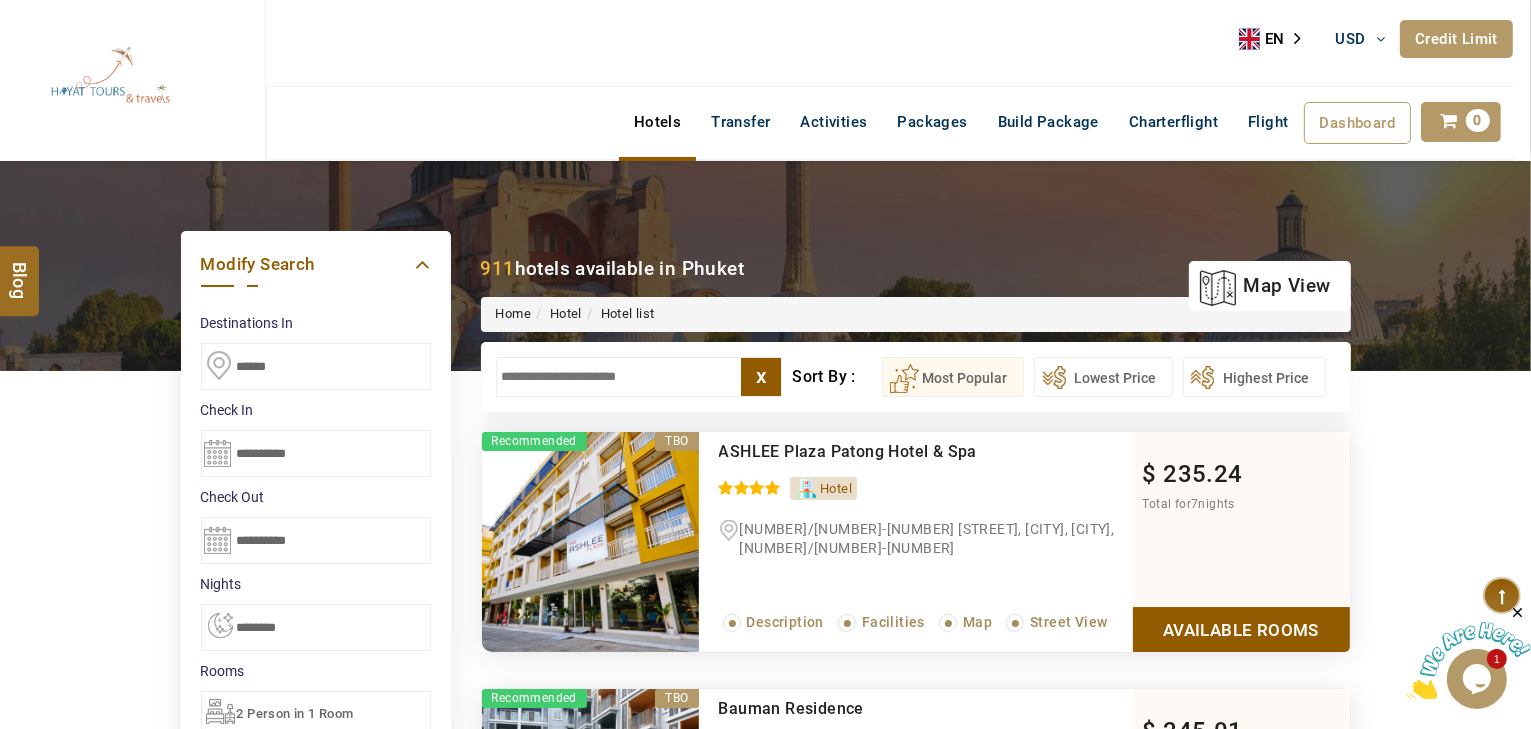 paste on "**********" 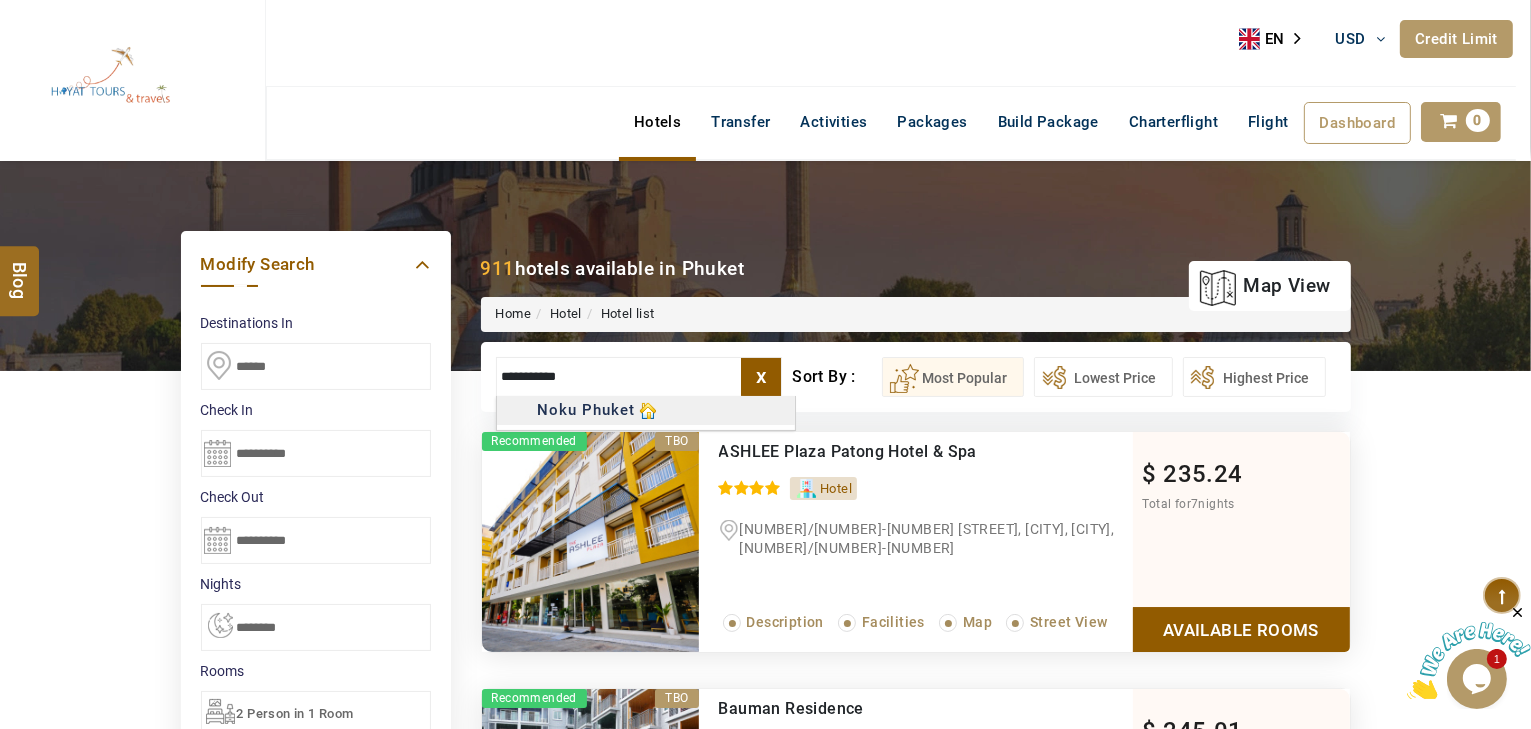 click on "Wyndham Grand Ph
+[PHONE] Register Now +[PHONE] [EMAIL] About Us What we Offer Blog Why Us Contact Hotels  Transfer Activities Packages Build Package Charterflight Flight Dashboard My Profile My Booking My Reports My Quotation Sign Out 0 Points Redeem Now To Redeem [NUMBER]   Points Future Points  [NUMBER]   Points Credit Limit Credit Limit USD [NUMBER].00 70% Complete Used USD [NUMBER].98 Available USD [NUMBER].02 Setting  Looks like you haven't added anything to your cart yet Countinue Shopping ***** ****** Please Wait.. Blog demo
Remember me Forgot
password? LOG IN Don't have an account?   Register Now My Booking View/ Print/Cancel Your Booking without Signing in Submit Applying Filters...... Hotels For You Will Be Loading Soon demo
In A Few Moment, You Will Be Celebrating Best Hotel options galore ! Check In   CheckOut Rooms Rooms X Map Wifi" at bounding box center (765, 1195) 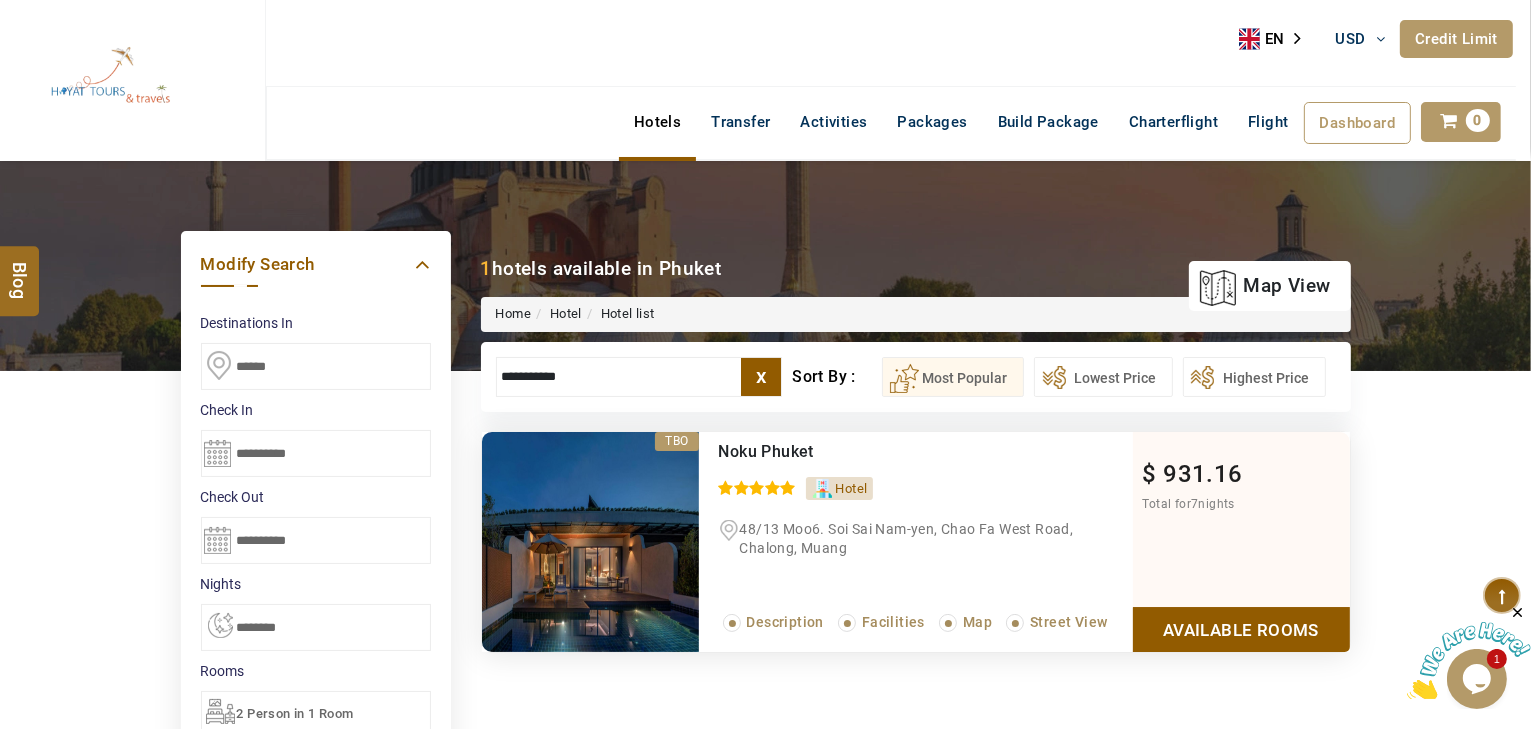 type on "**********" 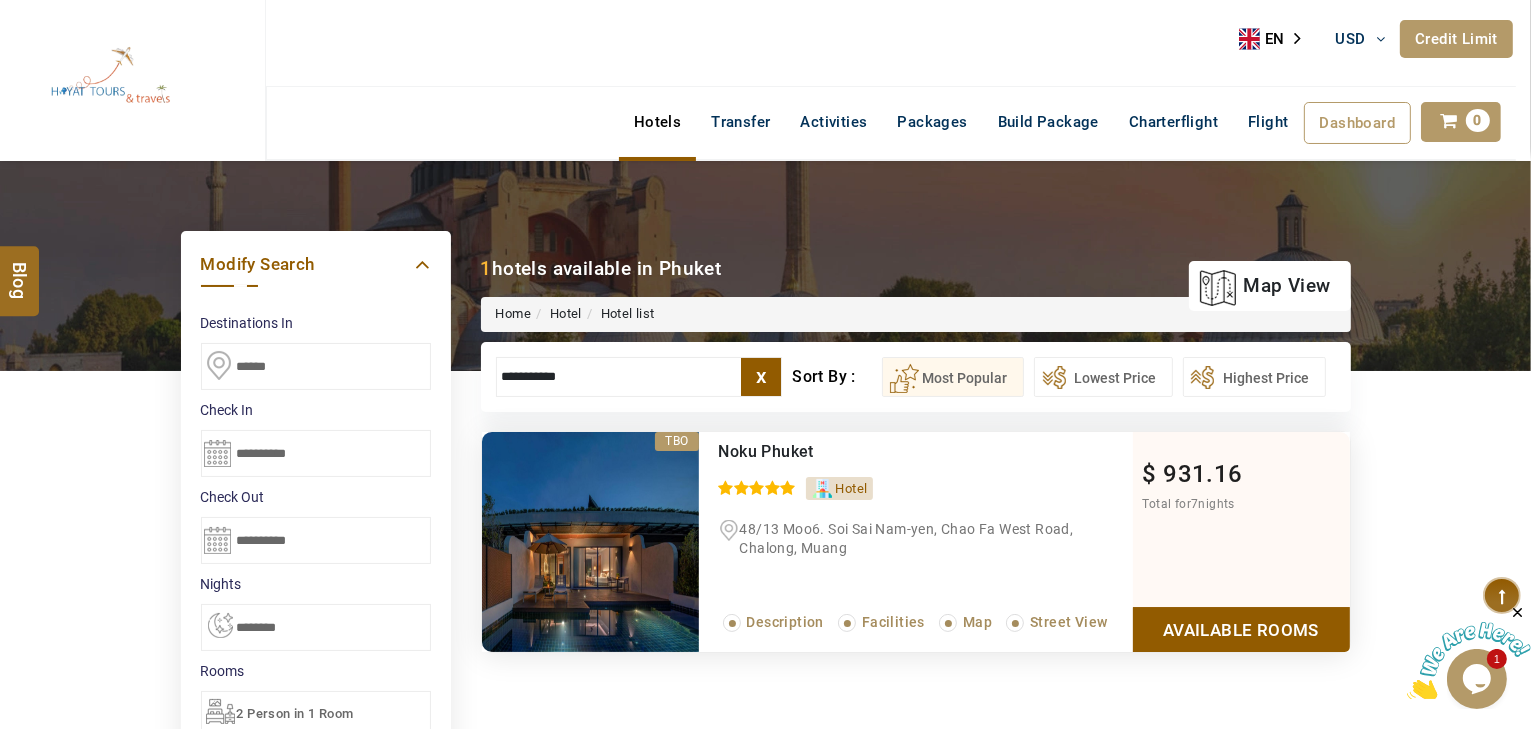 click on "Available Rooms" at bounding box center [1241, 629] 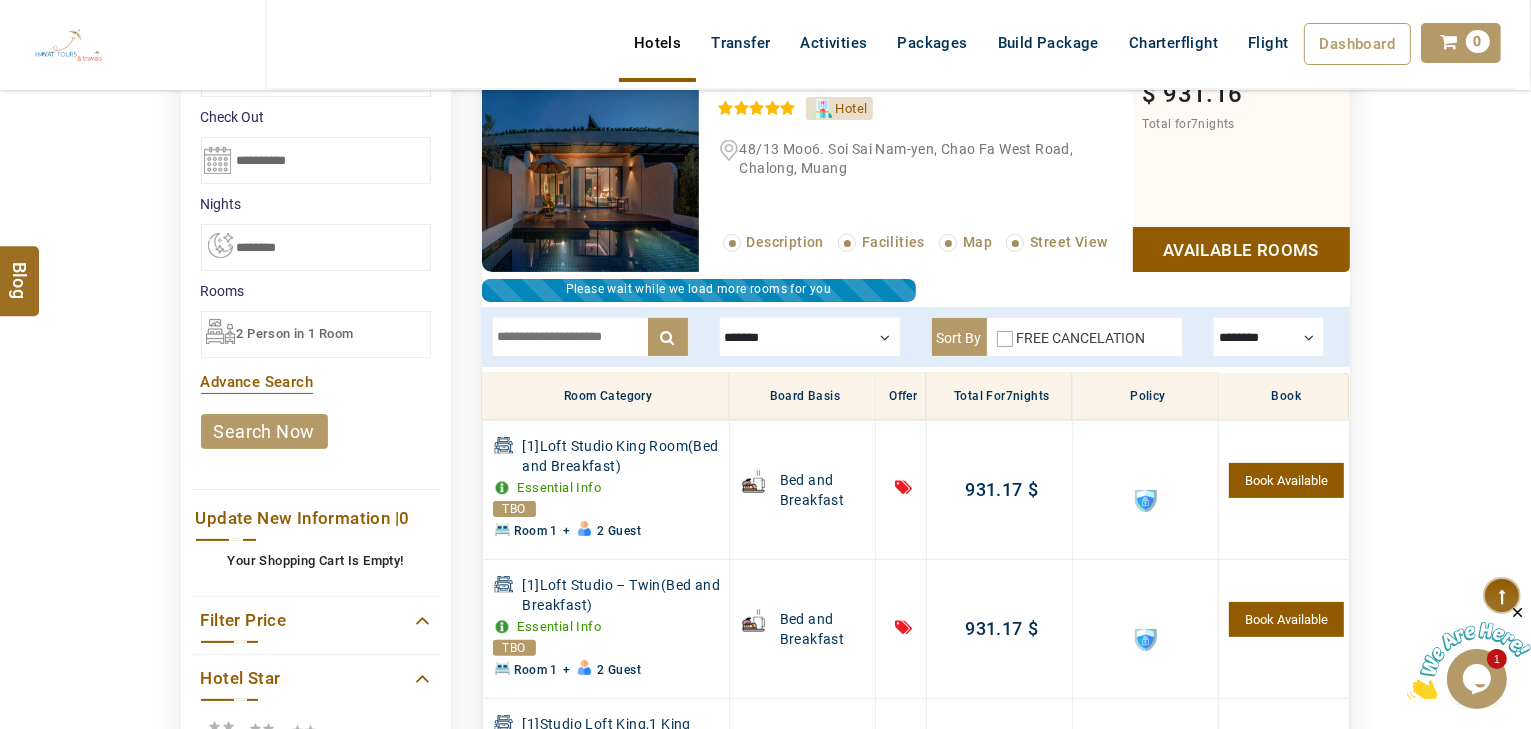 drag, startPoint x: 582, startPoint y: 356, endPoint x: 588, endPoint y: 338, distance: 18.973665 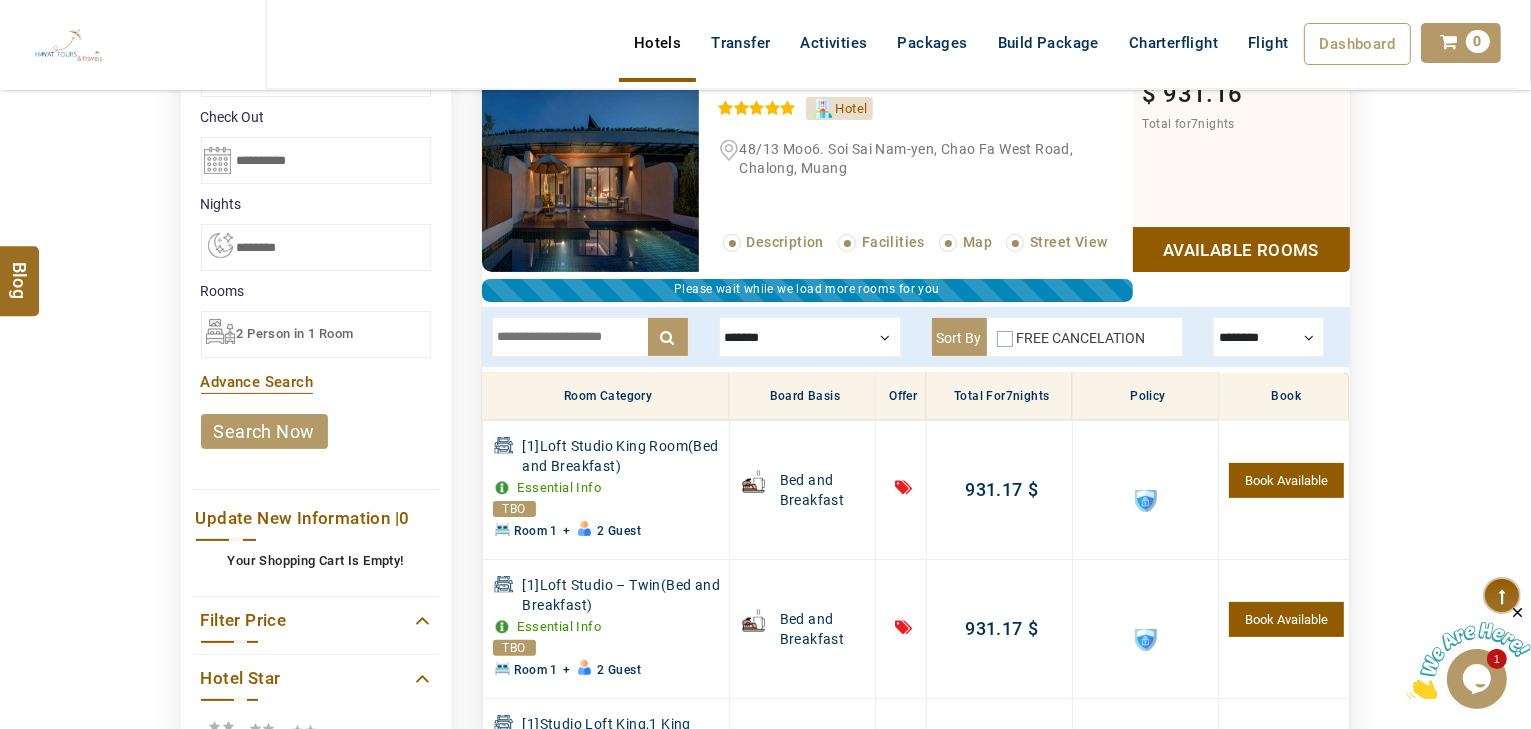 click at bounding box center (590, 337) 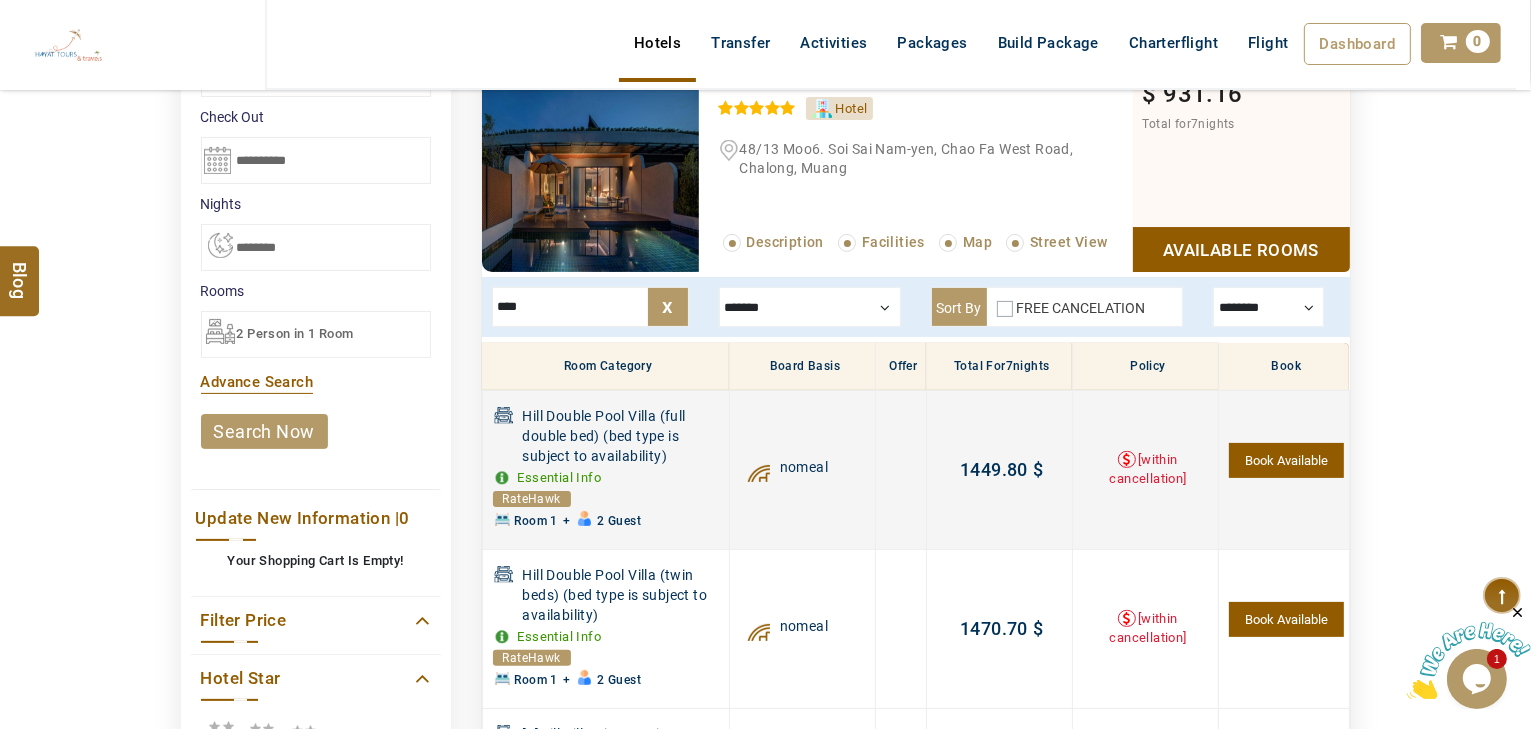 scroll, scrollTop: 460, scrollLeft: 0, axis: vertical 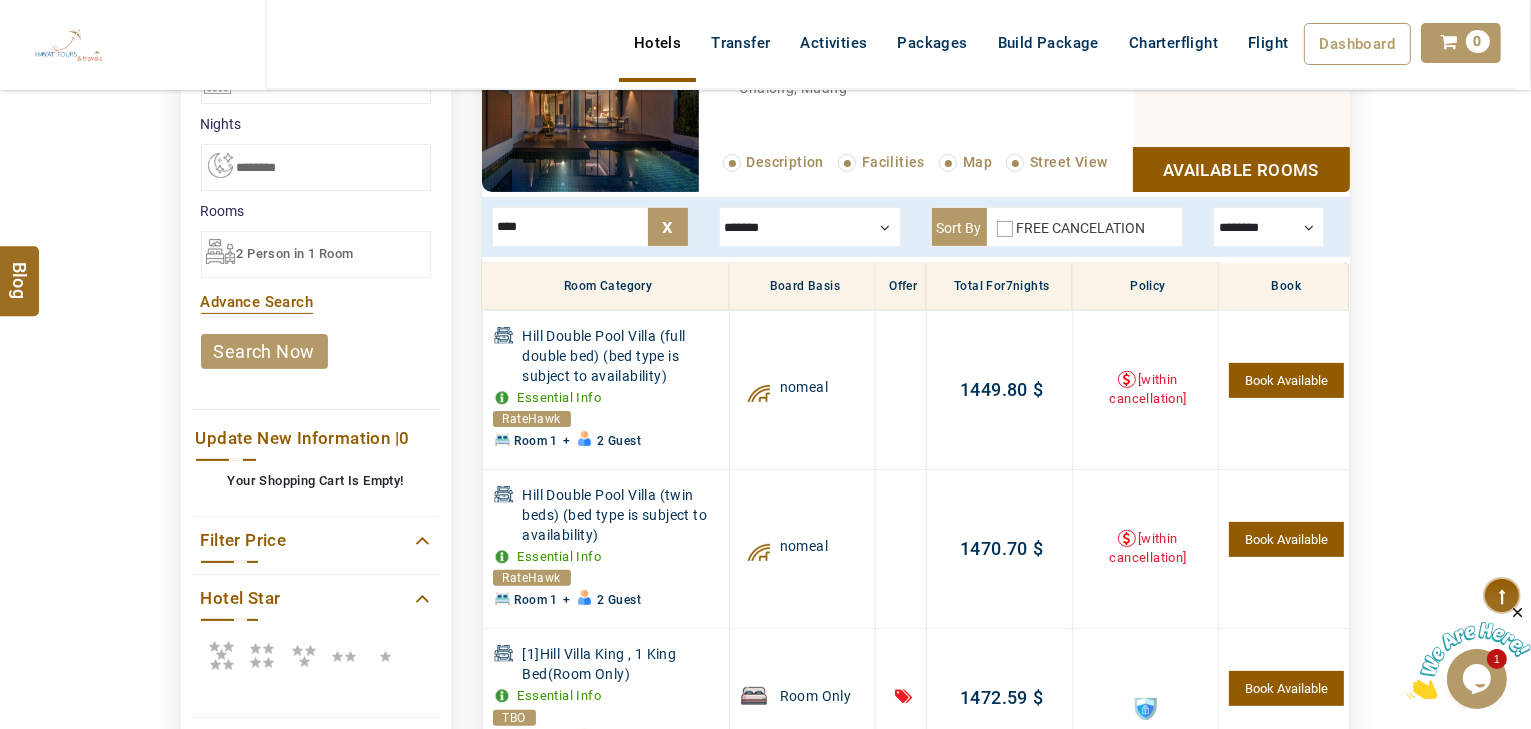 type on "****" 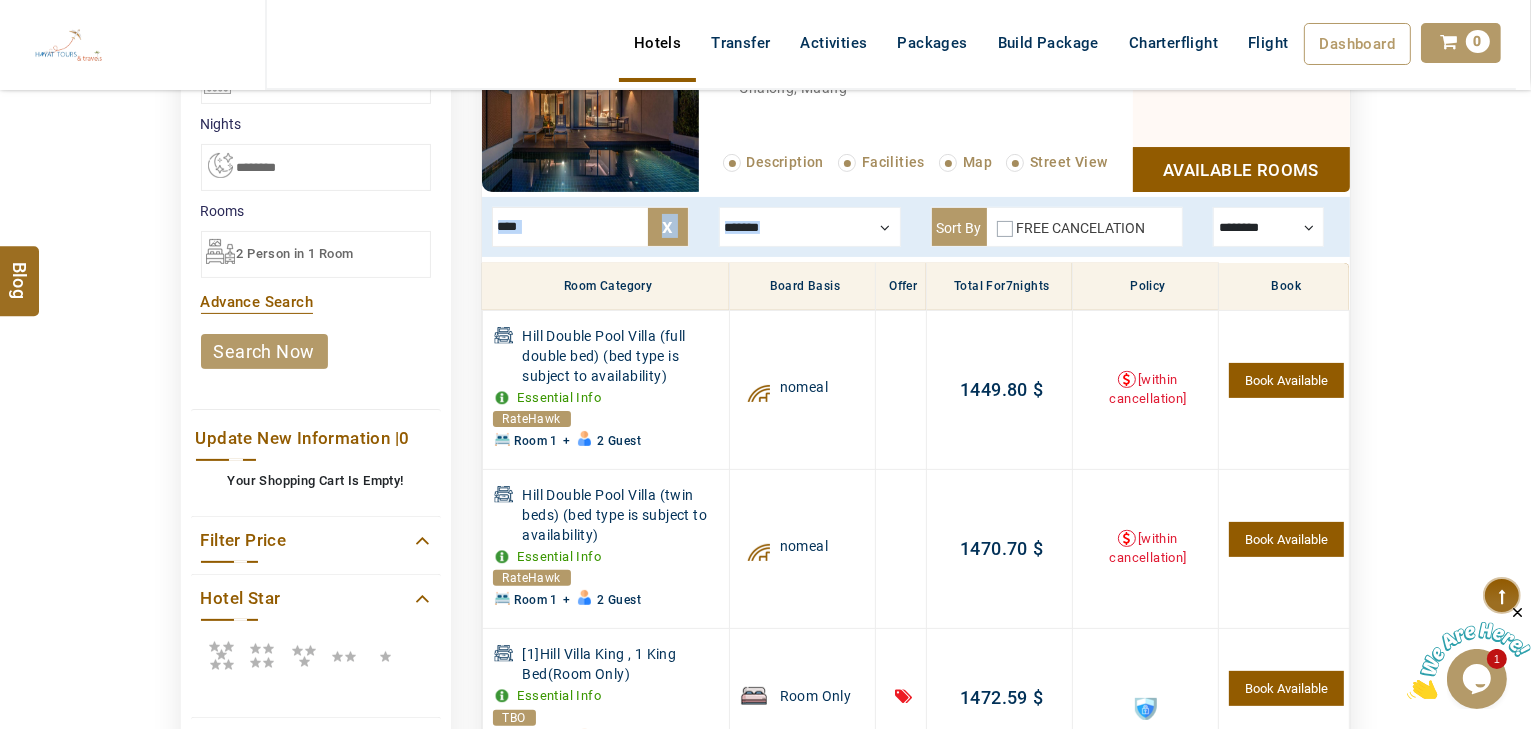 click on "**** x  ******* Room Only Breakfast Lunch Only Dinner Only nomeal breakfast-for-1 co ce free minibar,free self parking parking,free wifi,free fitness center access buffet free breakfast,free minibar,free self parking free minibar,free parking breakfast,parking,free wifi,free fitness center access free breakfast,free minibar,free parking vat city tax is included in the rates parking,welcome drink,coffee & tea,free wifi,free fitness center access breakfast,parking,welcome drink,coffee & tea,free wifi,free fitness center access parking,welcome drink,coffee & tea,free wifi,drinking water,free fitness center access breakfast,parking,welcome drink,coffee & tea,free wifi,drinking water,free fitness center access lunch included Sort By FREE CANCELATION ******** TBO RateHawk peakpoint dotw HotelBedsV1_new SunHotels" at bounding box center [916, 227] 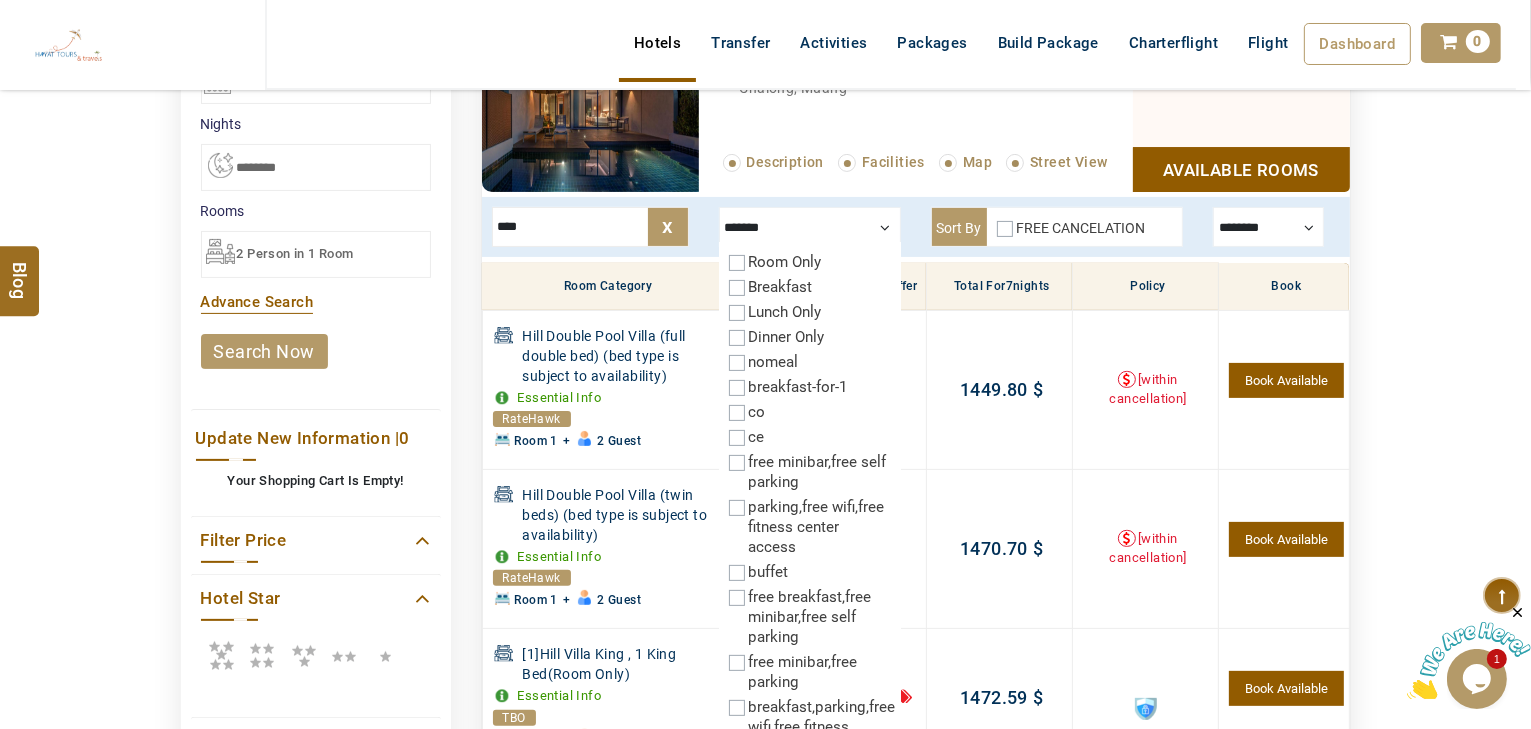 click on "Breakfast" at bounding box center [781, 287] 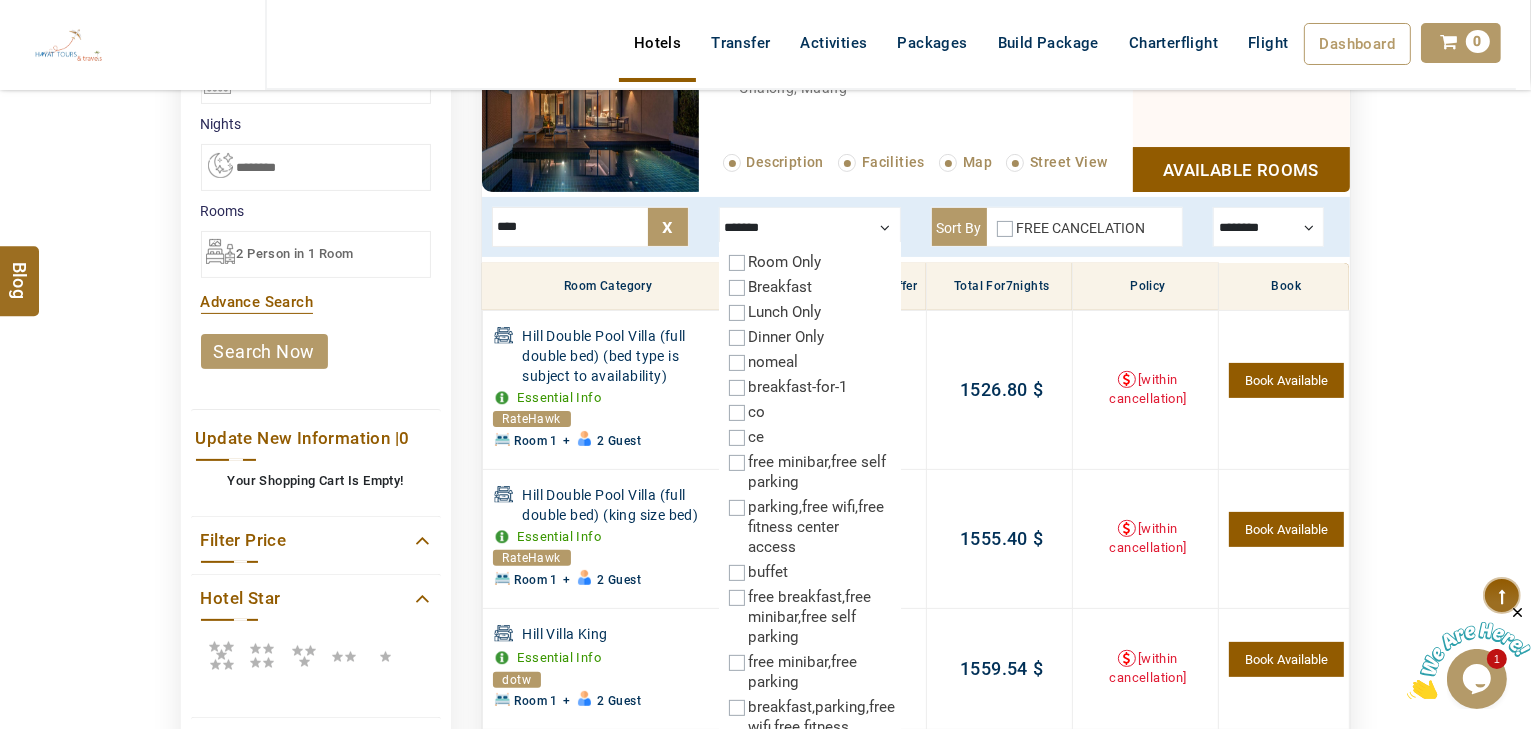 click at bounding box center (810, 227) 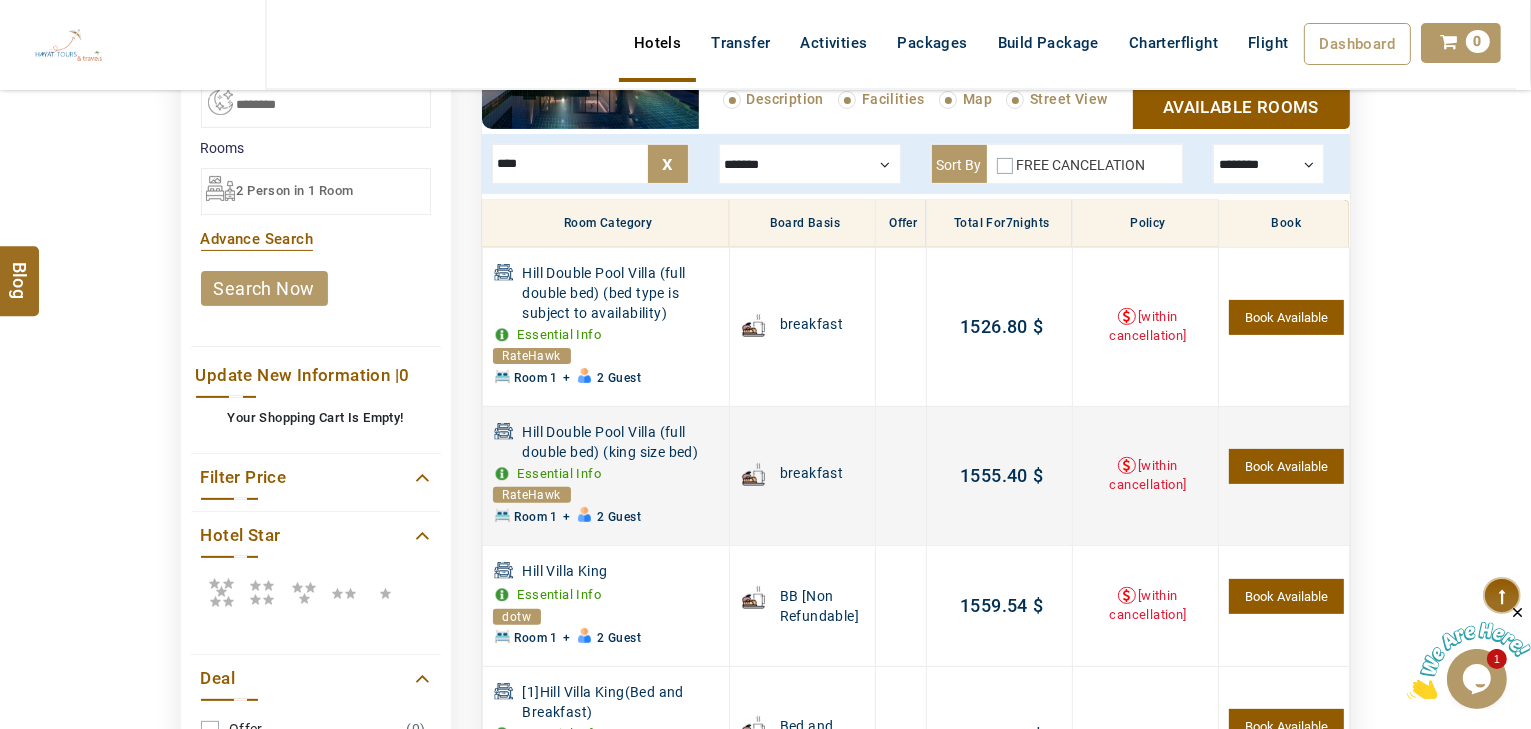 scroll, scrollTop: 540, scrollLeft: 0, axis: vertical 